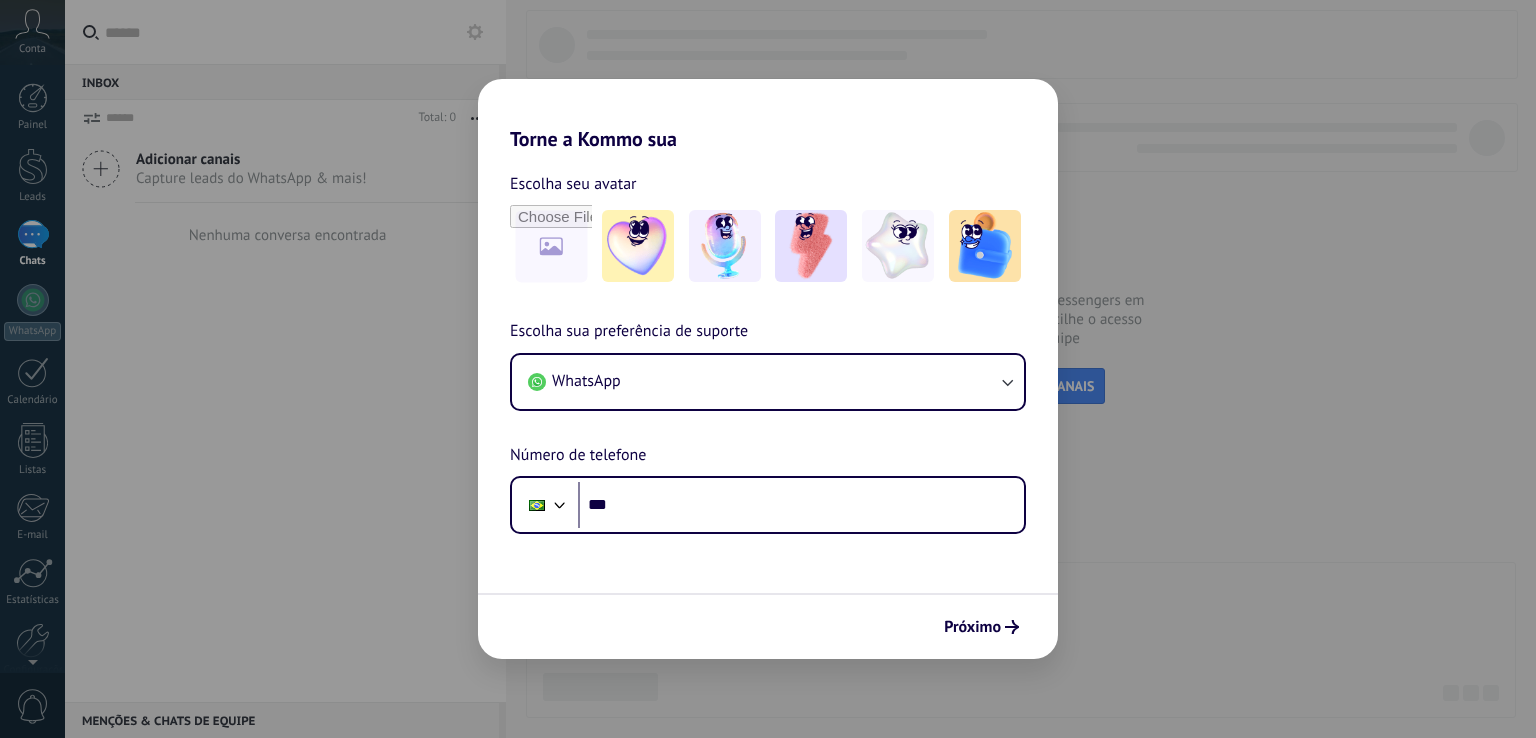 scroll, scrollTop: 0, scrollLeft: 0, axis: both 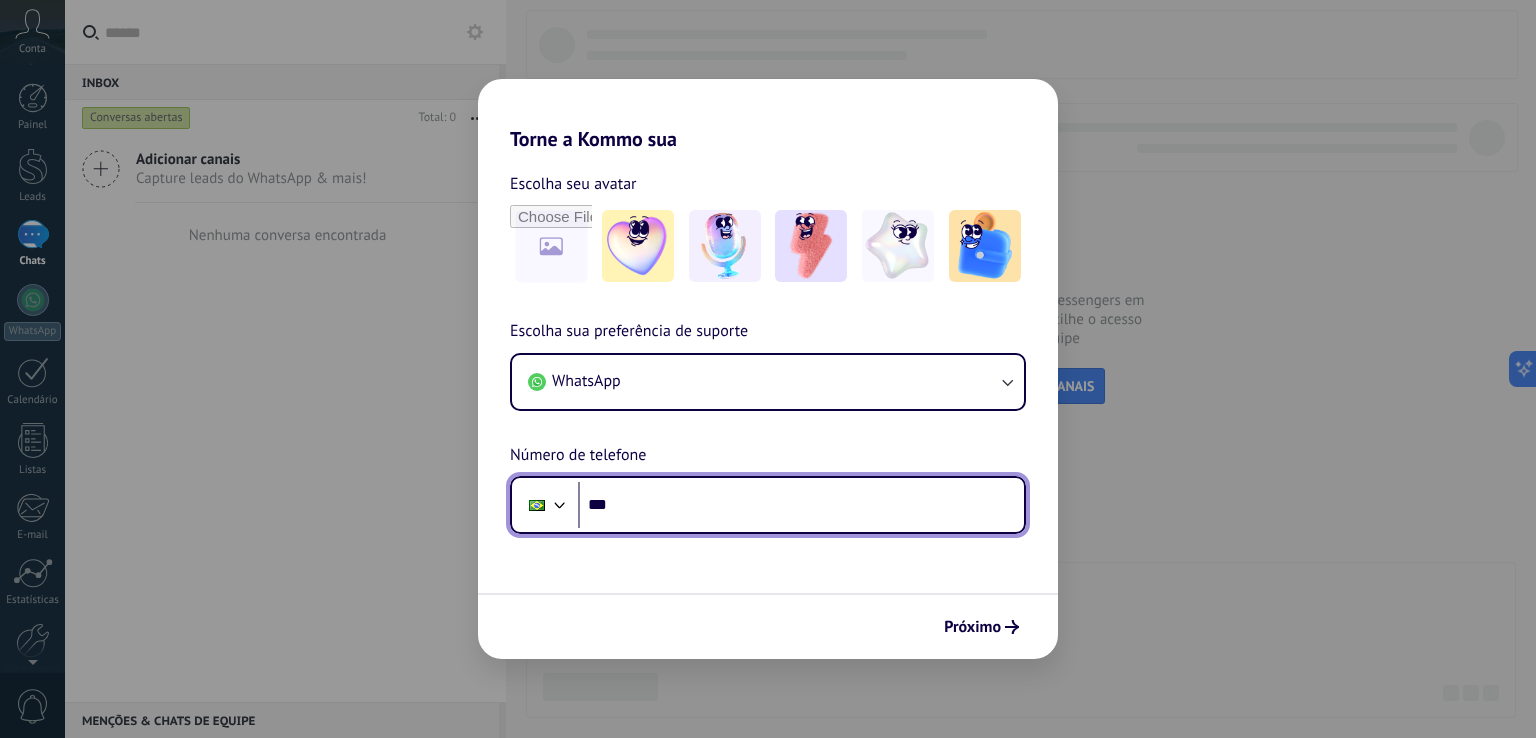 click on "***" at bounding box center [801, 505] 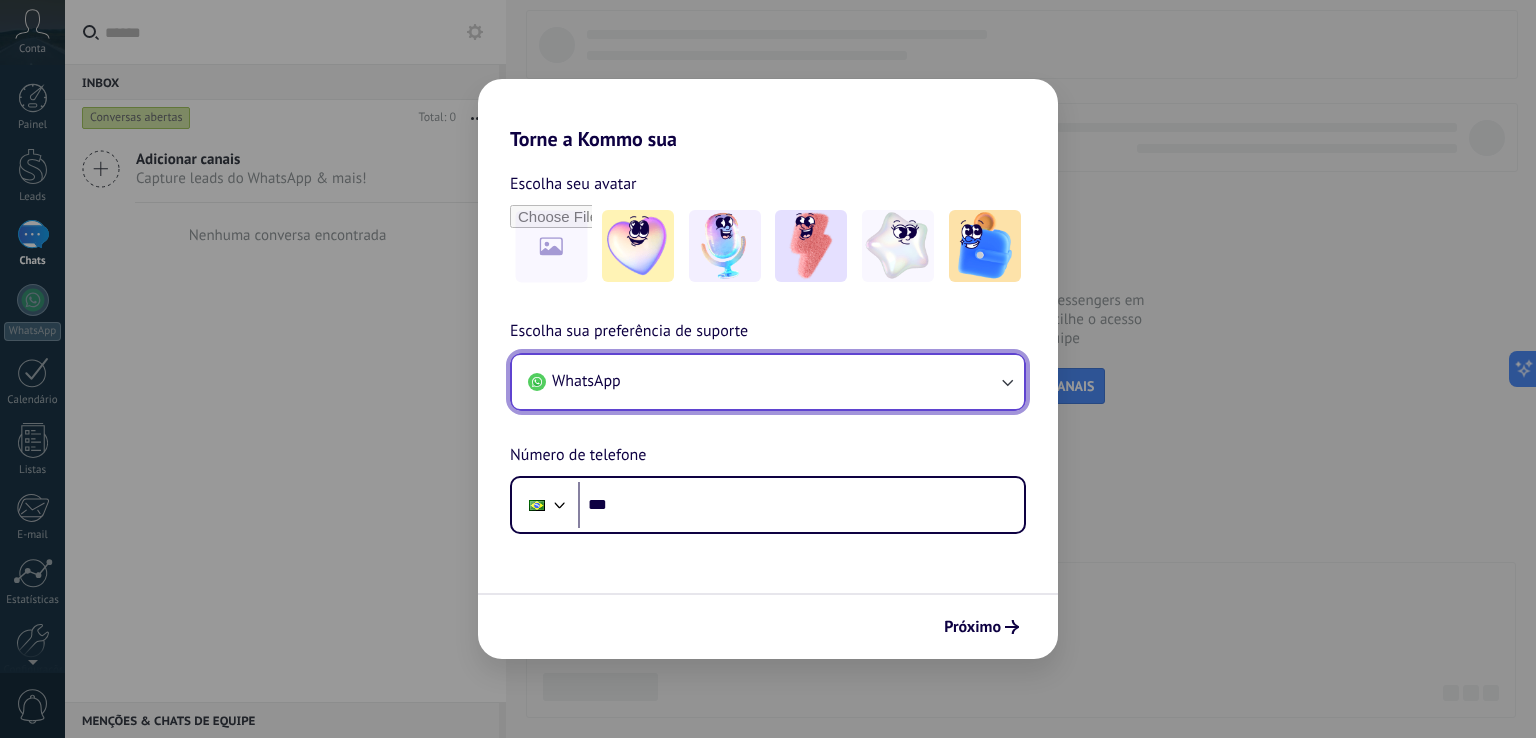 click on "WhatsApp" at bounding box center (768, 382) 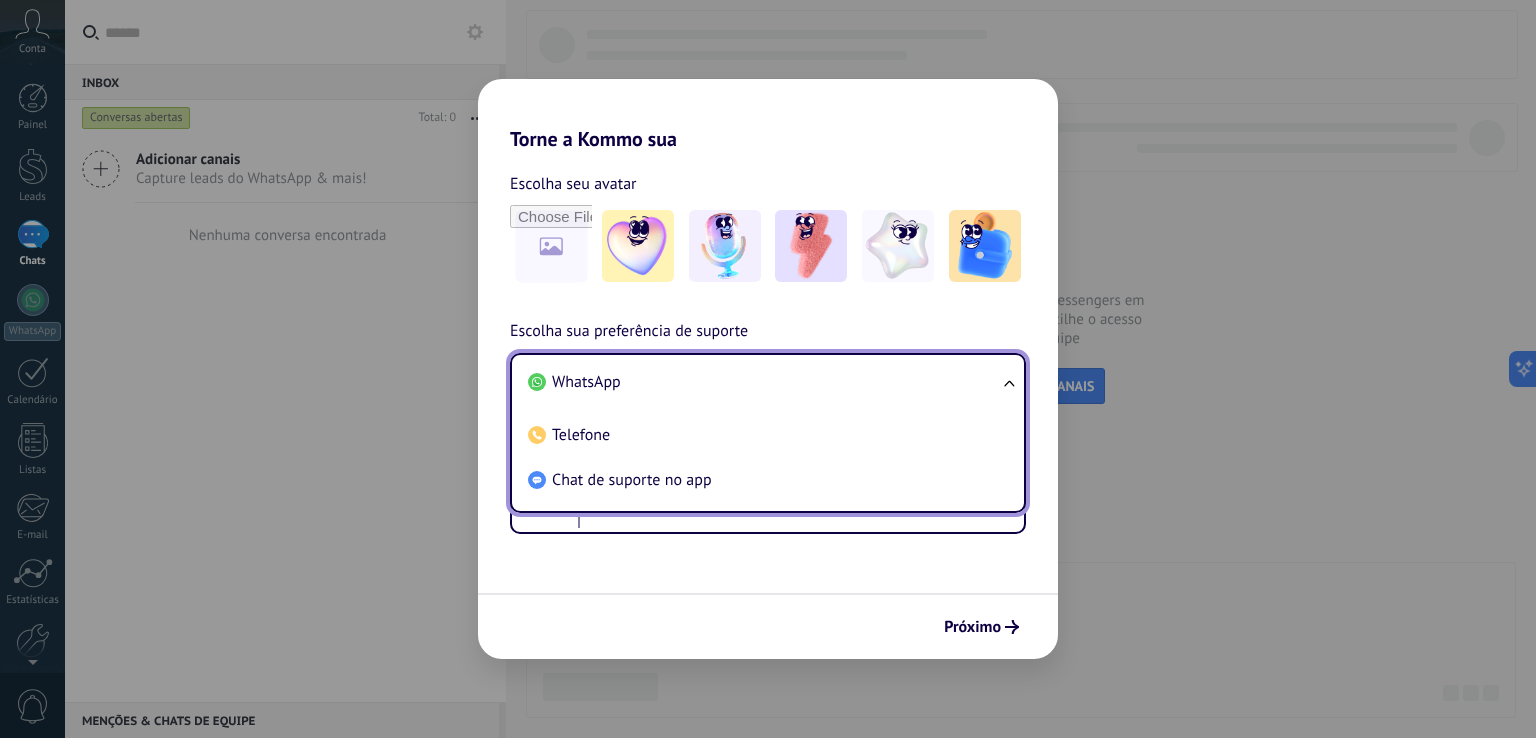 click on "WhatsApp" at bounding box center (764, 382) 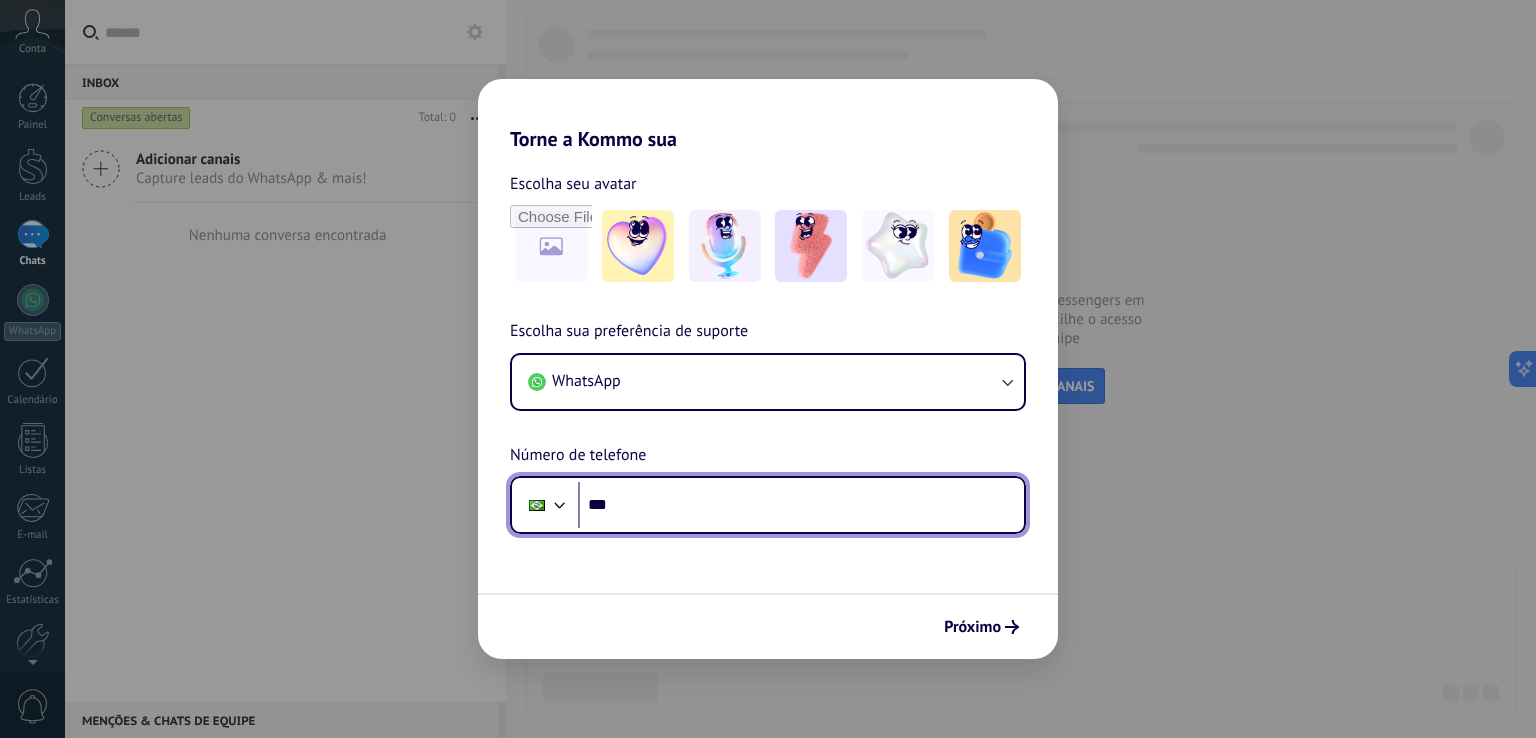 click on "***" at bounding box center [801, 505] 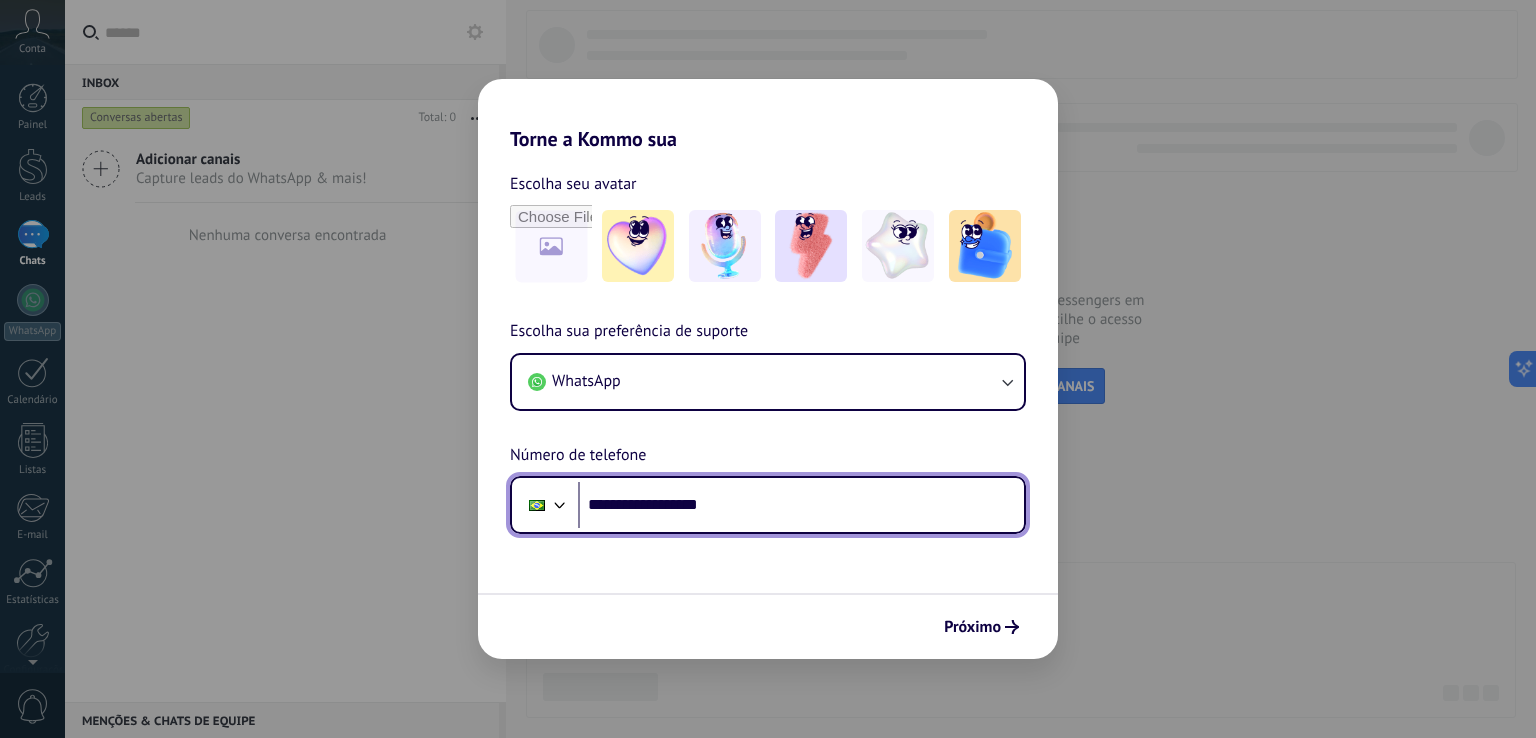 type on "**********" 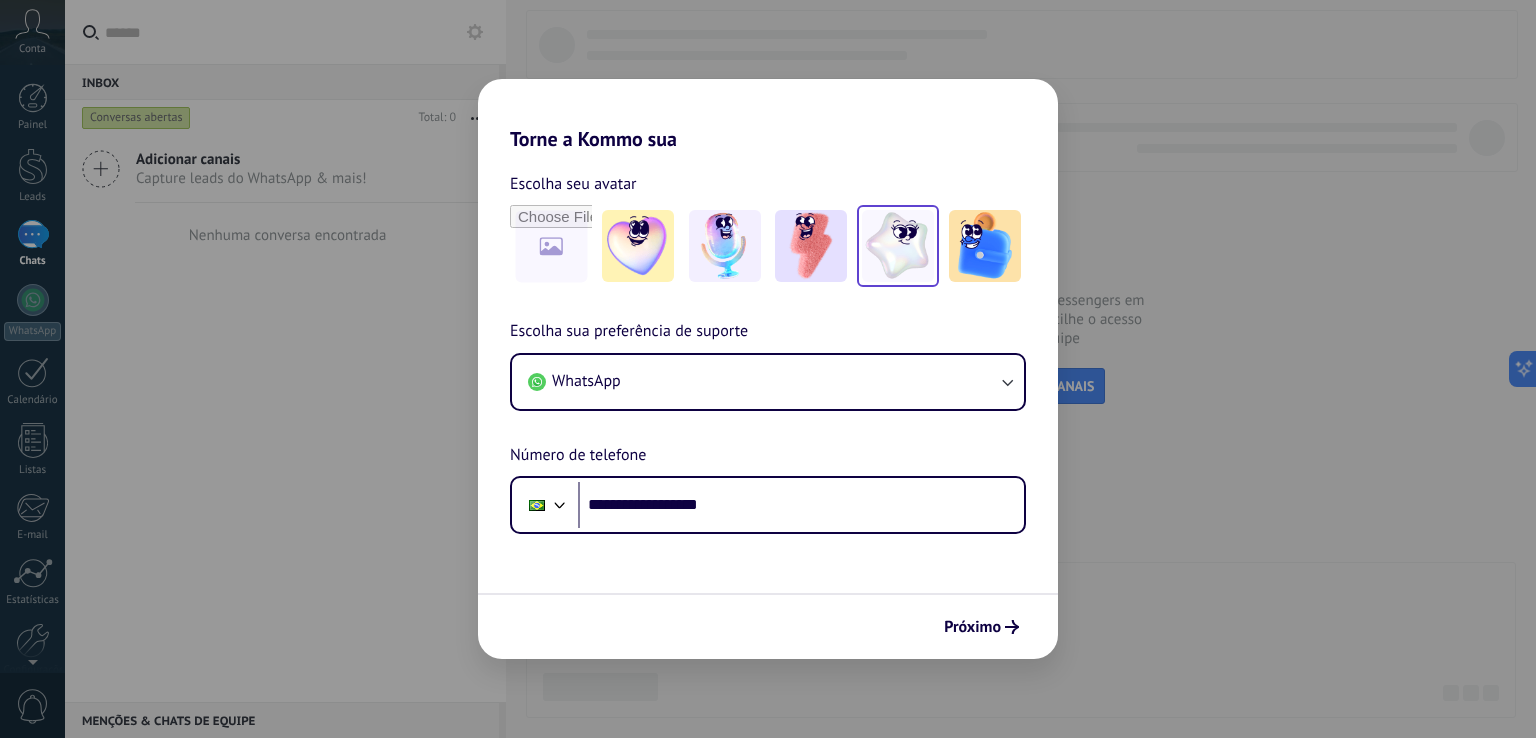 click at bounding box center (898, 246) 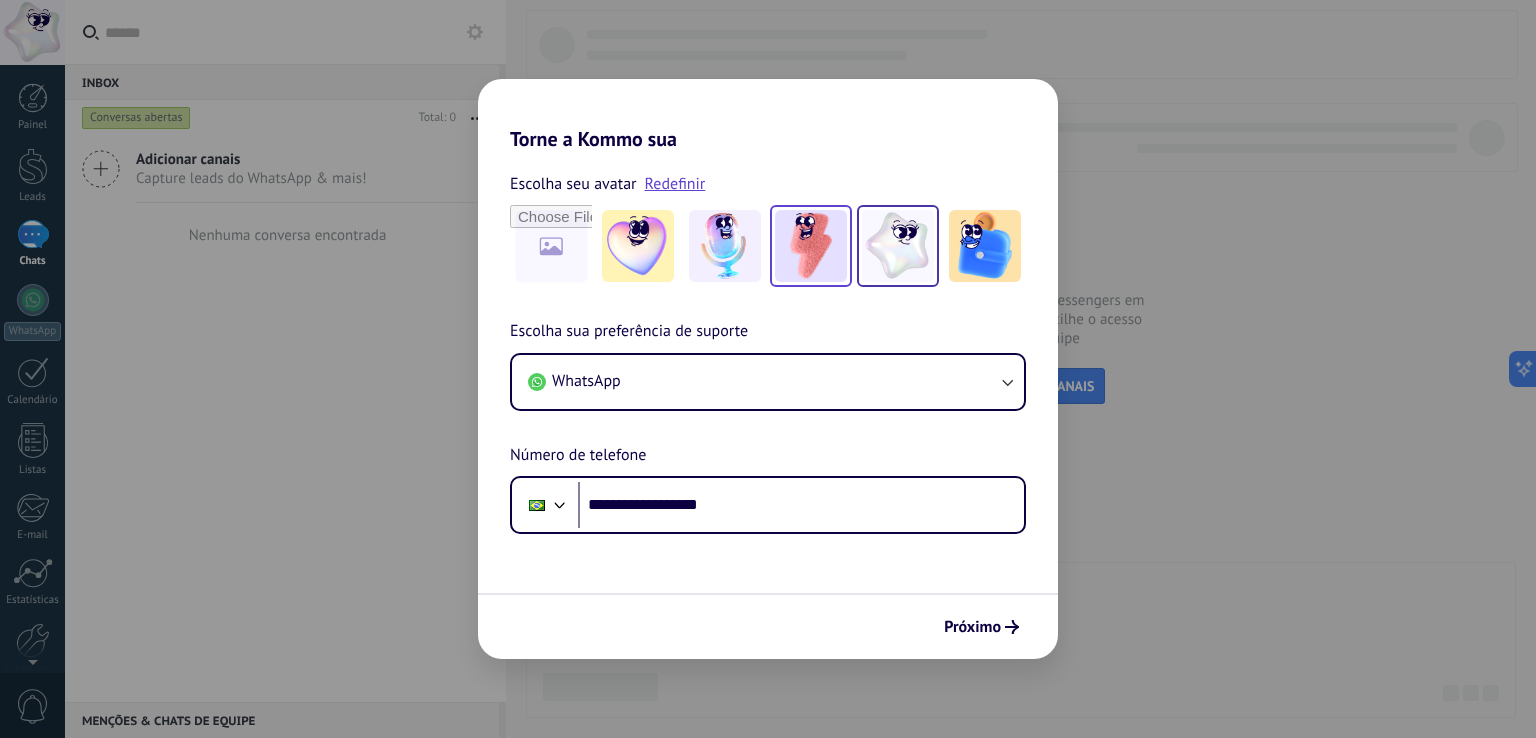 click at bounding box center [811, 246] 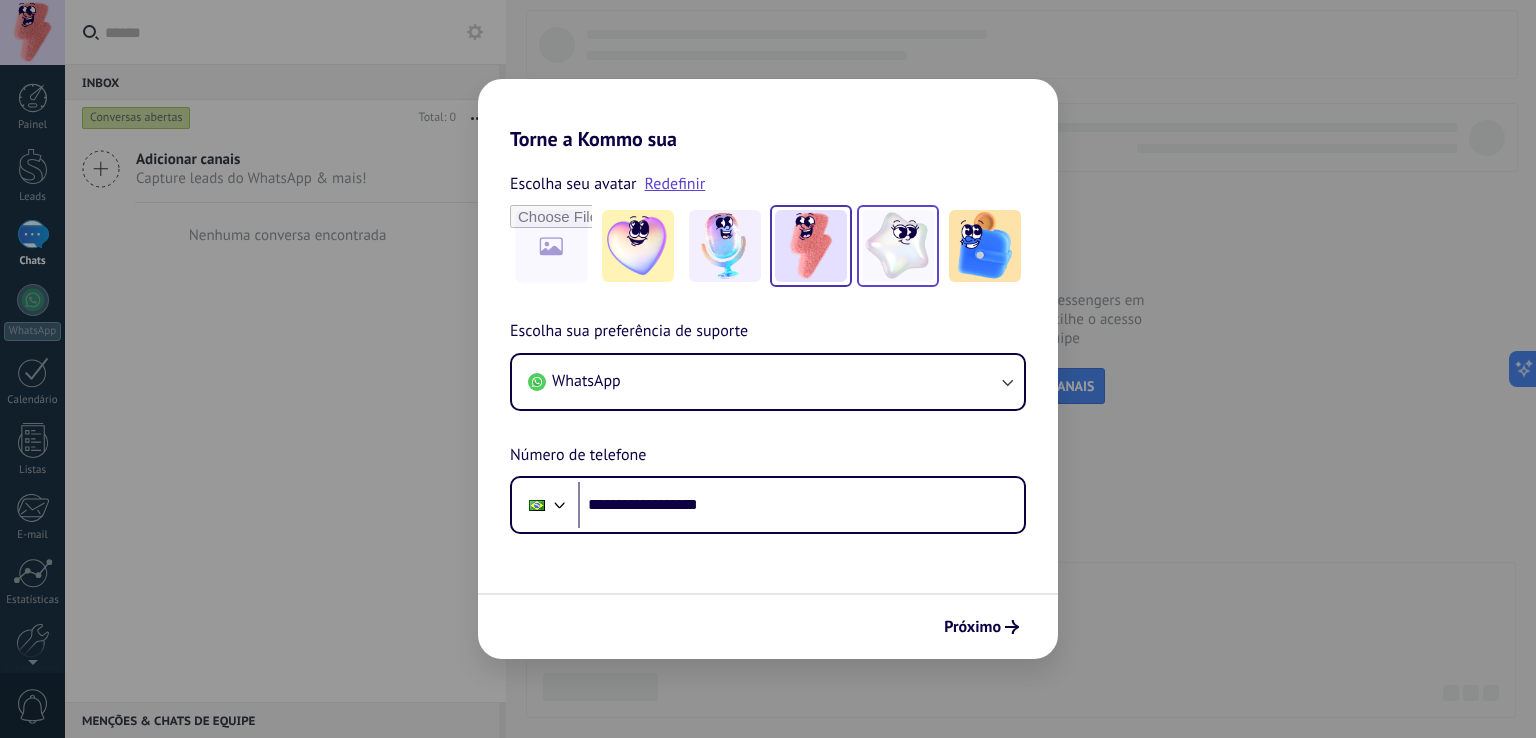 click at bounding box center [898, 246] 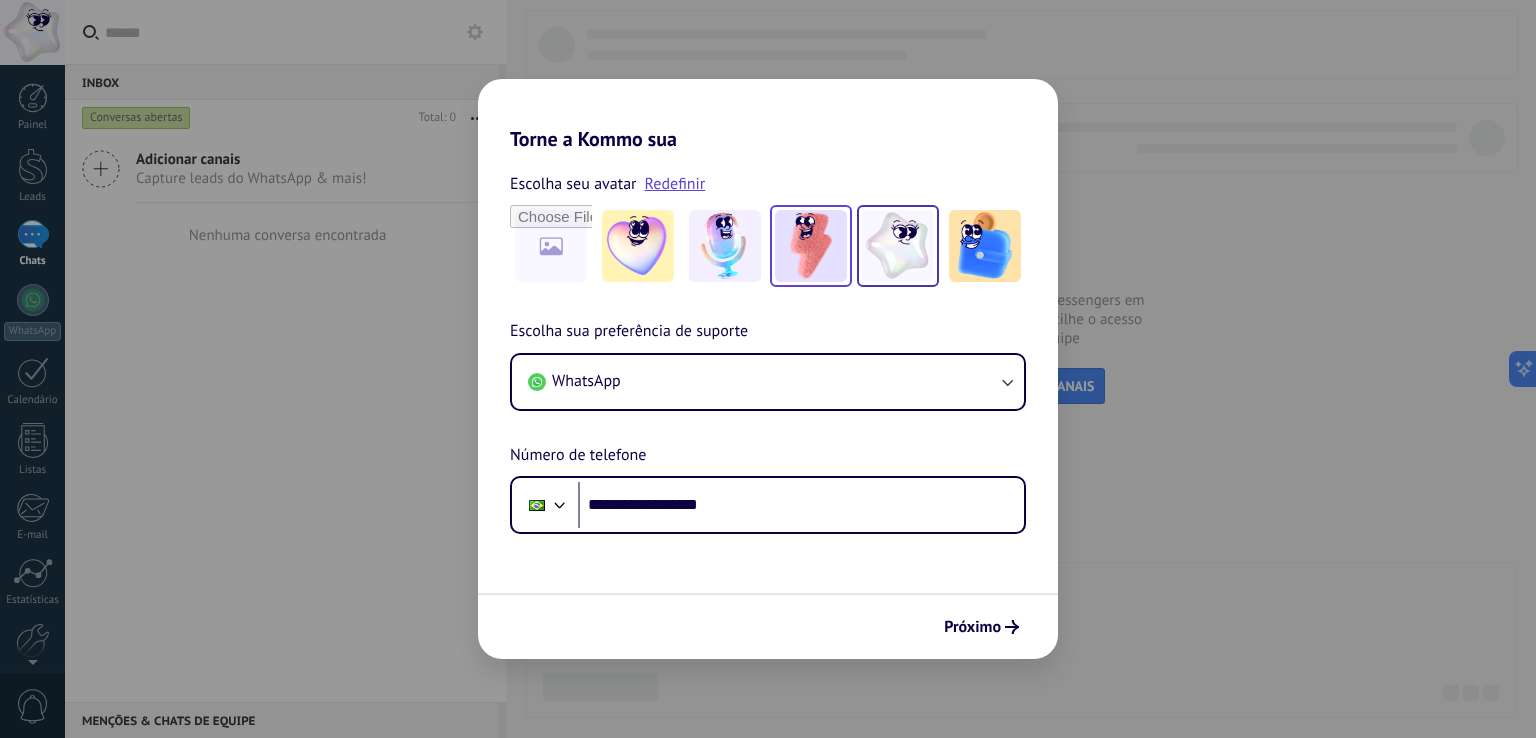 click at bounding box center [811, 246] 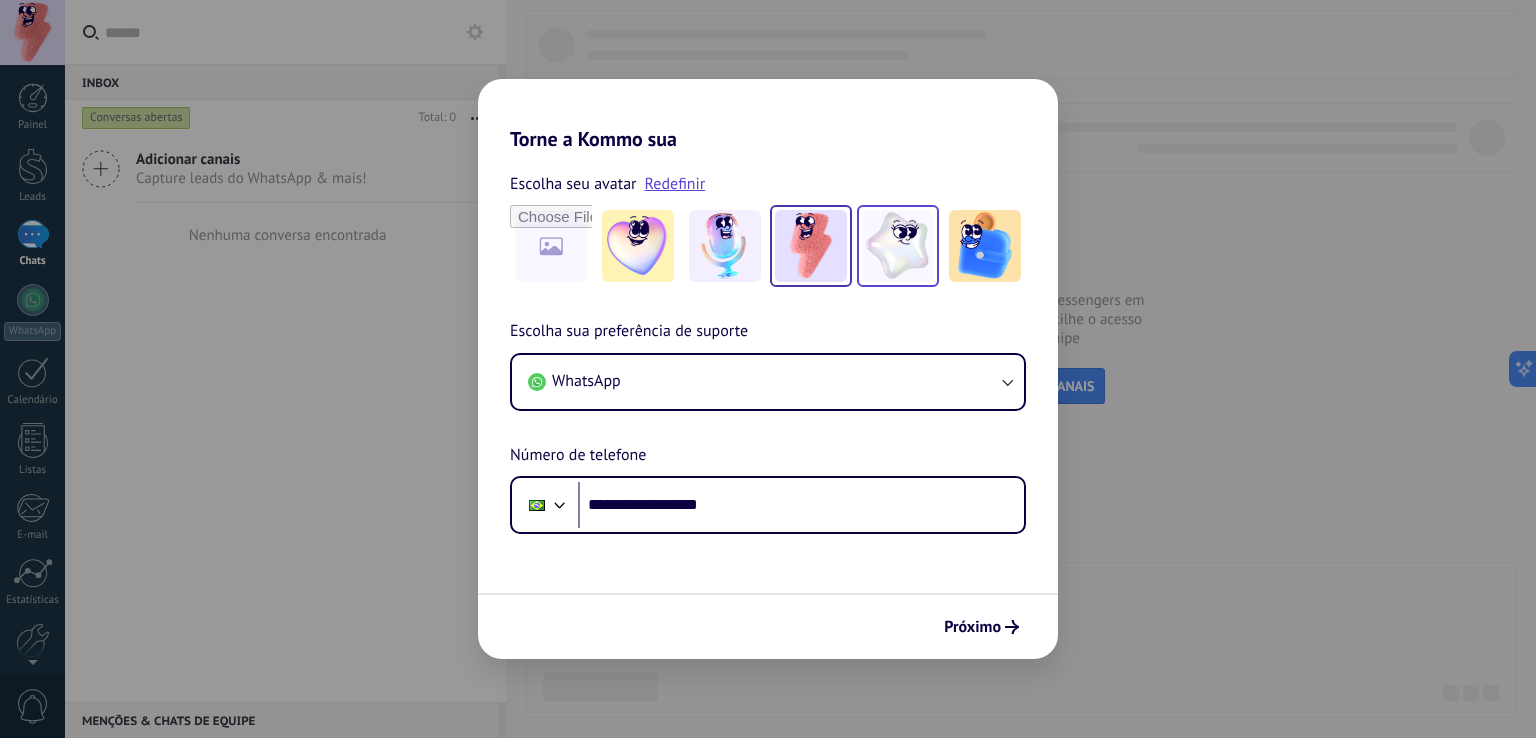 click at bounding box center [898, 246] 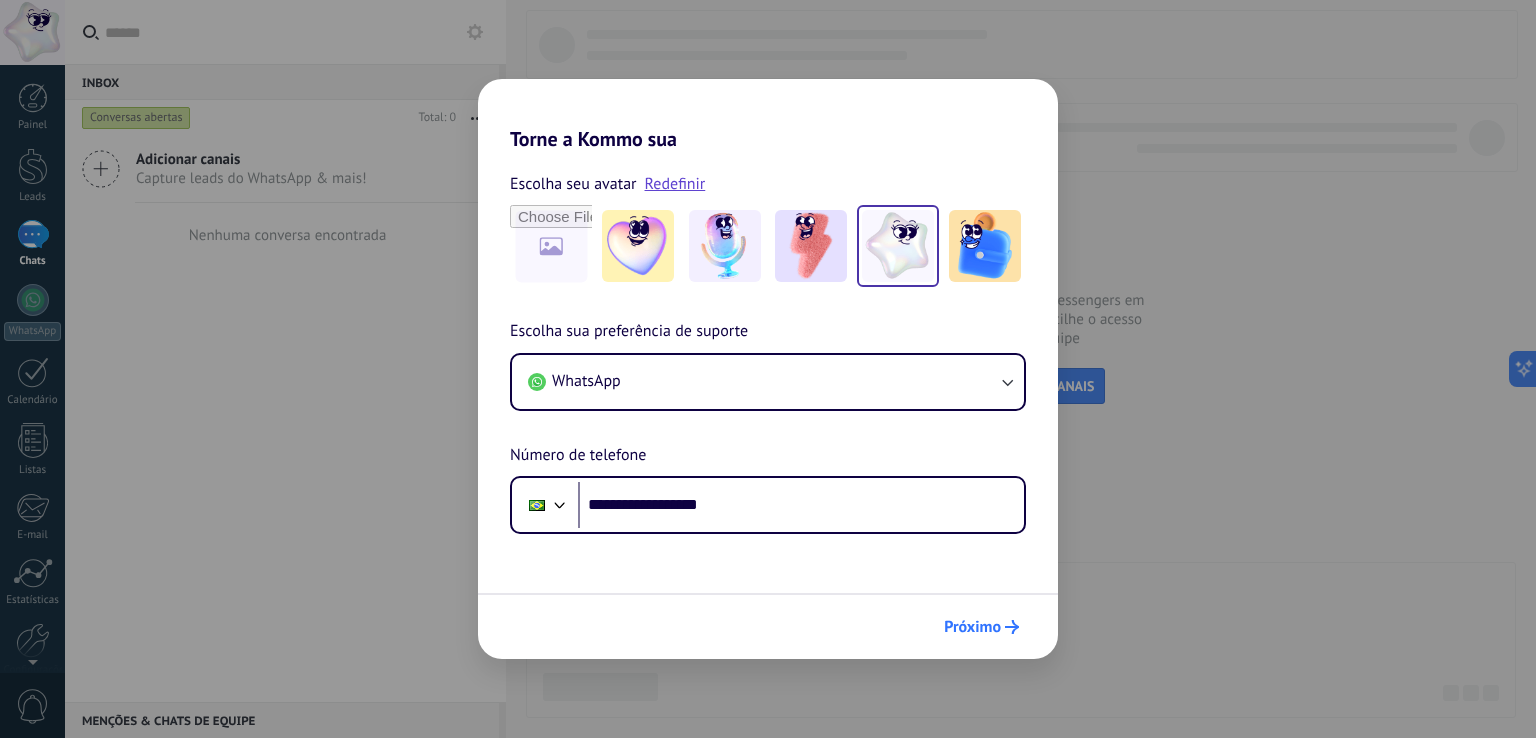 click 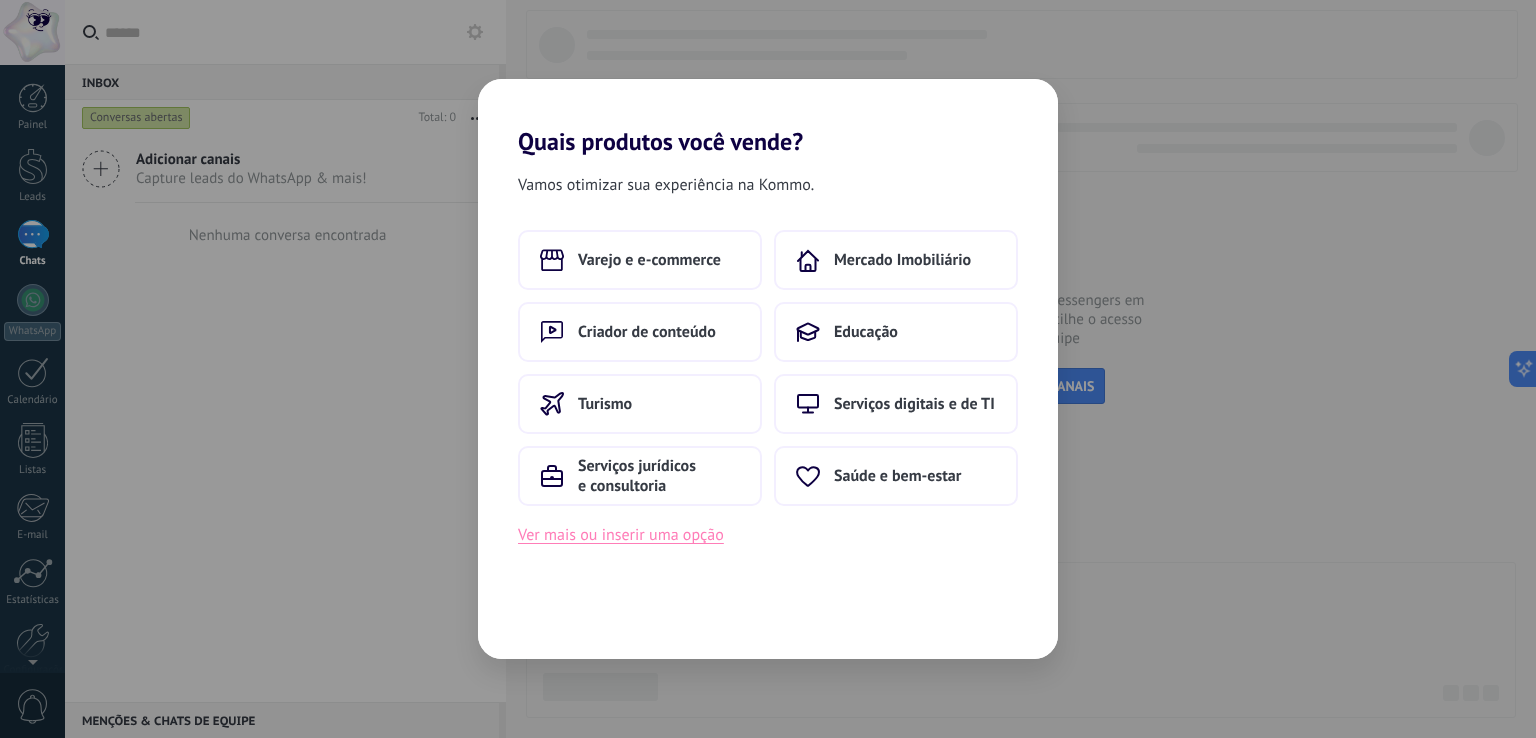 click on "Ver mais ou inserir uma opção" at bounding box center (621, 535) 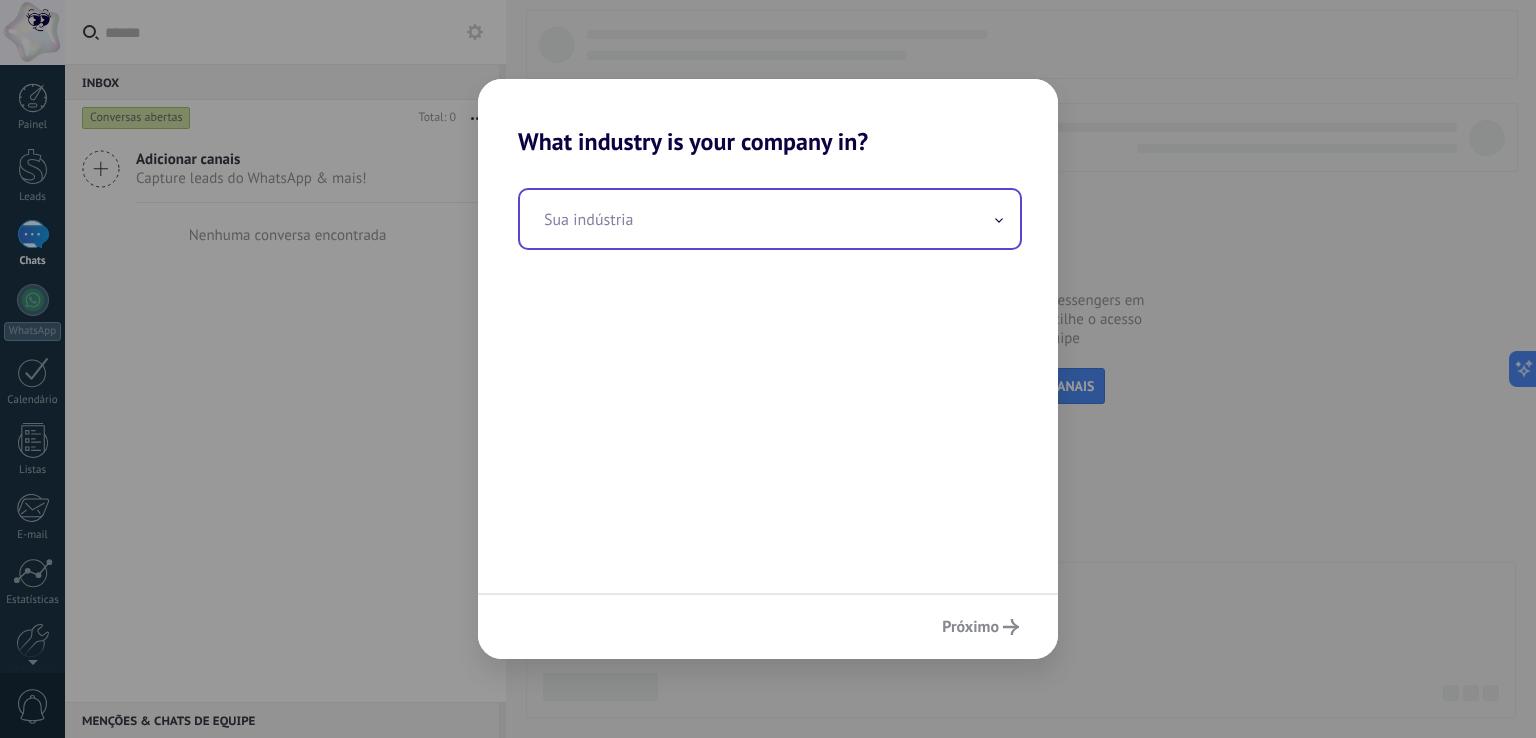 click at bounding box center (770, 219) 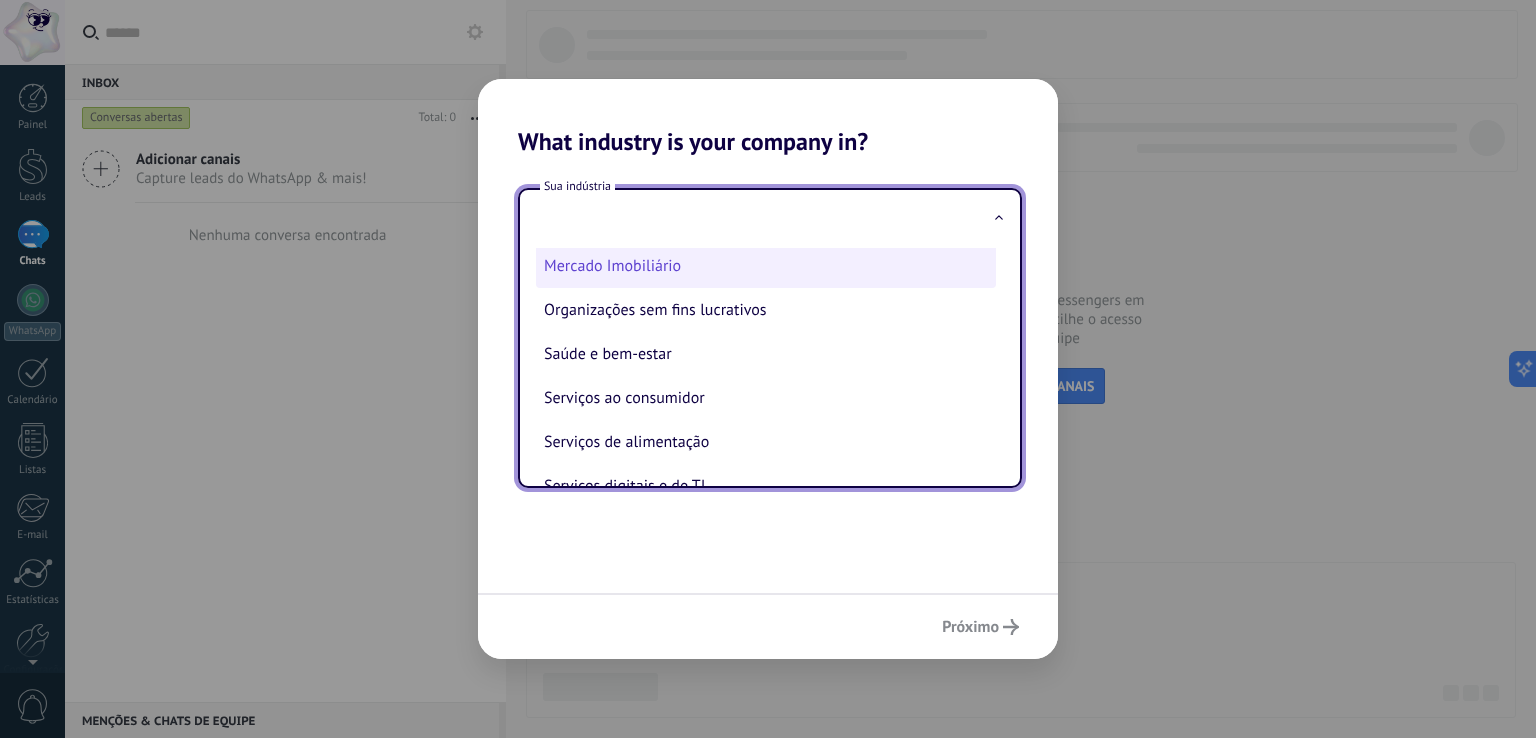 scroll, scrollTop: 200, scrollLeft: 0, axis: vertical 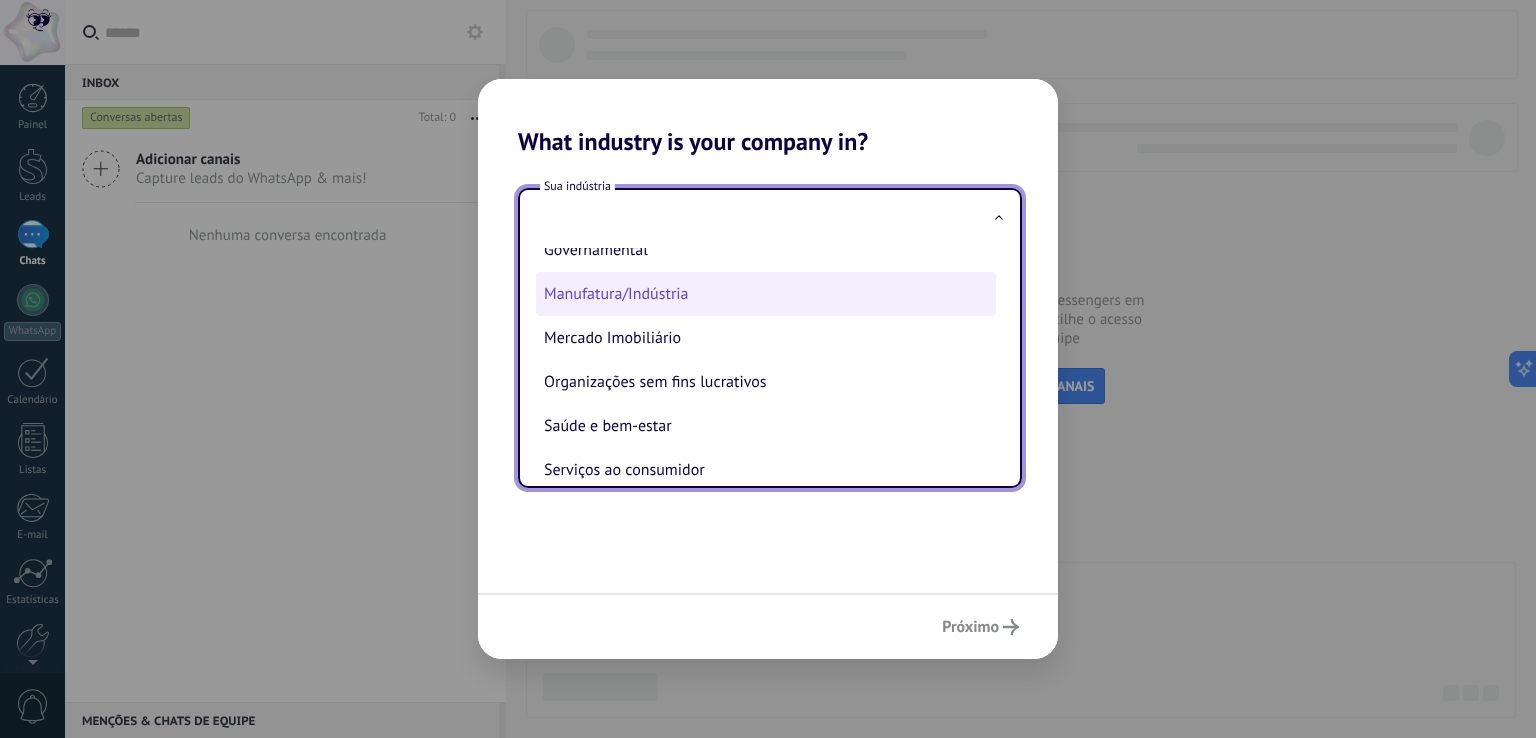 click on "Manufatura/Indústria" at bounding box center [766, 294] 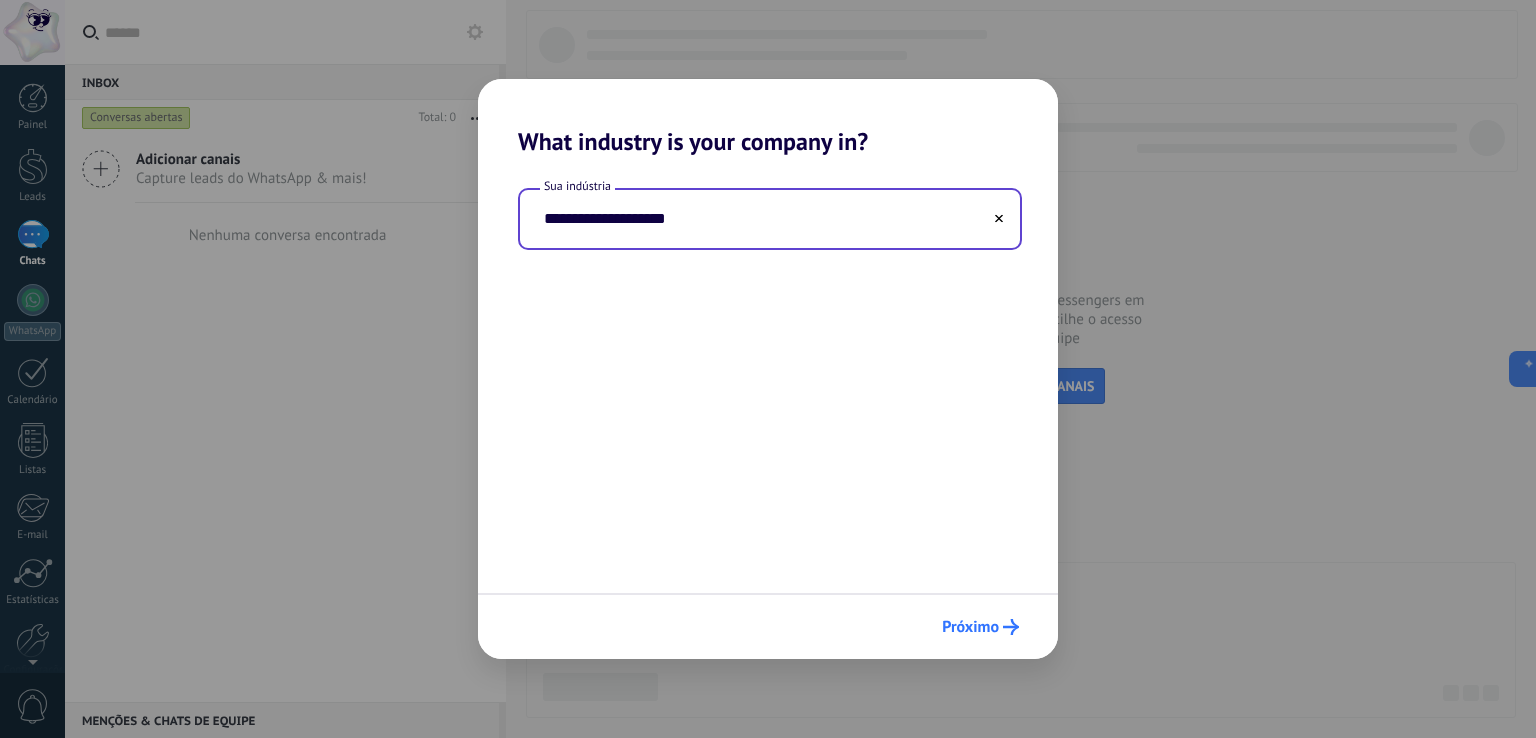 click on "Próximo" at bounding box center [980, 627] 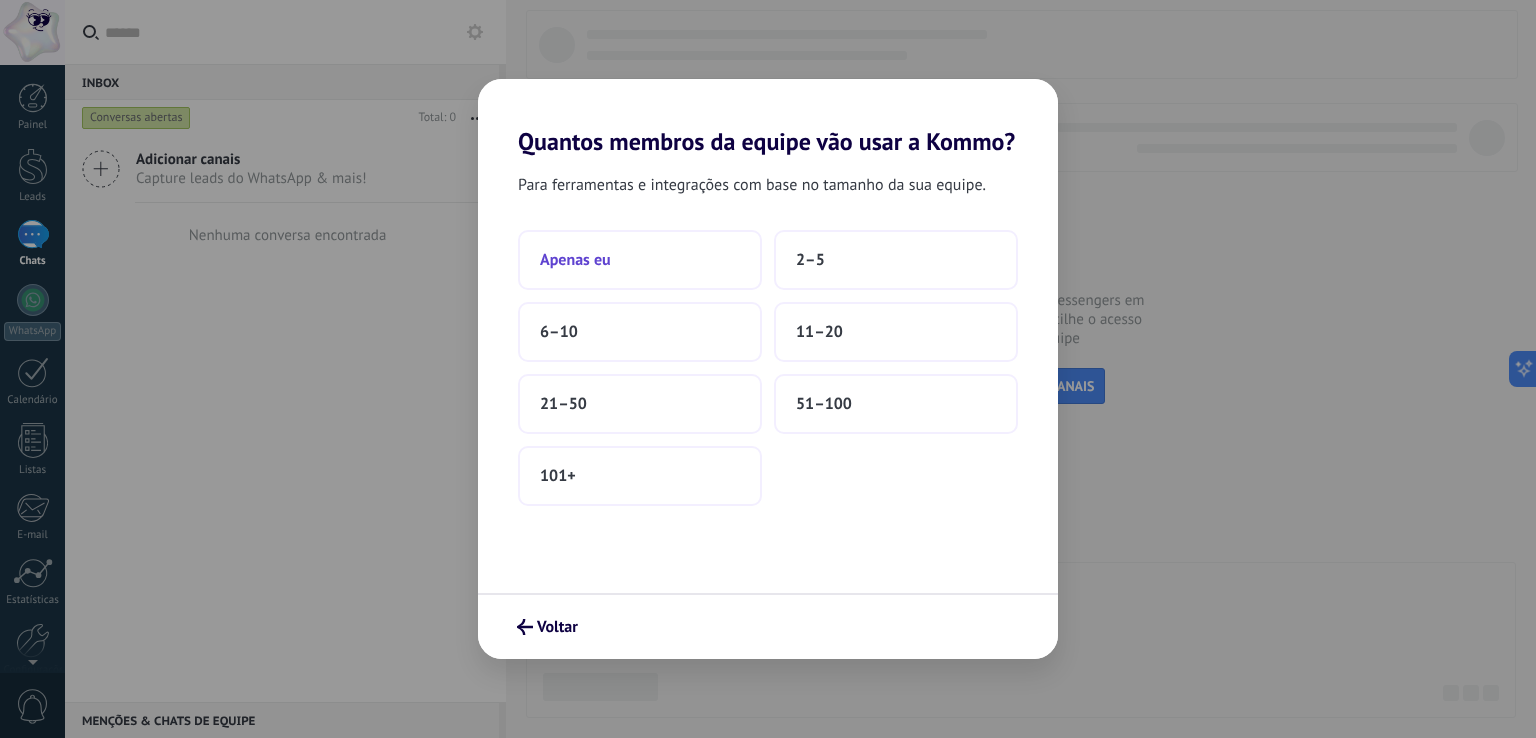 click on "Apenas eu" at bounding box center [640, 260] 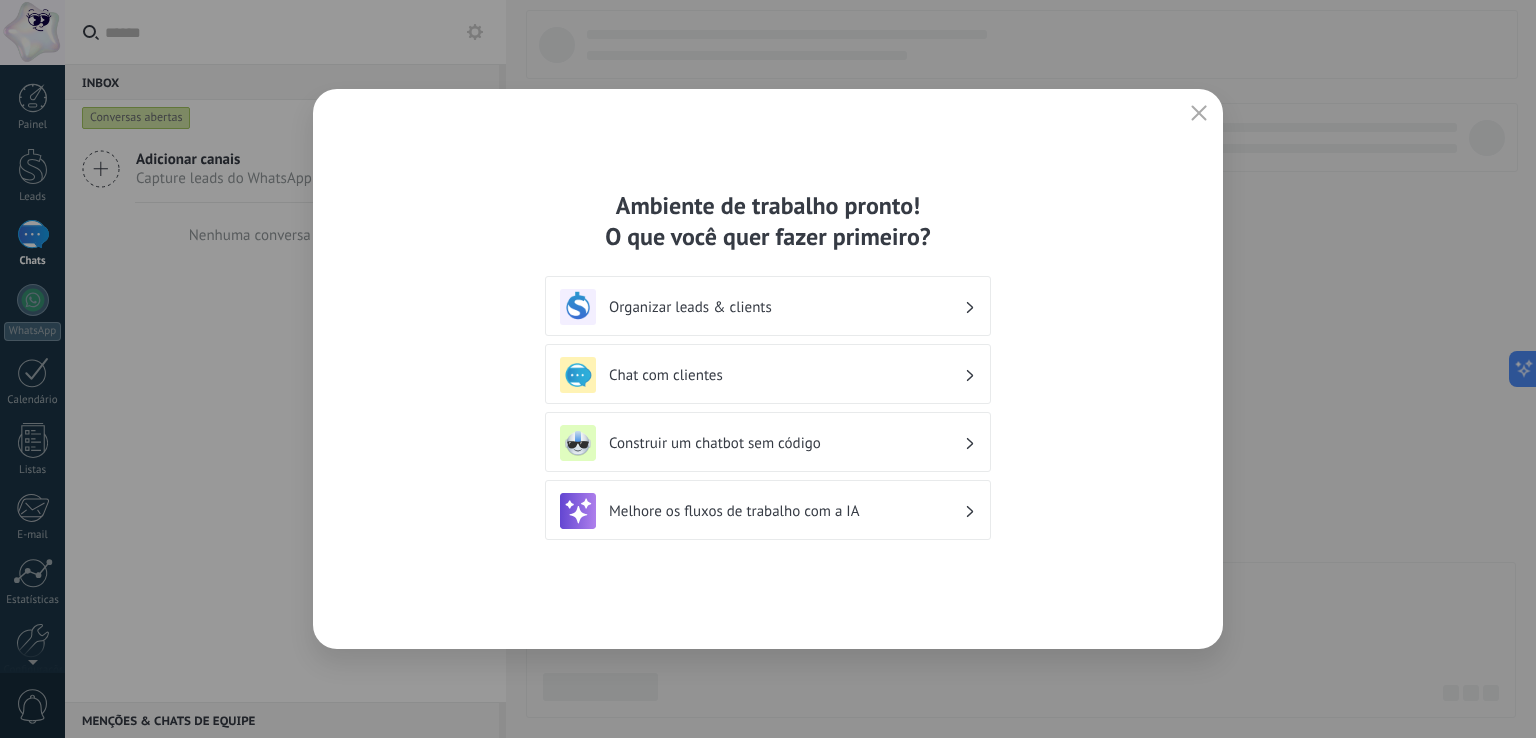 click on "Chat com clientes" at bounding box center [768, 374] 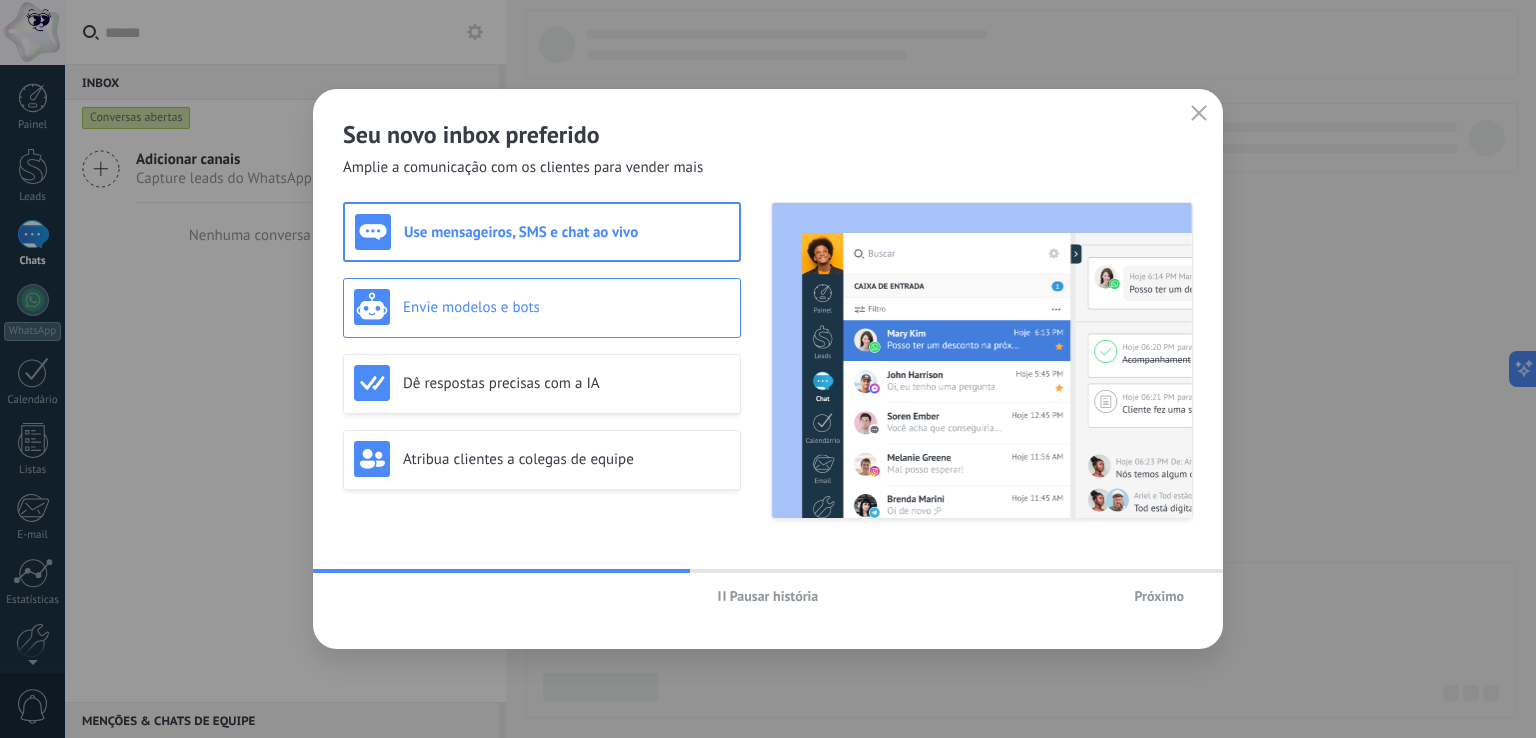 click on "Envie modelos e bots" at bounding box center (542, 307) 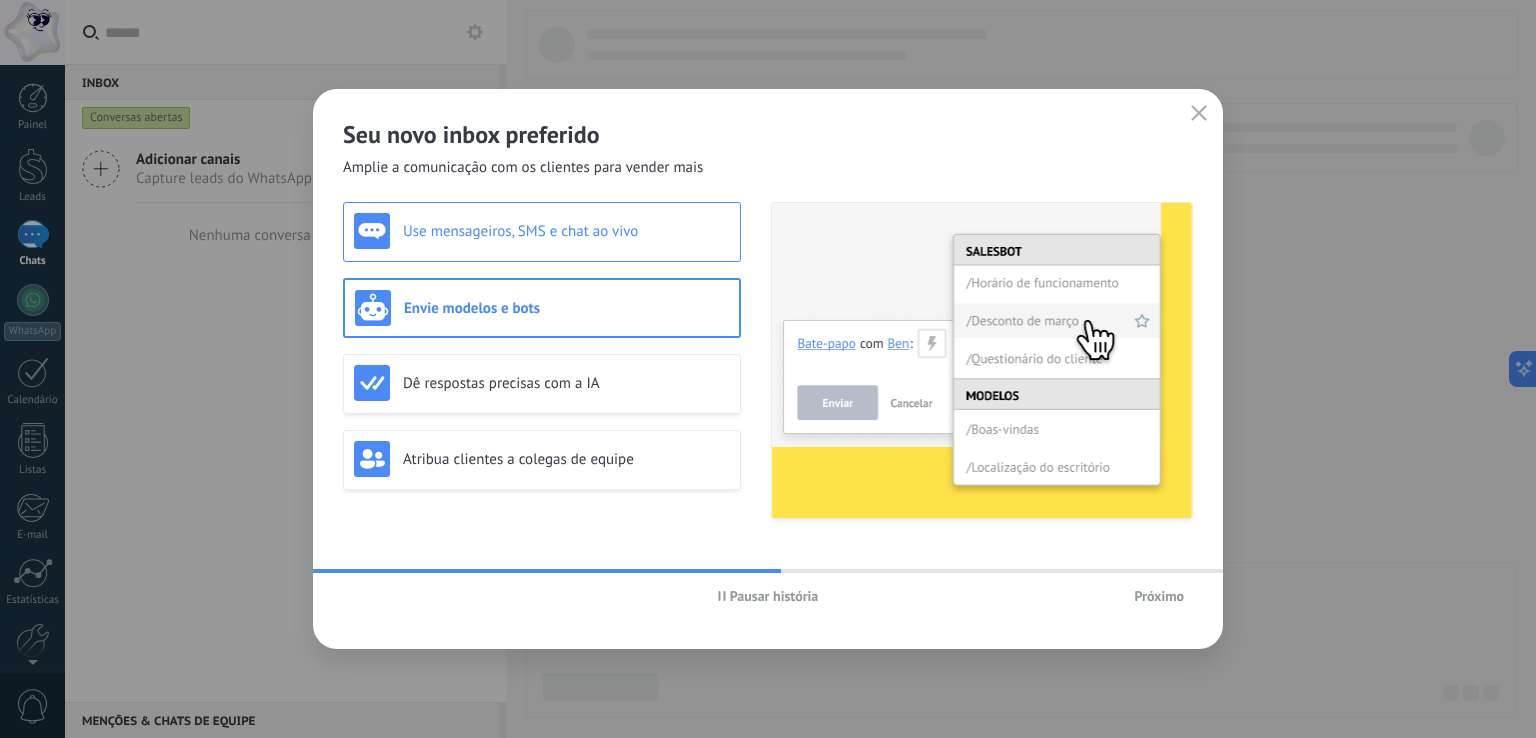 click on "Use mensageiros, SMS e chat ao vivo" at bounding box center (542, 231) 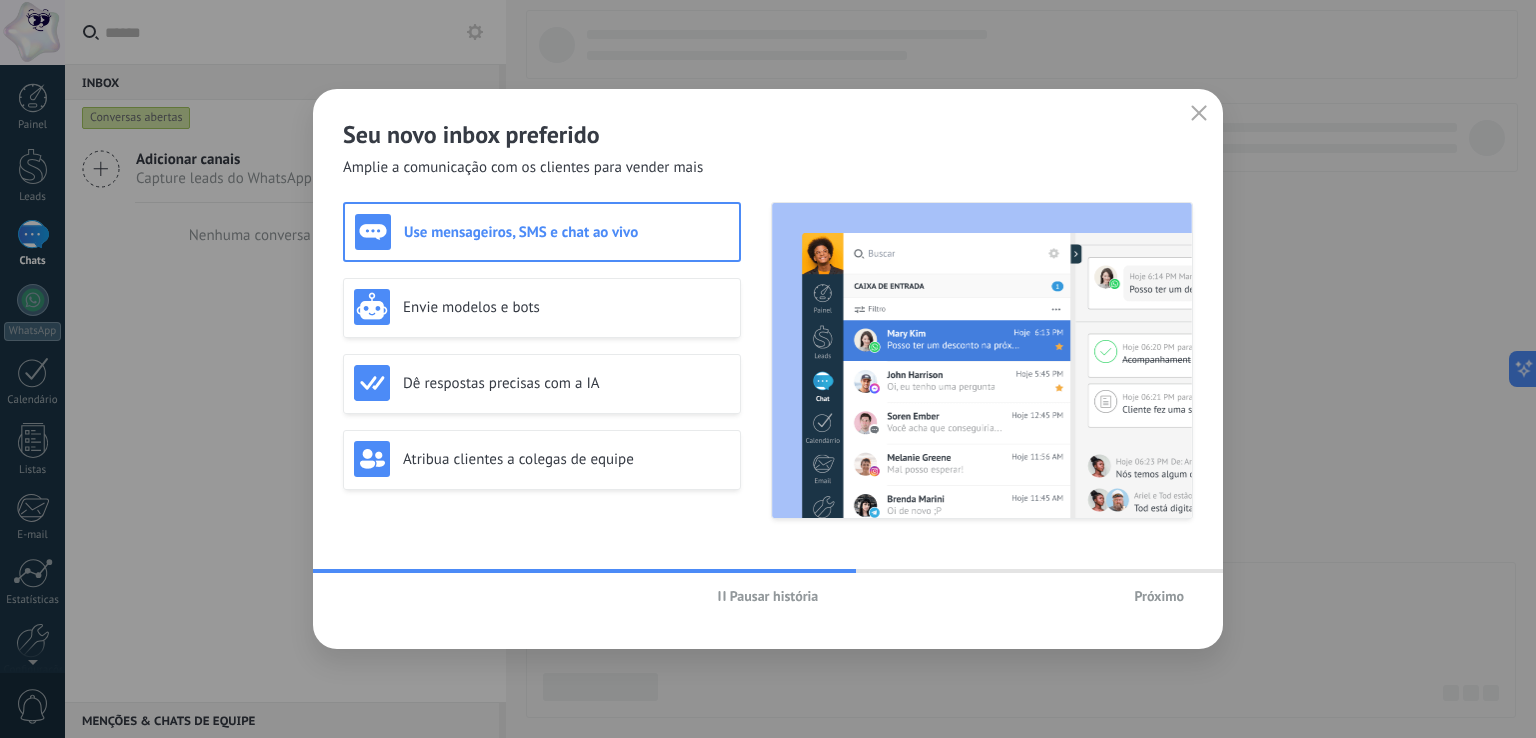 click on "Pausar história" at bounding box center (774, 596) 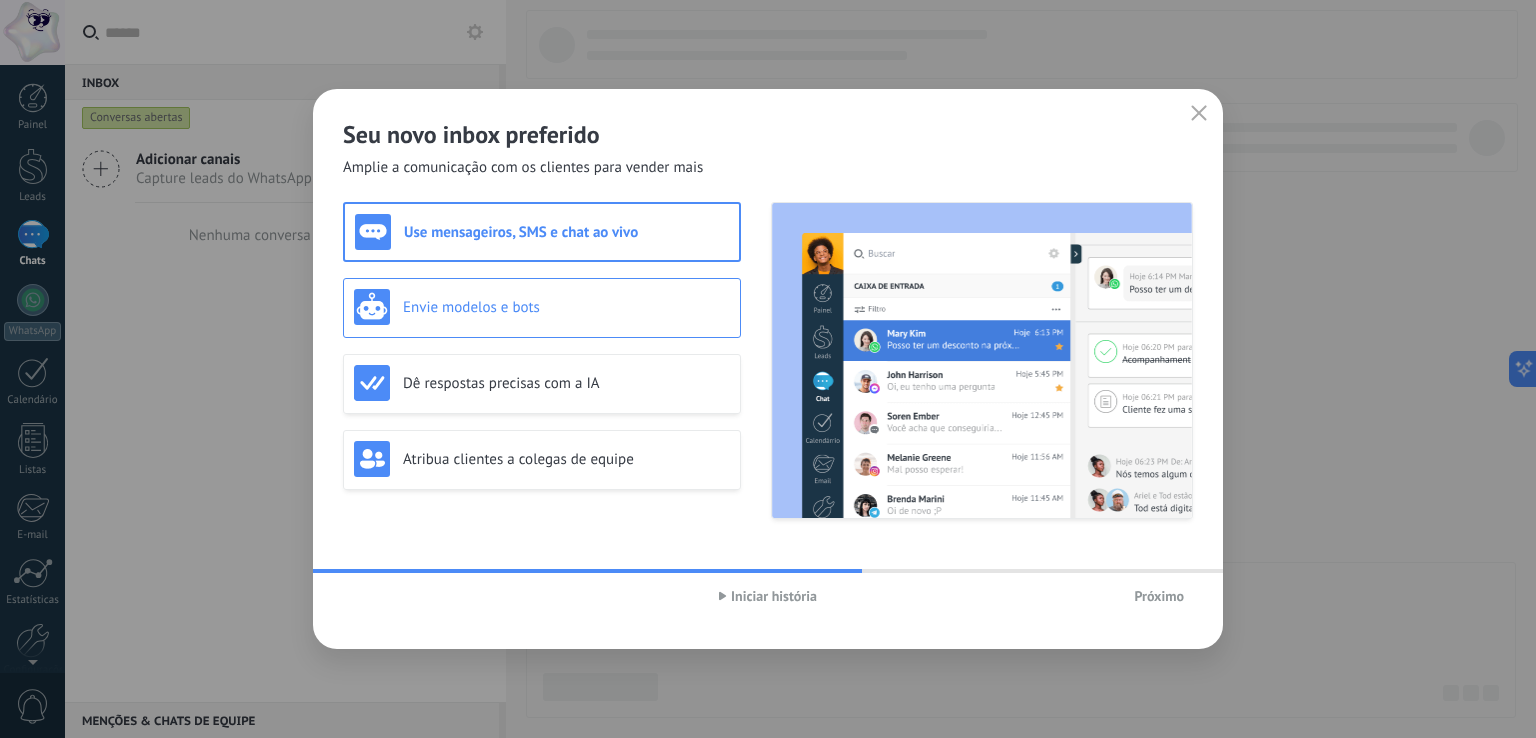 click on "Envie modelos e bots" at bounding box center [566, 307] 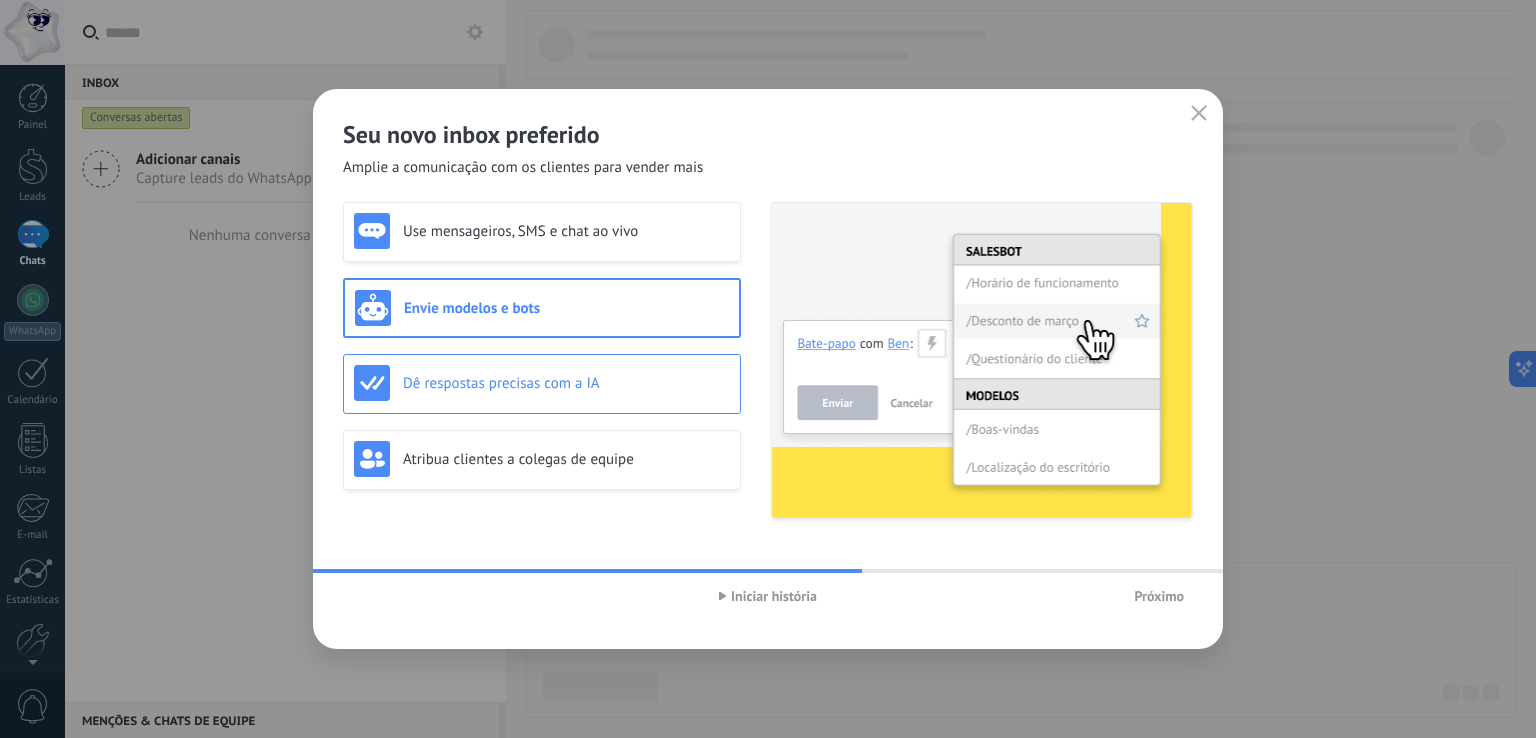click on "Dê respostas precisas com a IA" at bounding box center (542, 383) 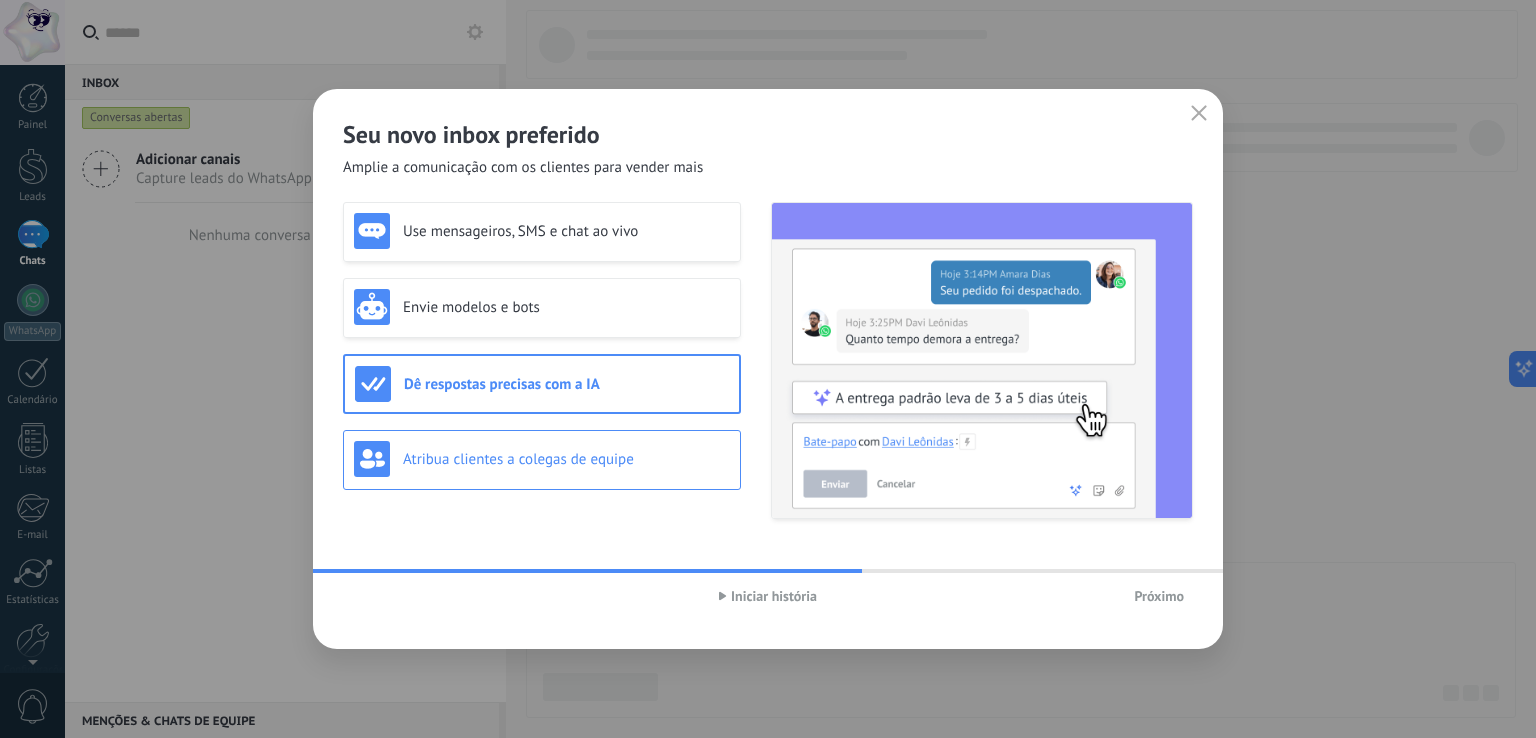 click on "Atribua clientes a colegas de equipe" at bounding box center (566, 459) 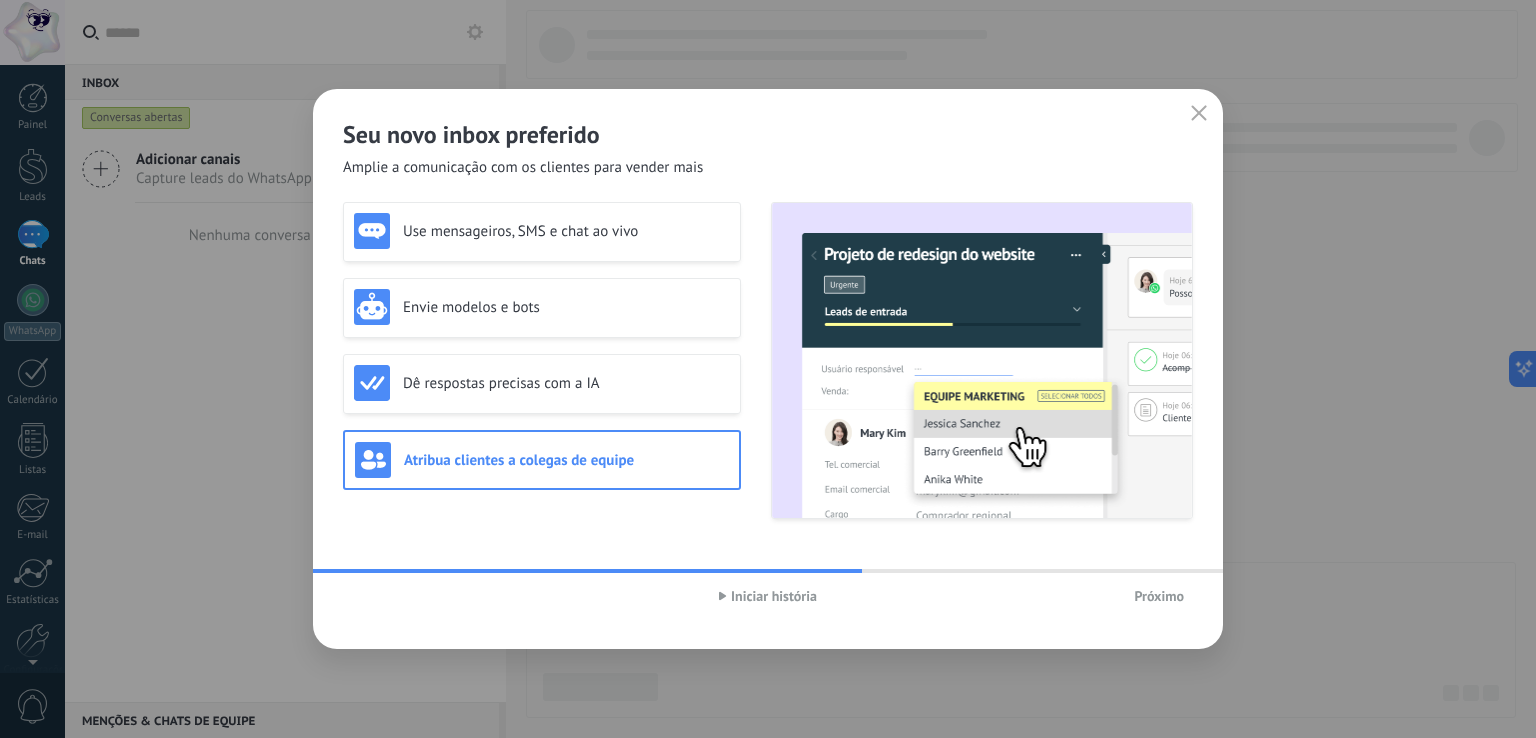 click on "Iniciar história" at bounding box center [774, 596] 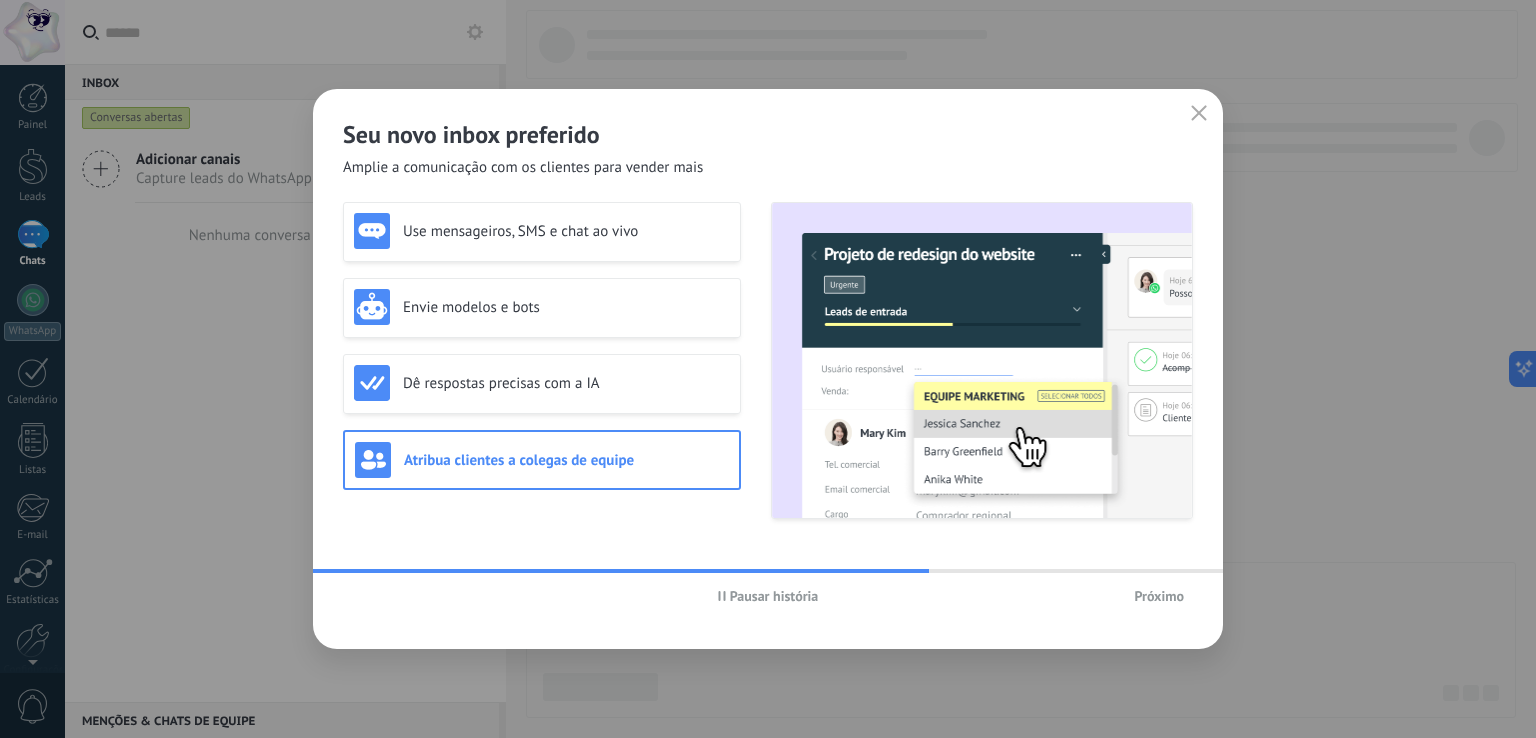 click on "Próximo" at bounding box center (1159, 596) 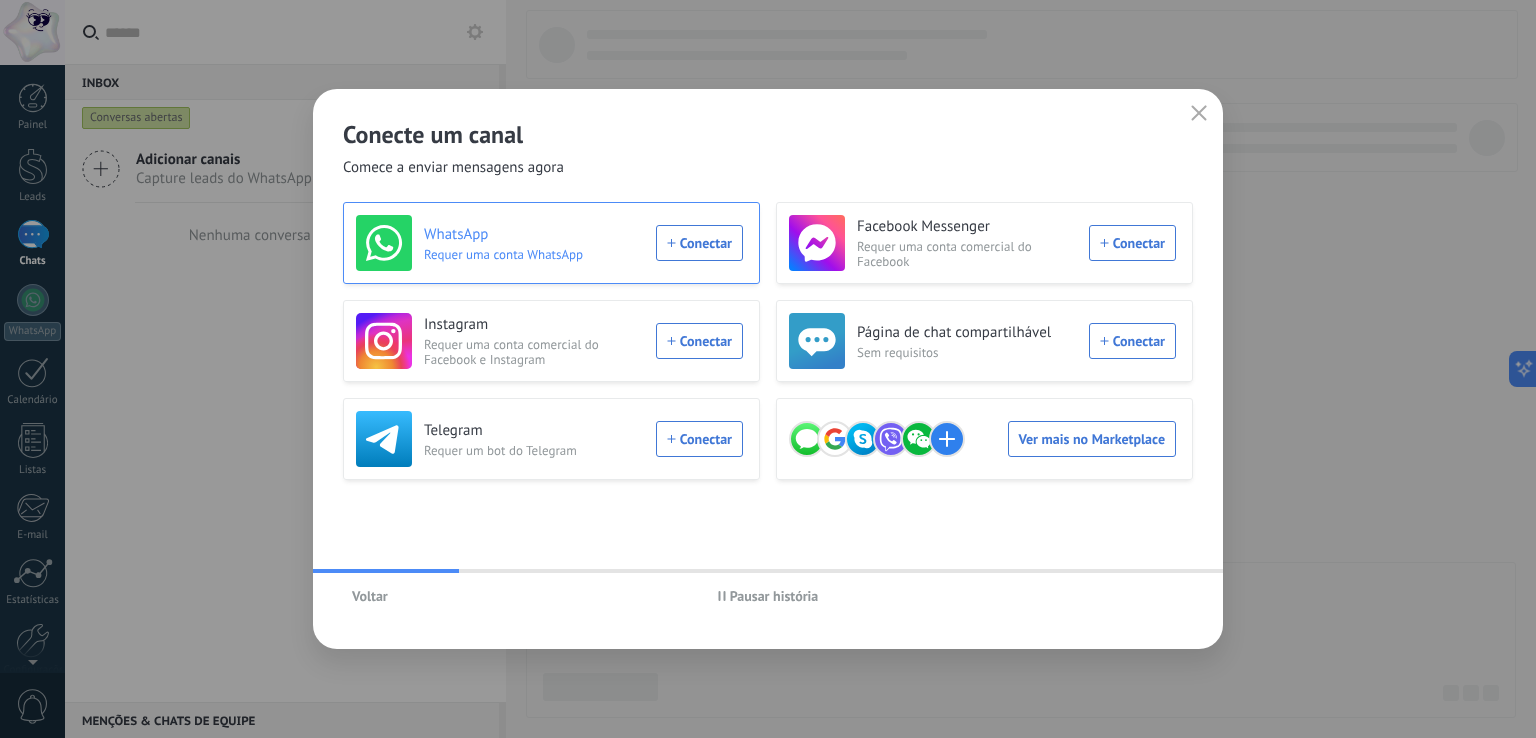click on "WhatsApp Requer uma conta WhatsApp Conectar" at bounding box center [549, 243] 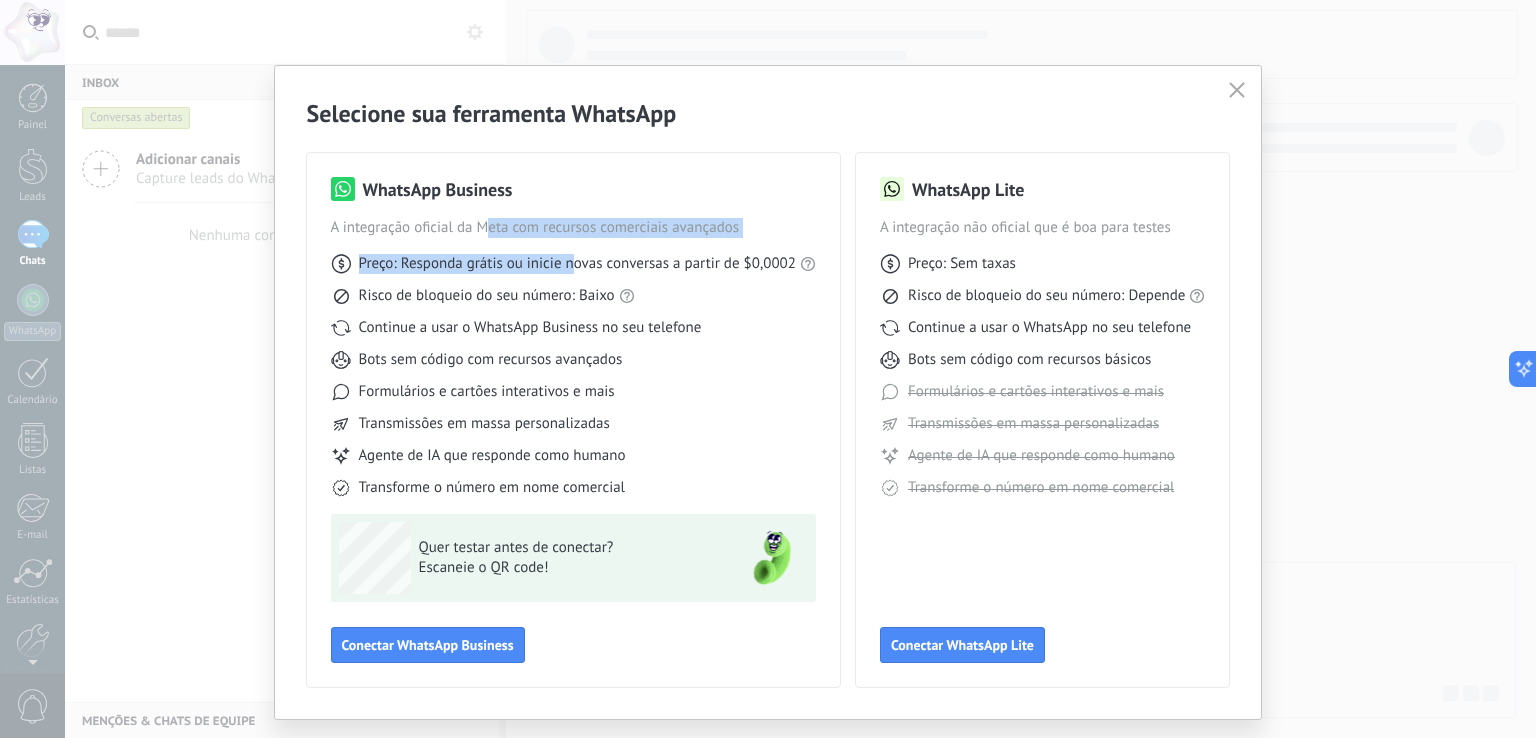 drag, startPoint x: 481, startPoint y: 223, endPoint x: 568, endPoint y: 259, distance: 94.15413 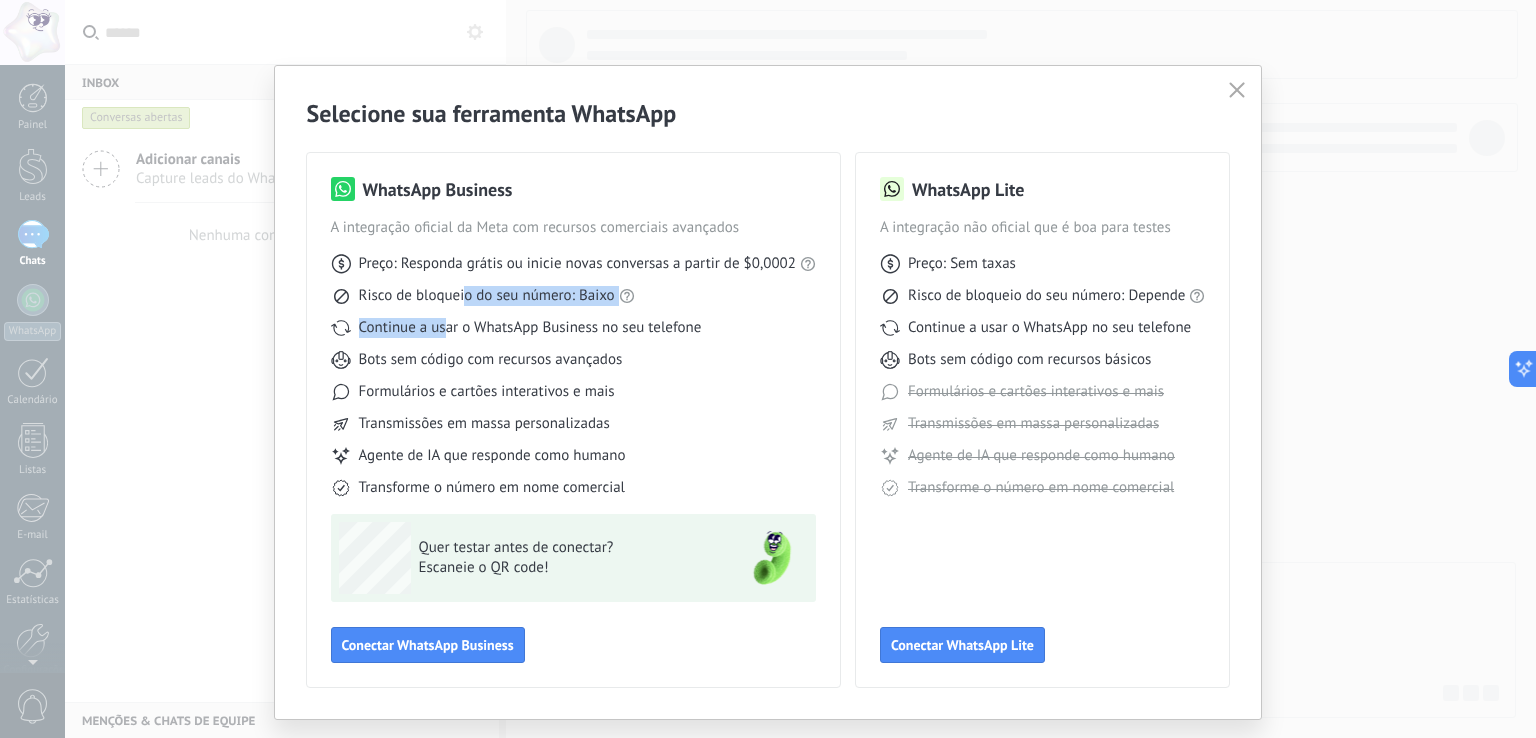 drag, startPoint x: 461, startPoint y: 287, endPoint x: 445, endPoint y: 330, distance: 45.88028 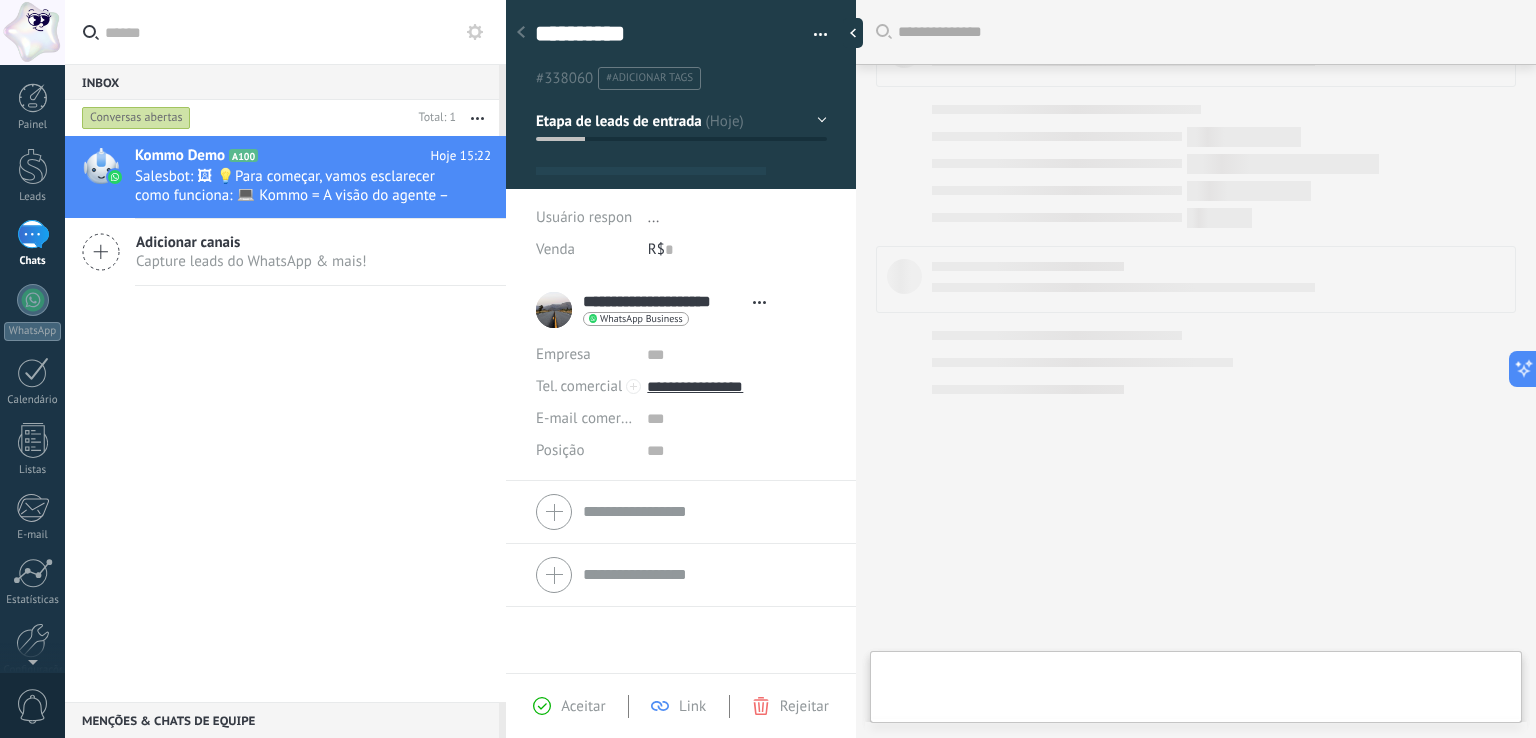 scroll, scrollTop: 604, scrollLeft: 0, axis: vertical 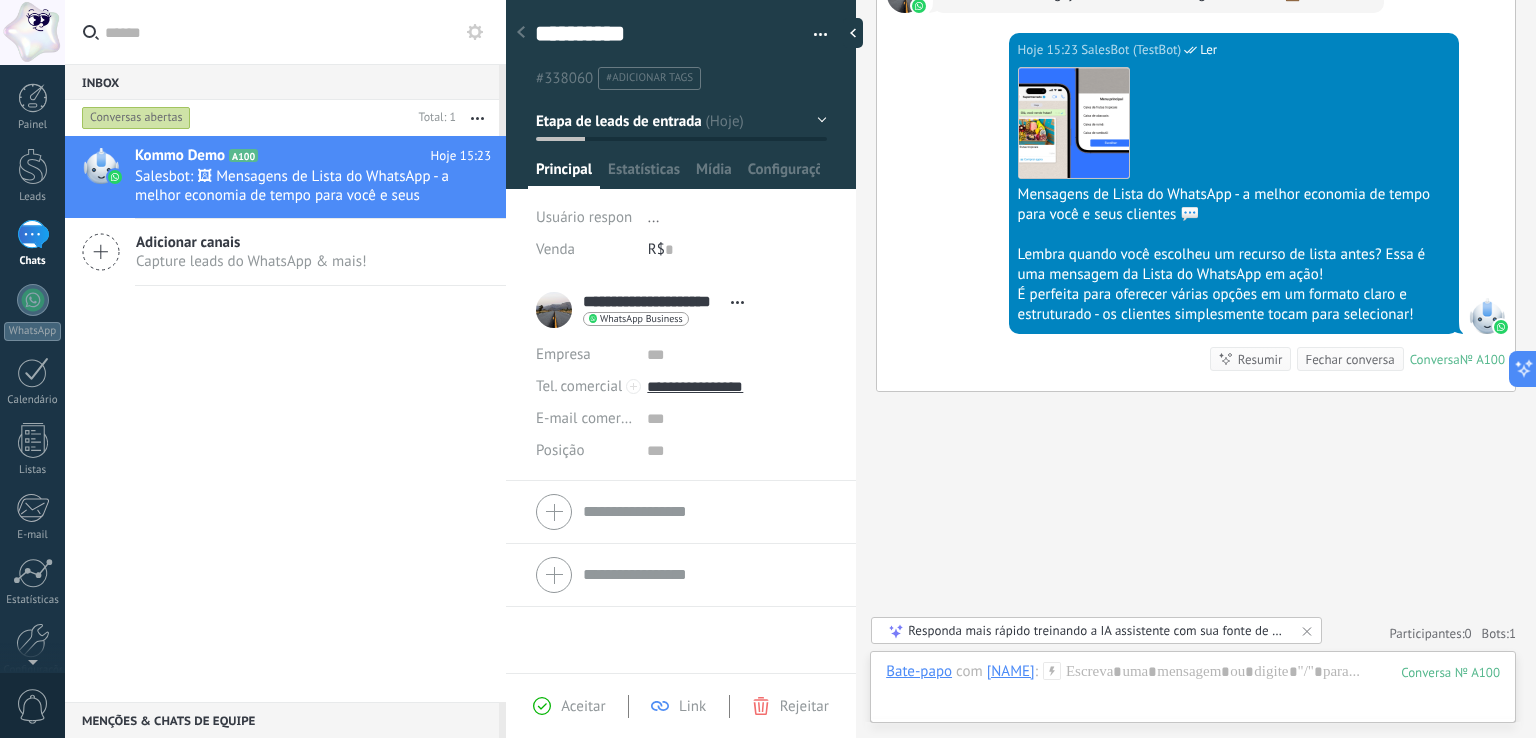click on "Resumir Resumir" at bounding box center (1251, 359) 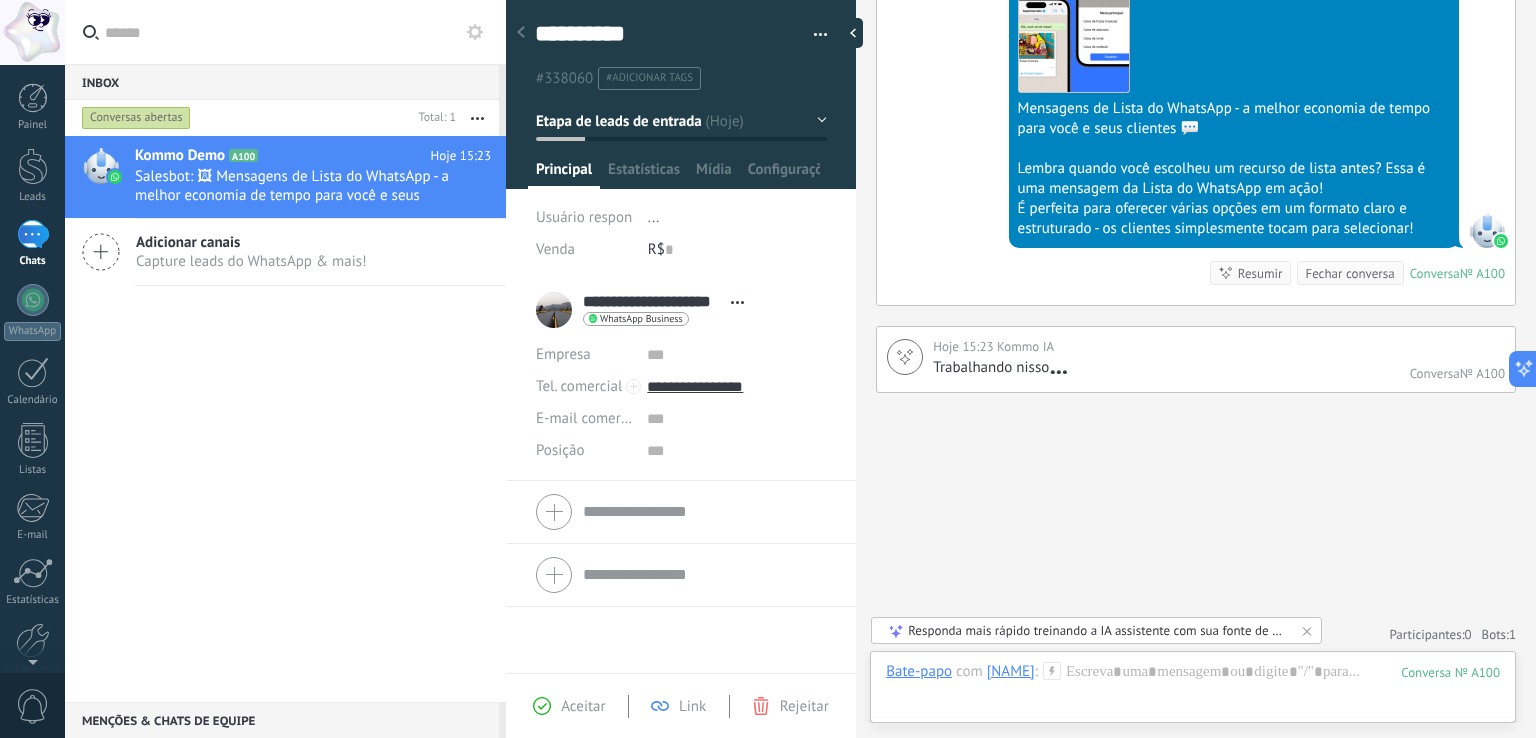 scroll, scrollTop: 2195, scrollLeft: 0, axis: vertical 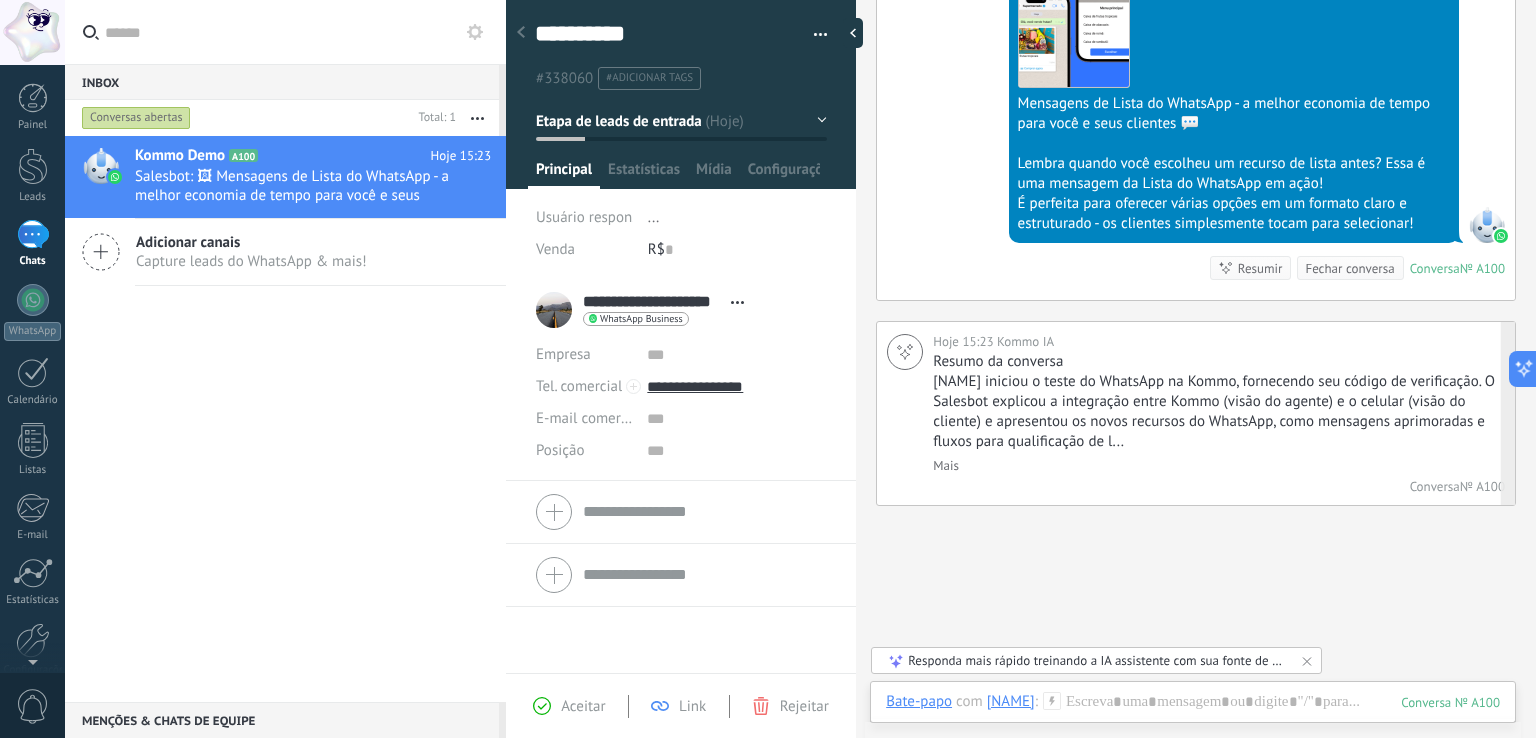 click on "[NAME] iniciou o teste do WhatsApp na Kommo, fornecendo seu código de verificação. O Salesbot explicou a integração entre Kommo (visão do agente) e o celular (visão do cliente) e apresentou os novos recursos do WhatsApp, como mensagens aprimoradas e fluxos para qualificação de l..." at bounding box center (1216, 412) 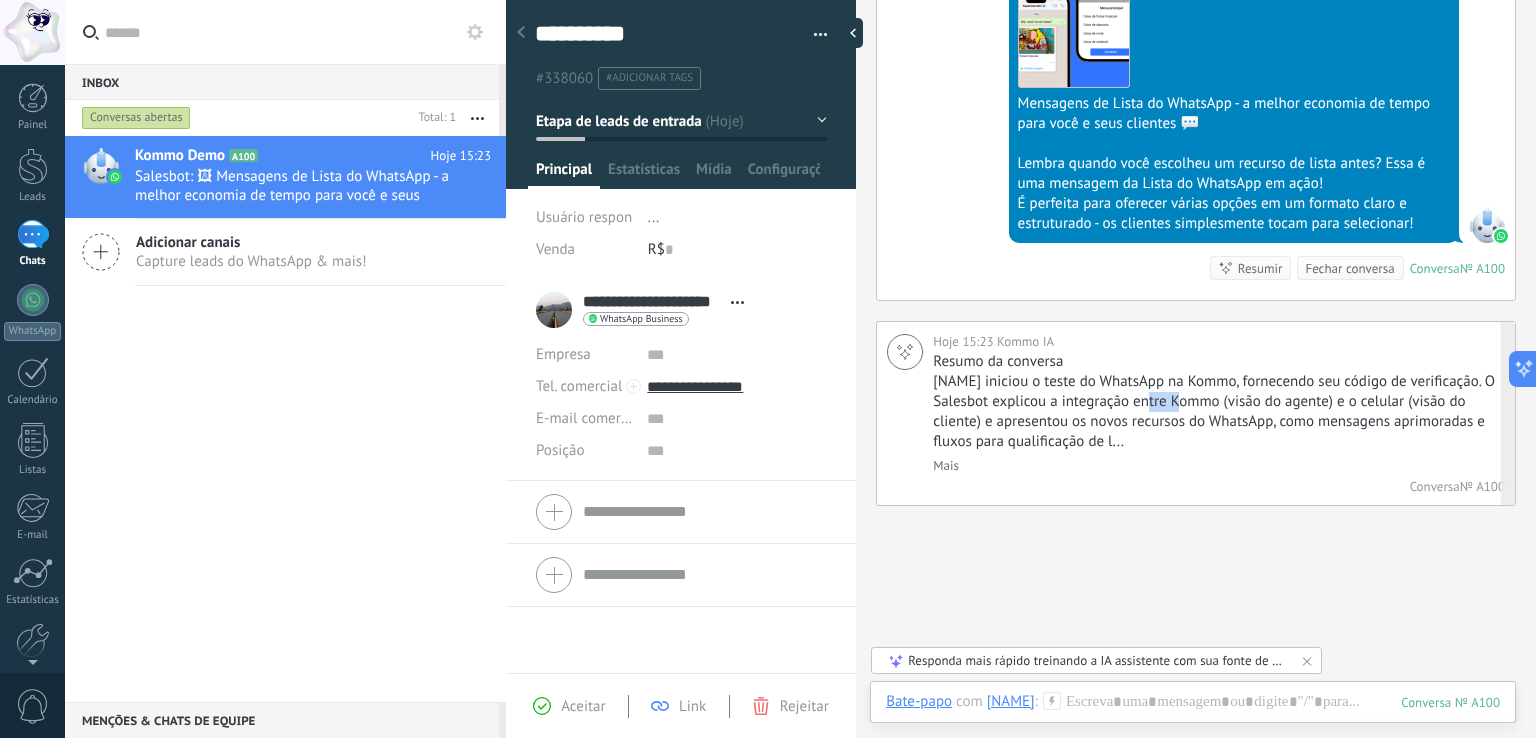click on "[NAME] iniciou o teste do WhatsApp na Kommo, fornecendo seu código de verificação. O Salesbot explicou a integração entre Kommo (visão do agente) e o celular (visão do cliente) e apresentou os novos recursos do WhatsApp, como mensagens aprimoradas e fluxos para qualificação de l..." at bounding box center (1216, 412) 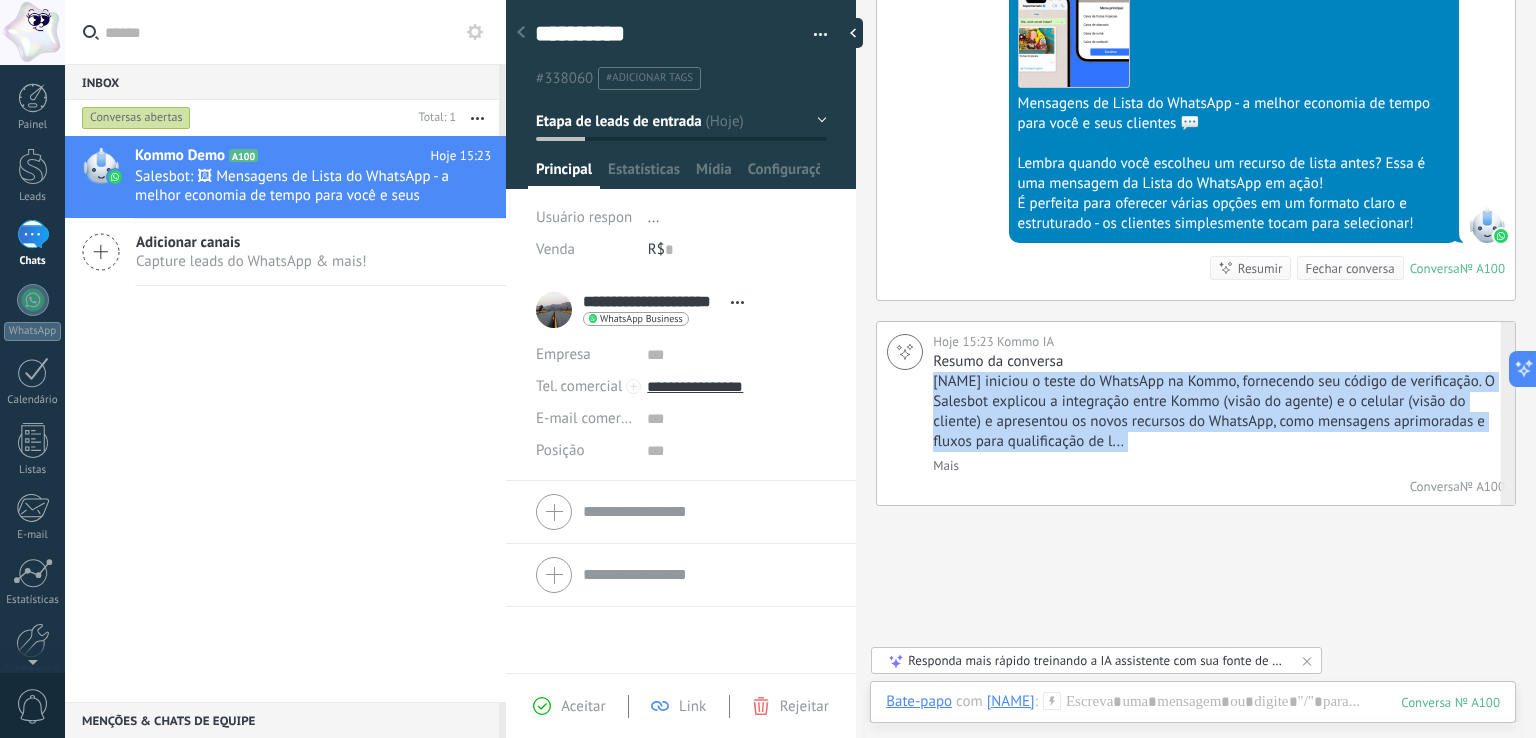click on "[NAME] iniciou o teste do WhatsApp na Kommo, fornecendo seu código de verificação. O Salesbot explicou a integração entre Kommo (visão do agente) e o celular (visão do cliente) e apresentou os novos recursos do WhatsApp, como mensagens aprimoradas e fluxos para qualificação de l..." at bounding box center [1216, 412] 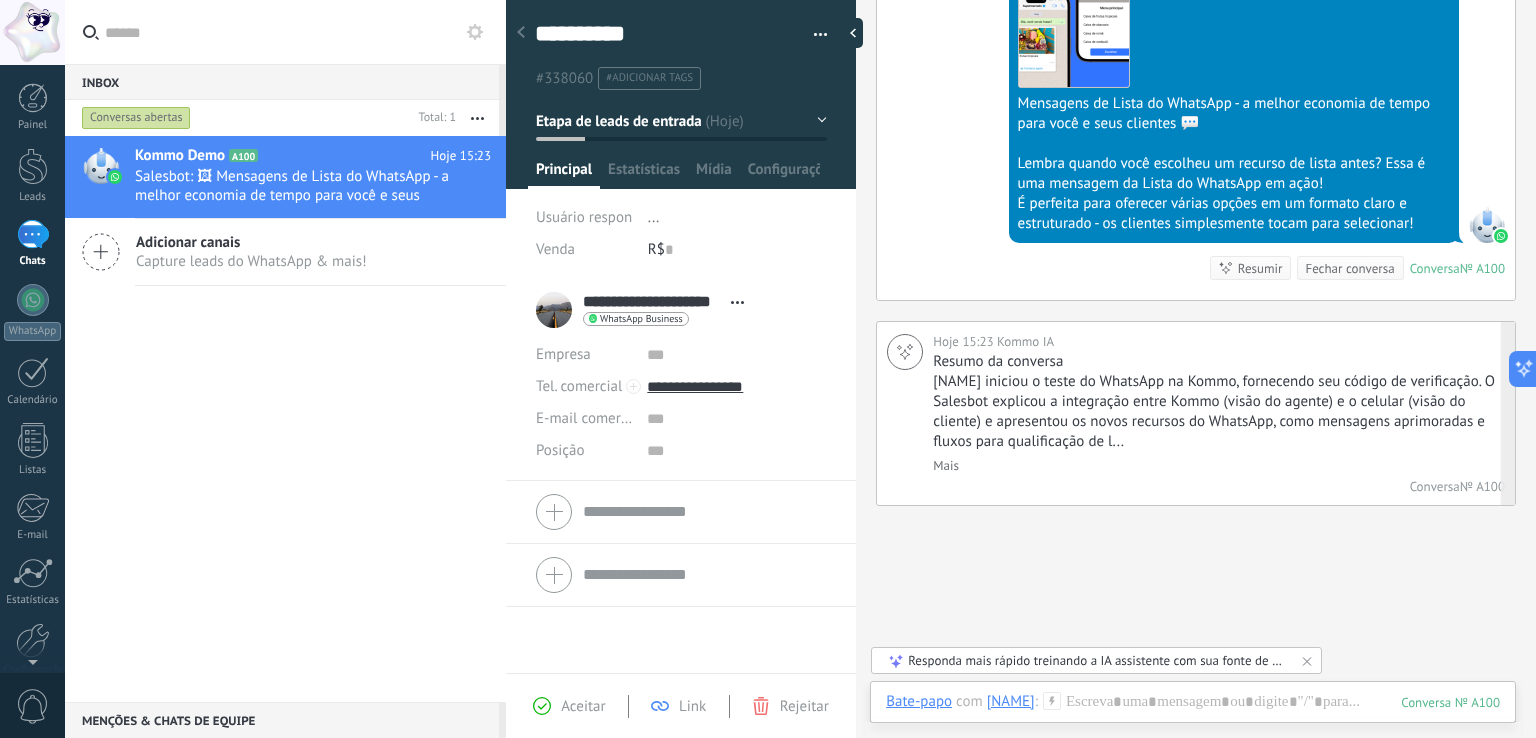 click on "Mais" at bounding box center [946, 465] 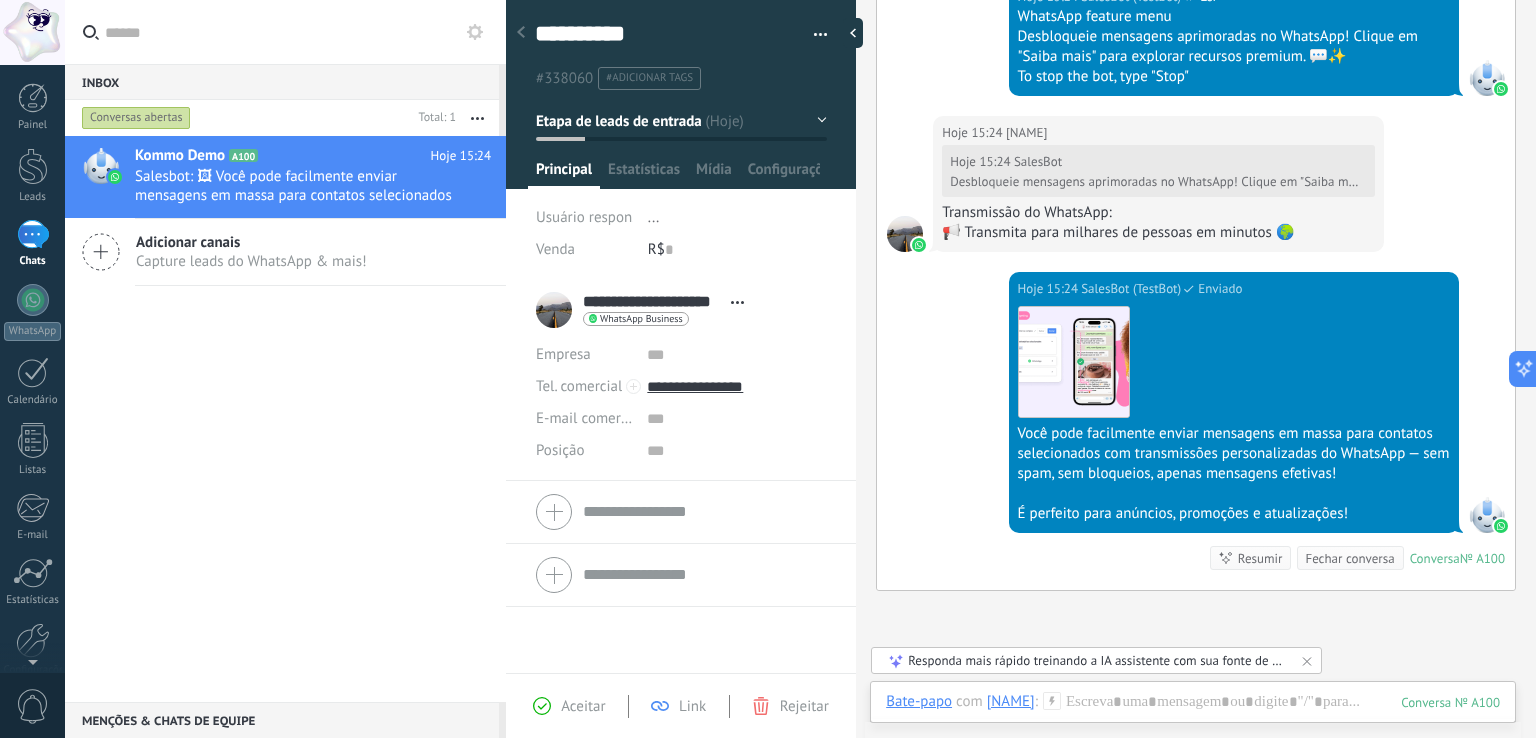 scroll, scrollTop: 3005, scrollLeft: 0, axis: vertical 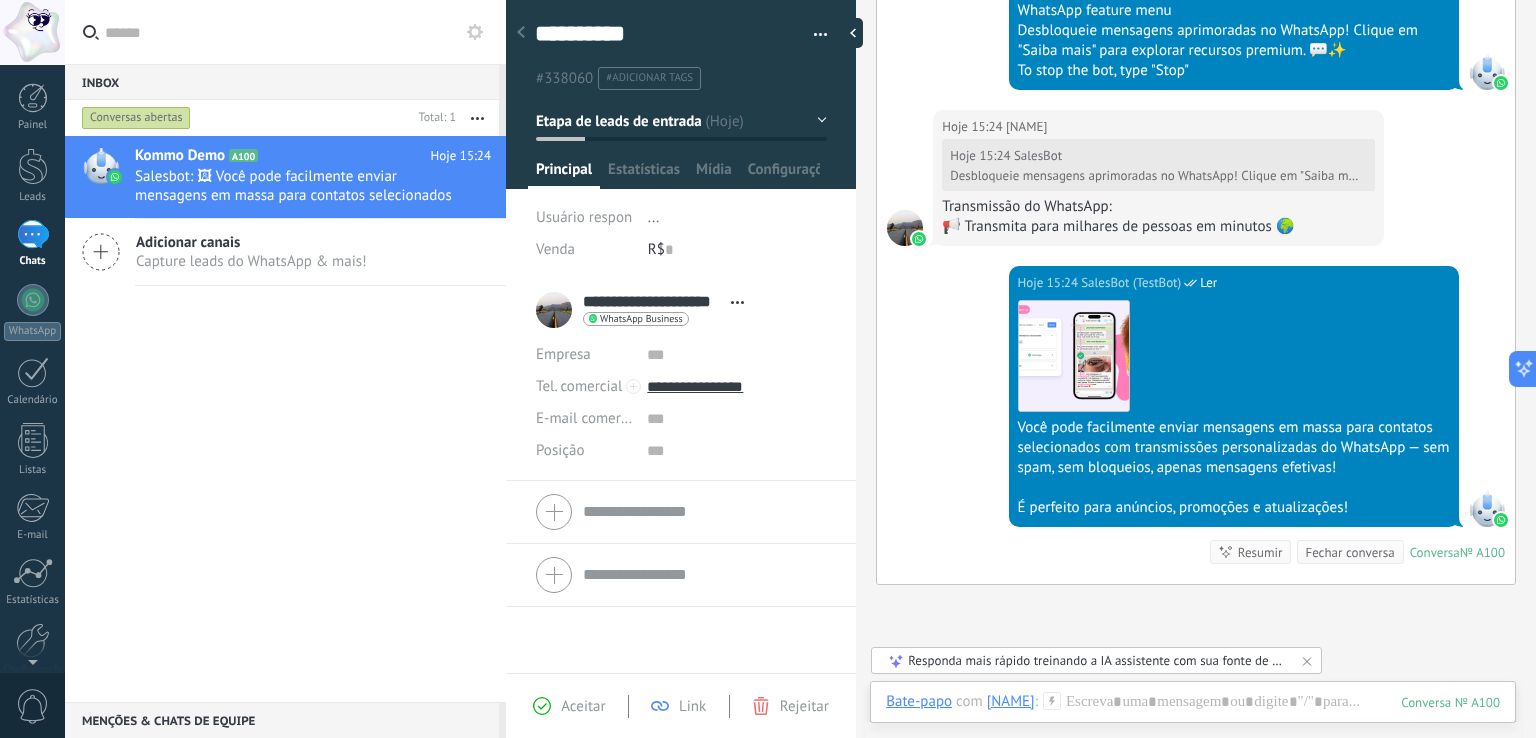 click on "Você pode facilmente enviar mensagens em massa para contatos selecionados com transmissões personalizadas do WhatsApp — sem spam, sem bloqueios, apenas mensagens efetivas!" at bounding box center [1234, 448] 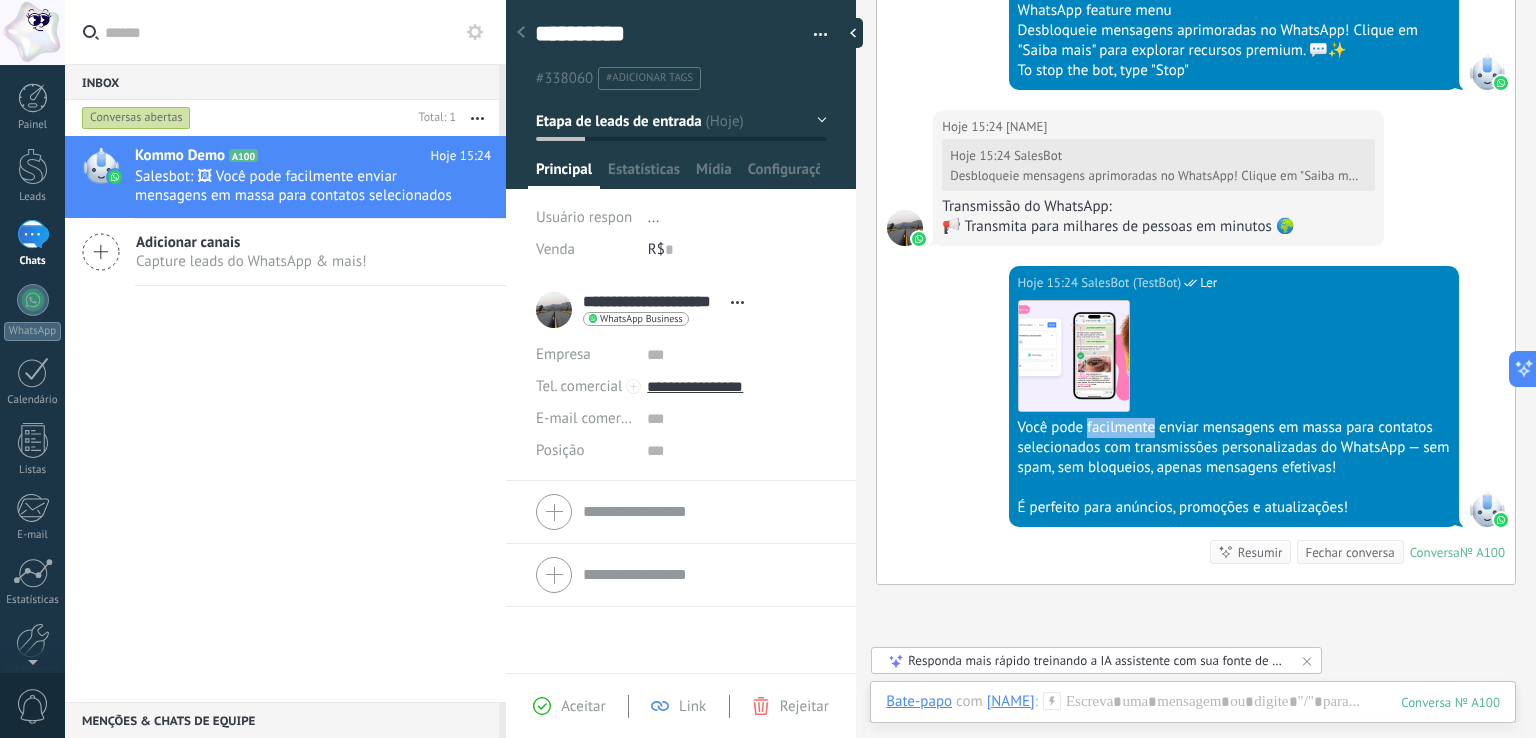 click on "Você pode facilmente enviar mensagens em massa para contatos selecionados com transmissões personalizadas do WhatsApp — sem spam, sem bloqueios, apenas mensagens efetivas!" at bounding box center (1234, 448) 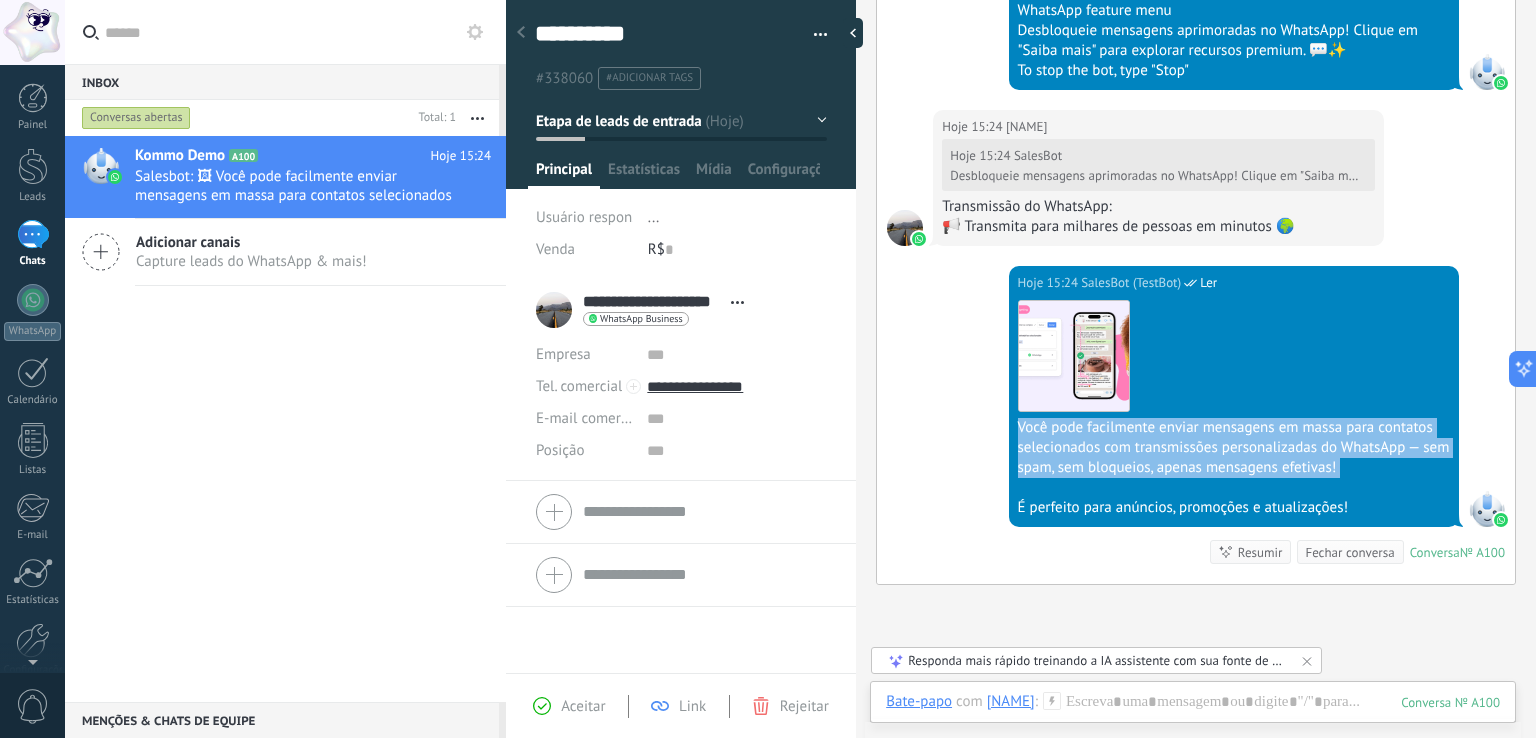 click on "Você pode facilmente enviar mensagens em massa para contatos selecionados com transmissões personalizadas do WhatsApp — sem spam, sem bloqueios, apenas mensagens efetivas!" at bounding box center (1234, 448) 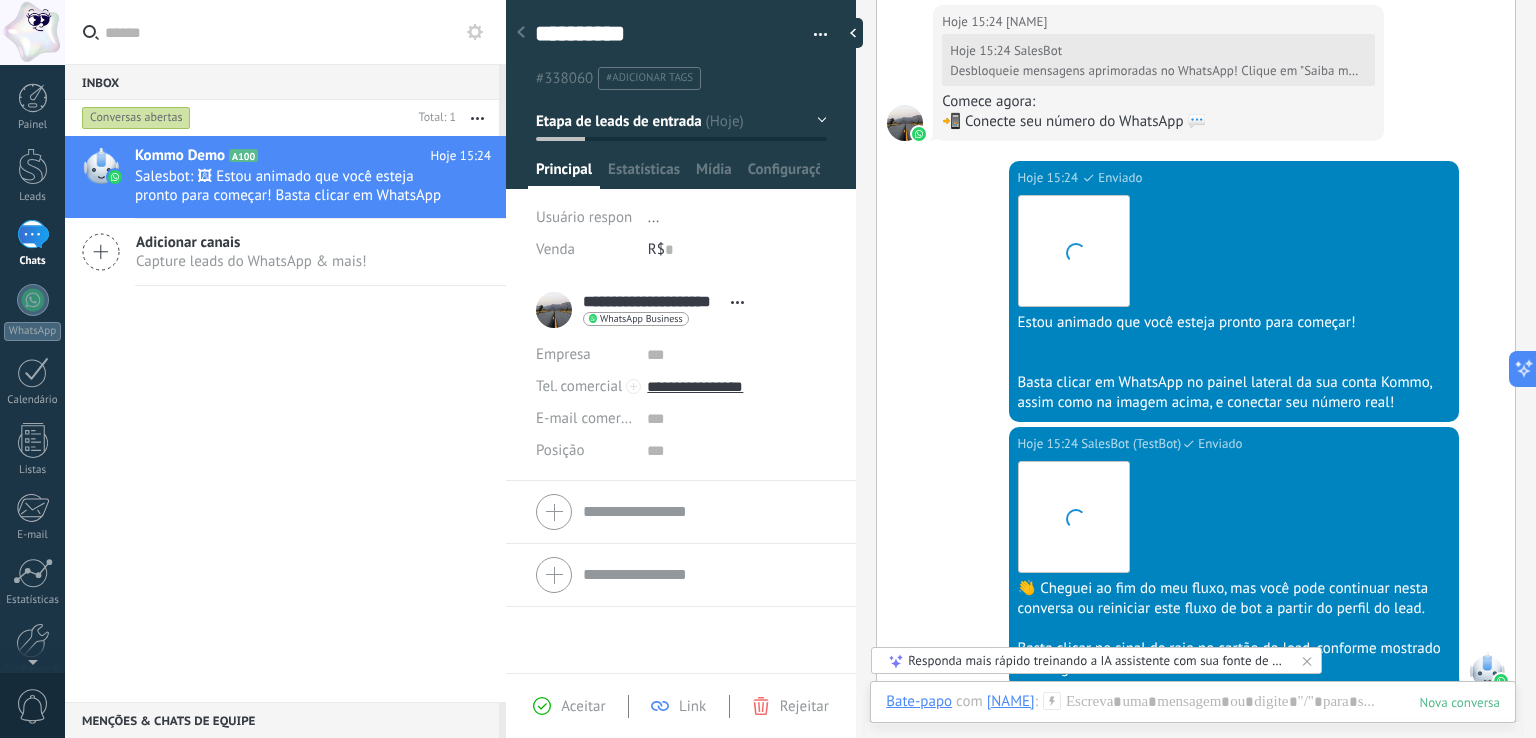 scroll, scrollTop: 4124, scrollLeft: 0, axis: vertical 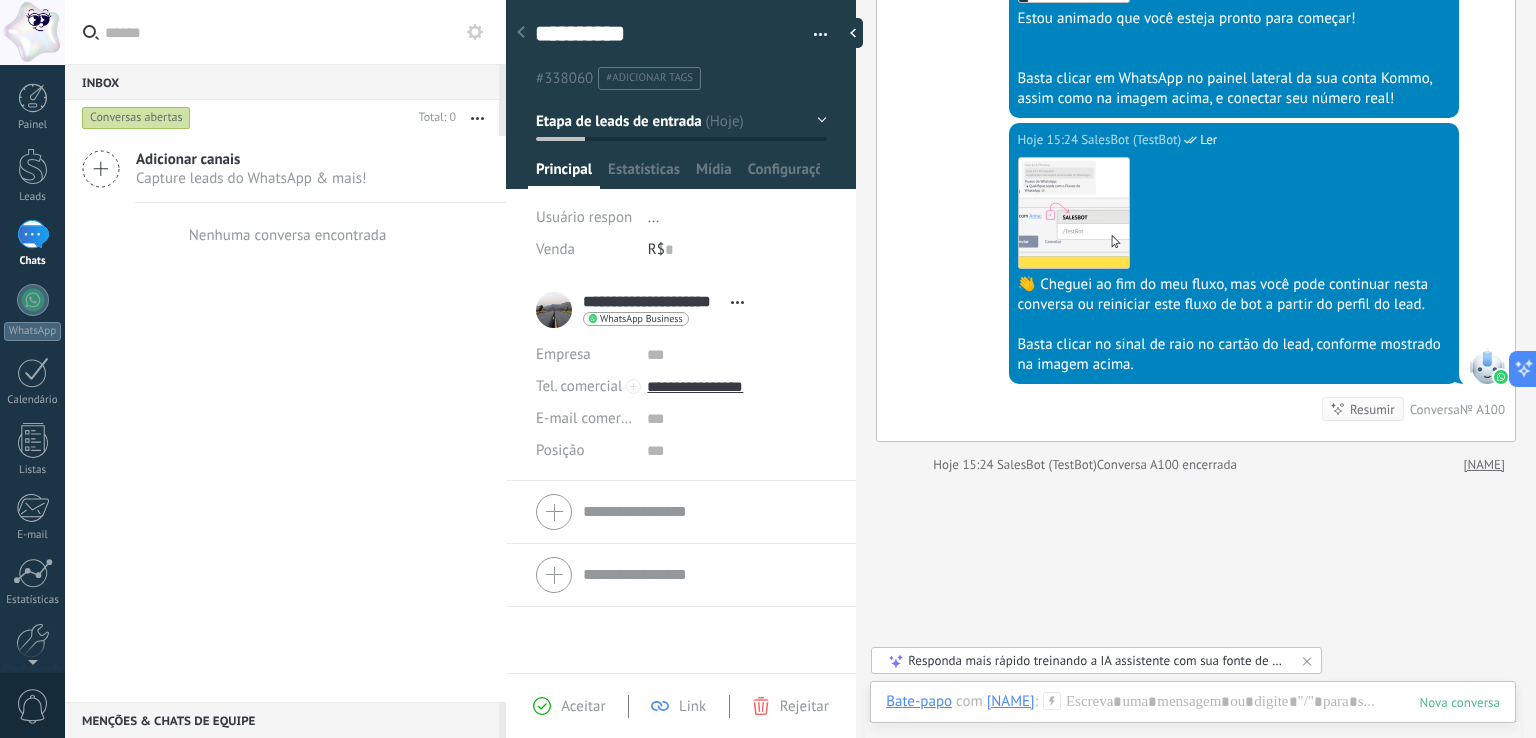 click on "Hoje 15:24 SalesBot (TestBot)  Ler Download 👋 Cheguei ao fim do meu fluxo, mas você pode continuar nesta conversa ou reiniciar este fluxo de bot a partir do perfil do lead.   Basta clicar no sinal de raio no cartão do lead, conforme mostrado na imagem acima. Resumir Resumir Conversa  № A100" at bounding box center (1196, 282) 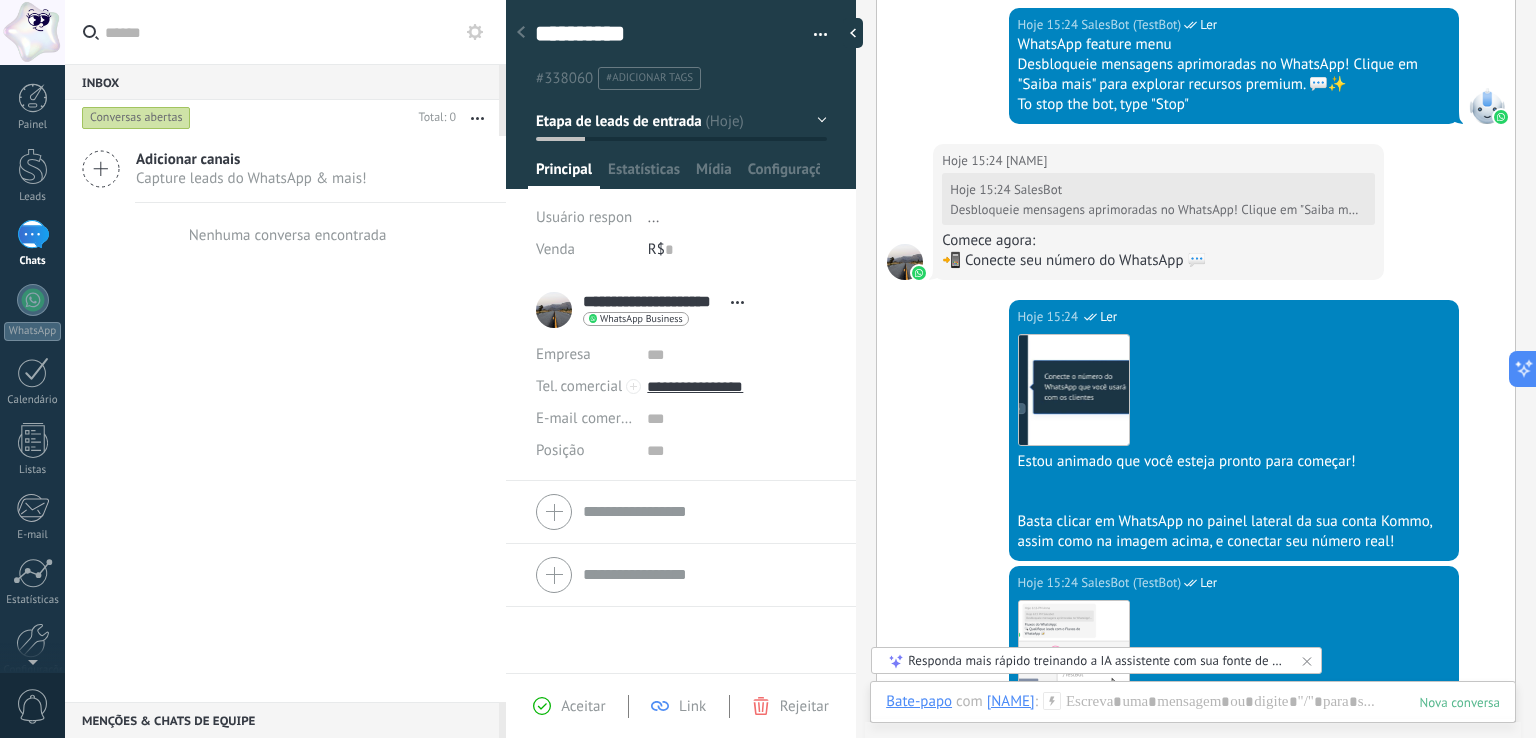 scroll, scrollTop: 4204, scrollLeft: 0, axis: vertical 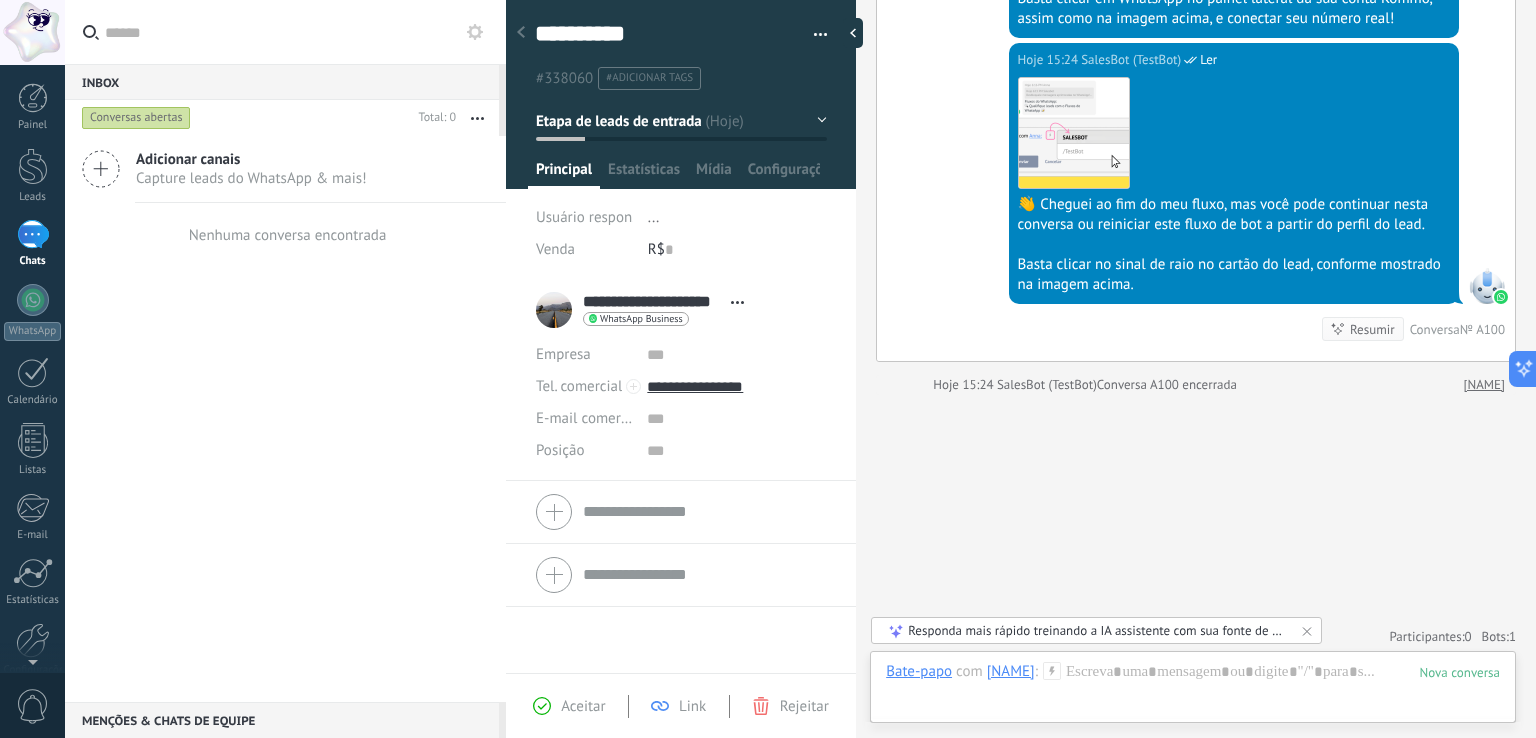 click 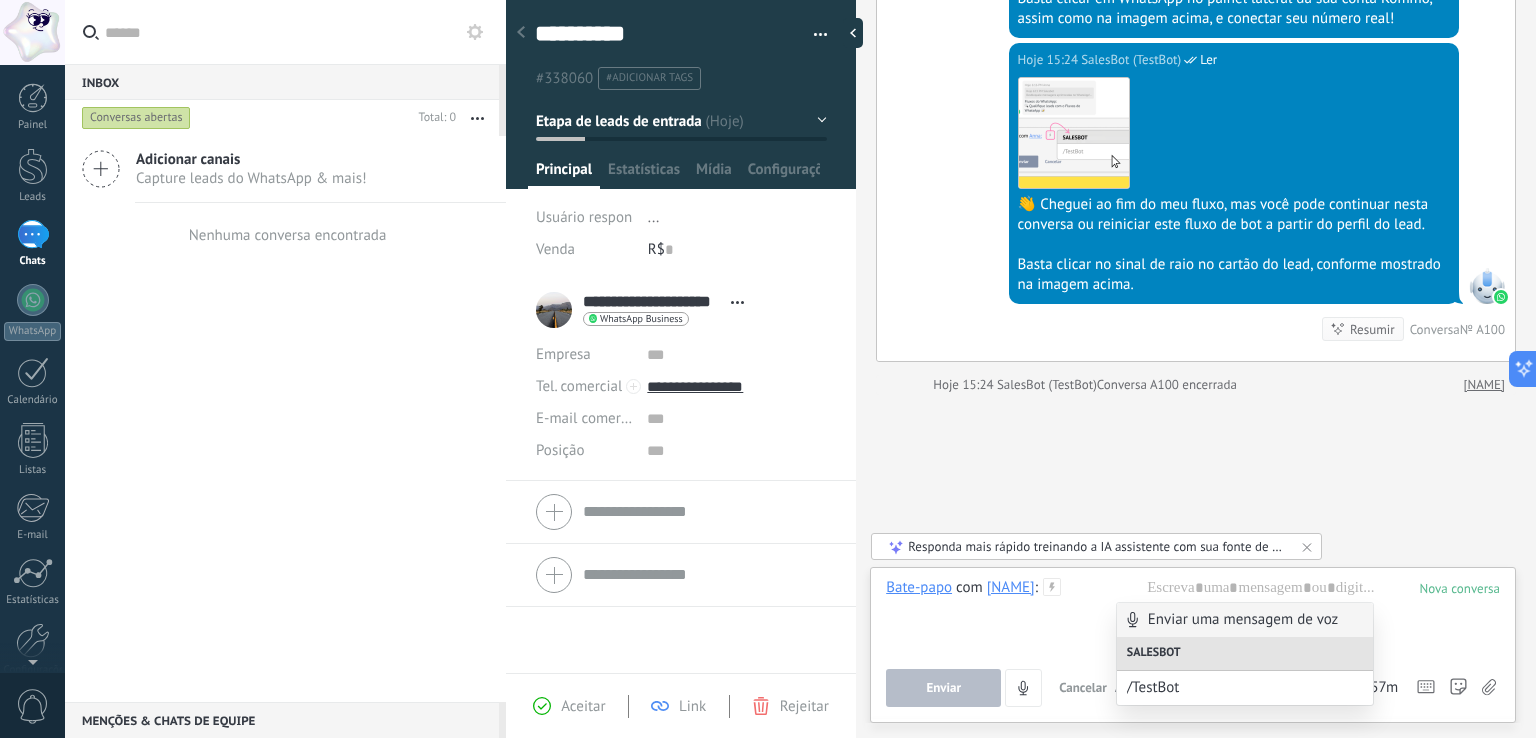 click on "Enviar uma mensagem de voz" at bounding box center [1245, 620] 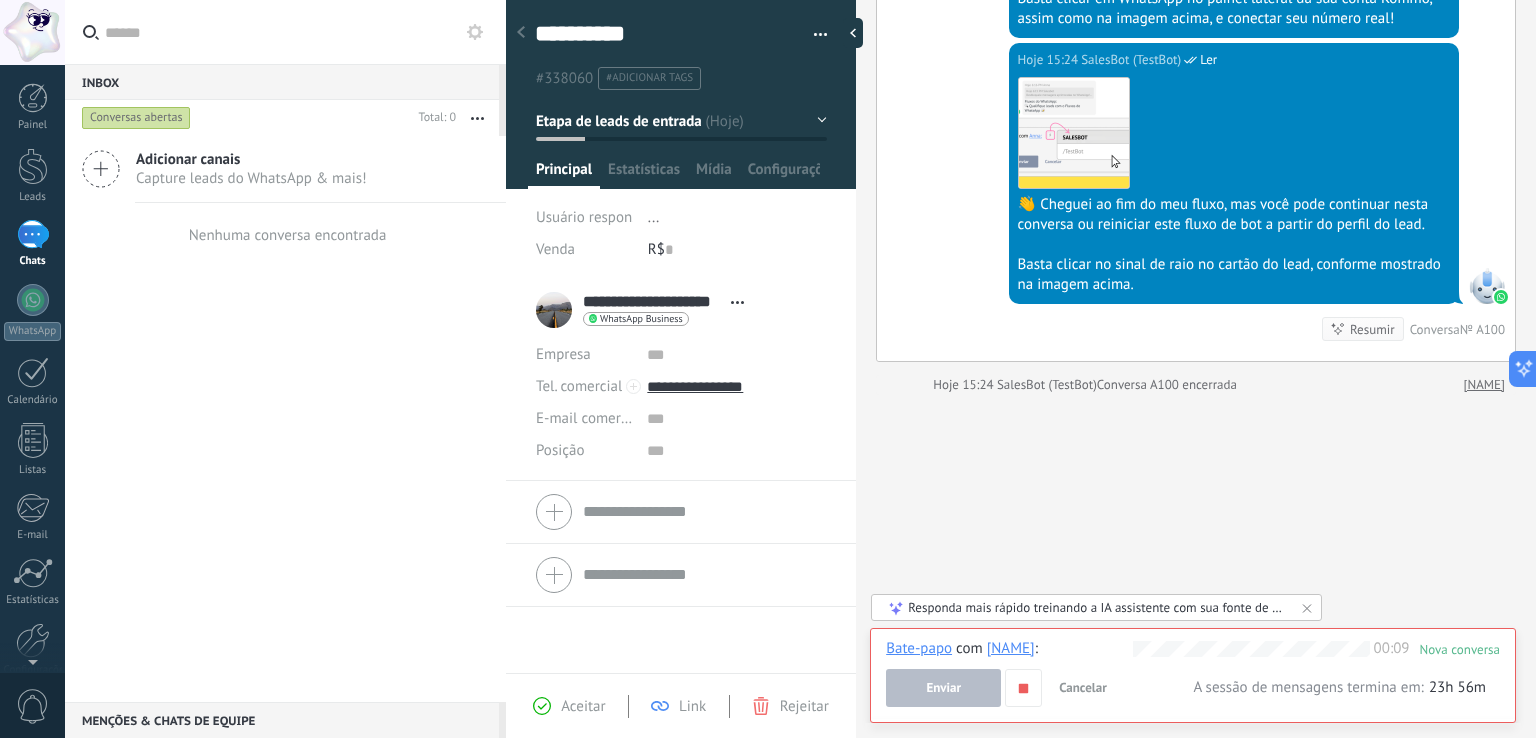 click on "Enviar" at bounding box center (943, 688) 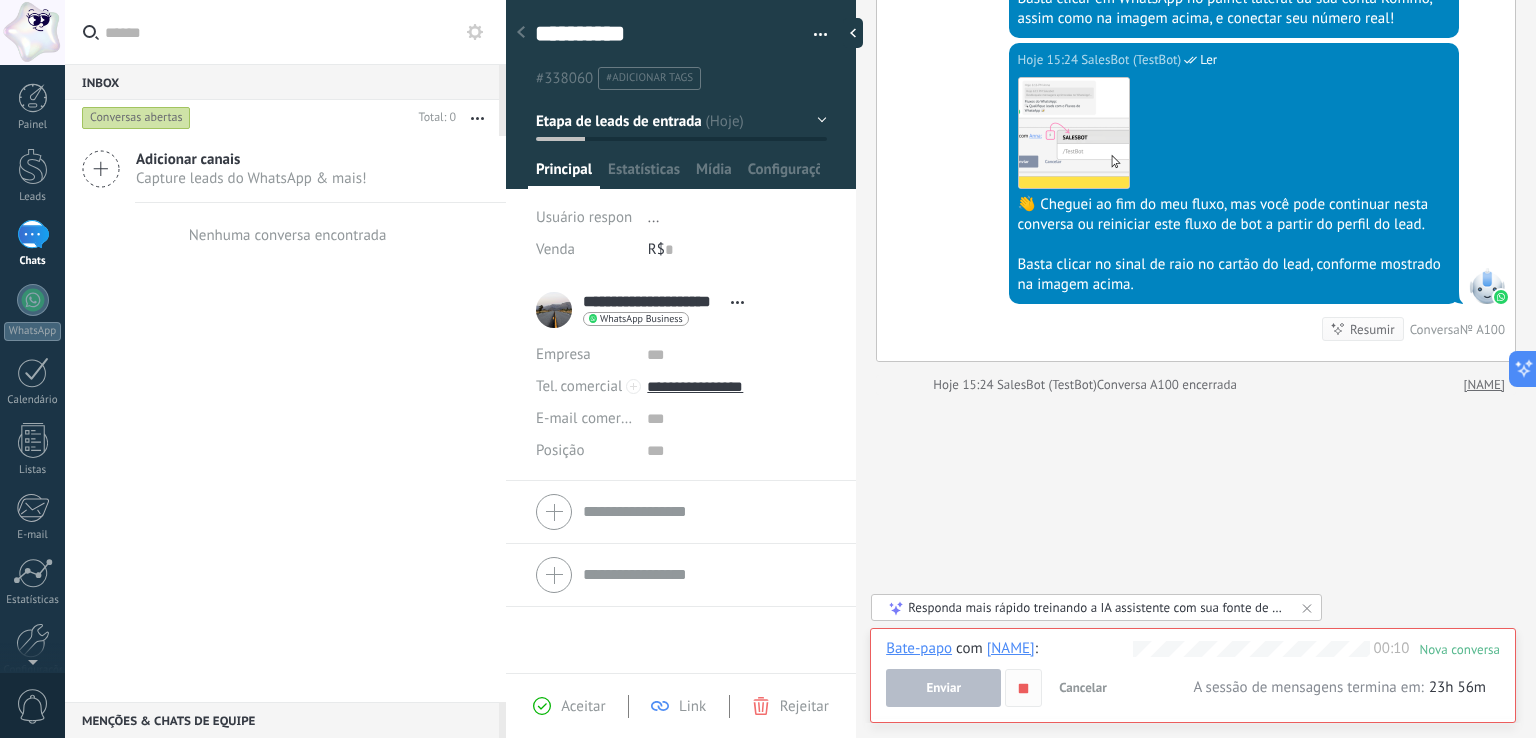 click 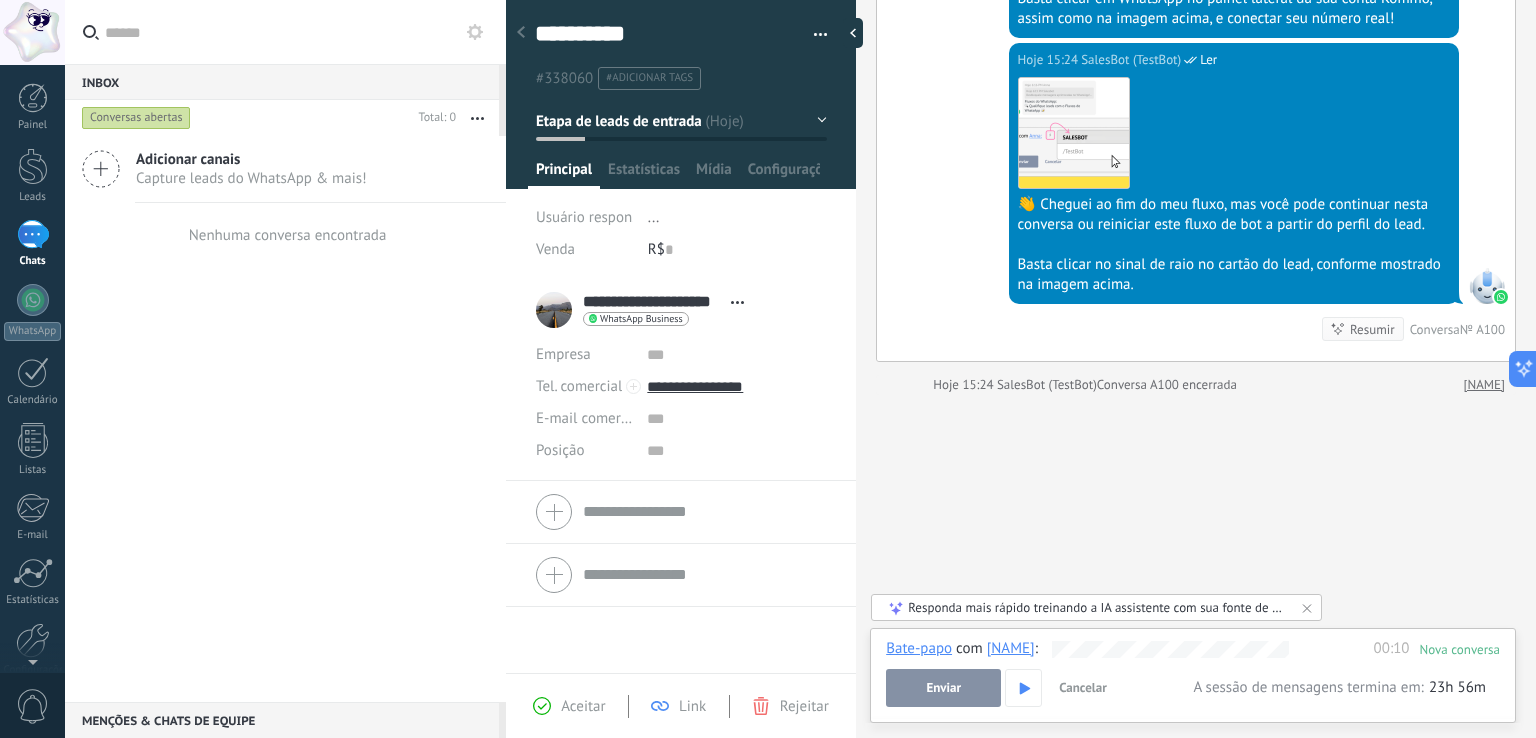 click on "Enviar" at bounding box center [943, 688] 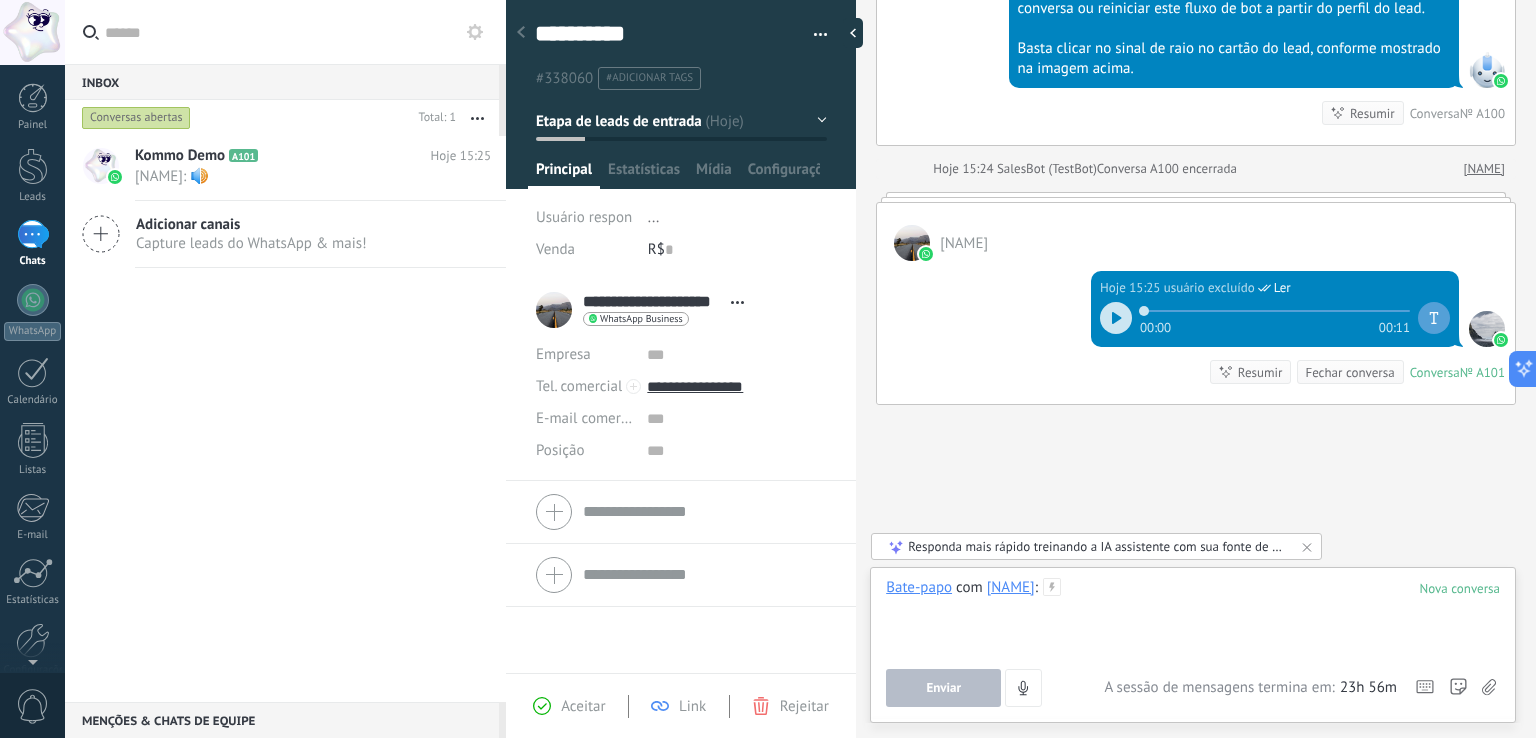 scroll, scrollTop: 4429, scrollLeft: 0, axis: vertical 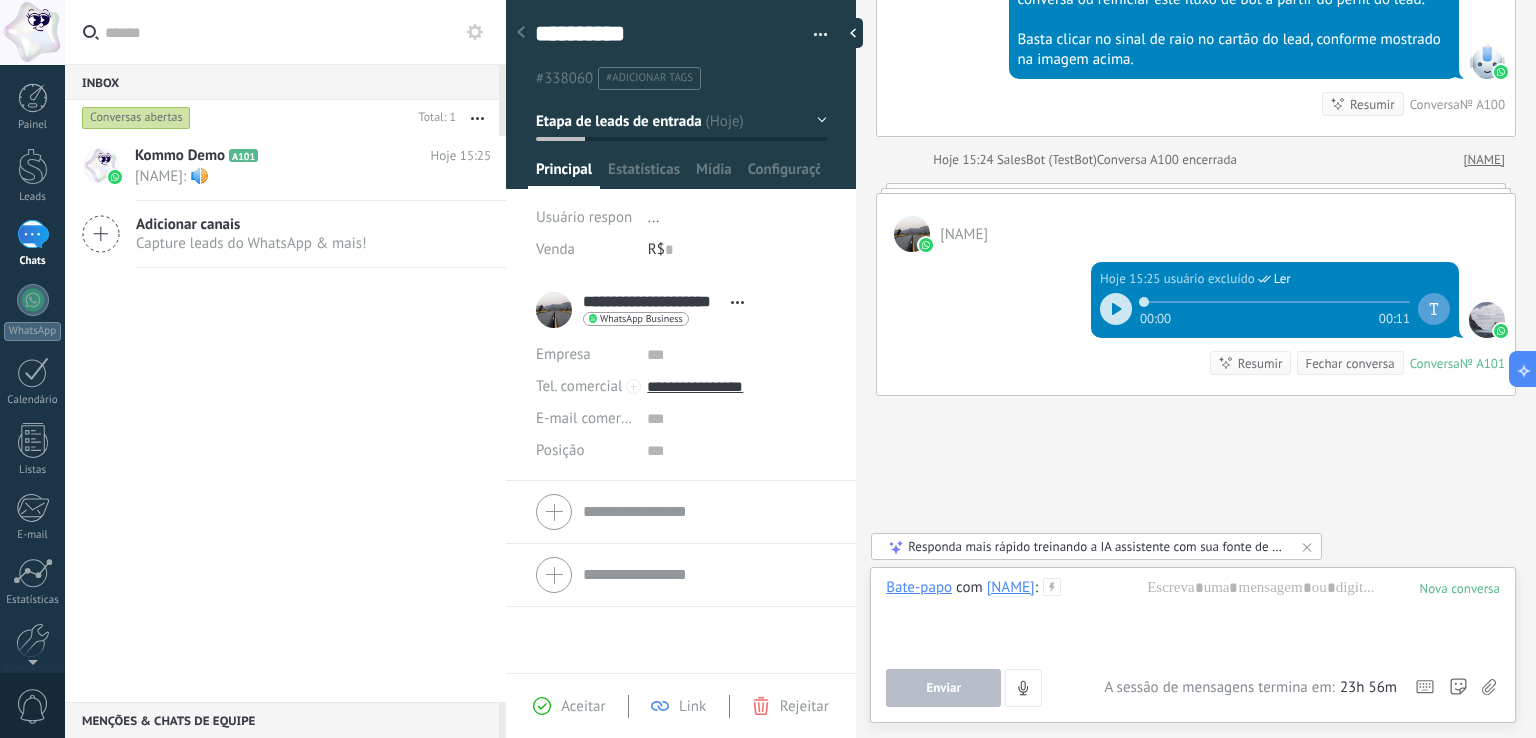 click 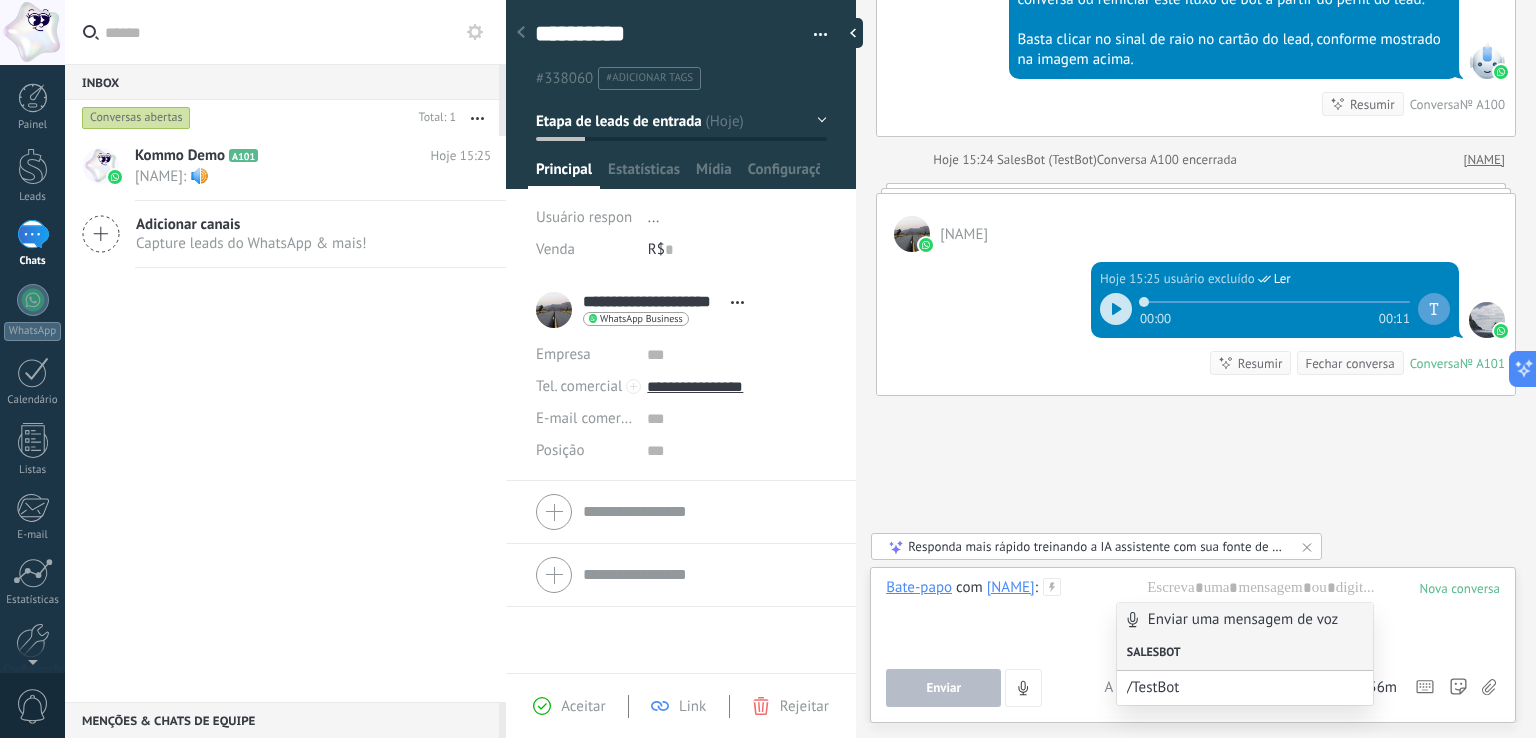 click on "Salesbot" at bounding box center (1245, 654) 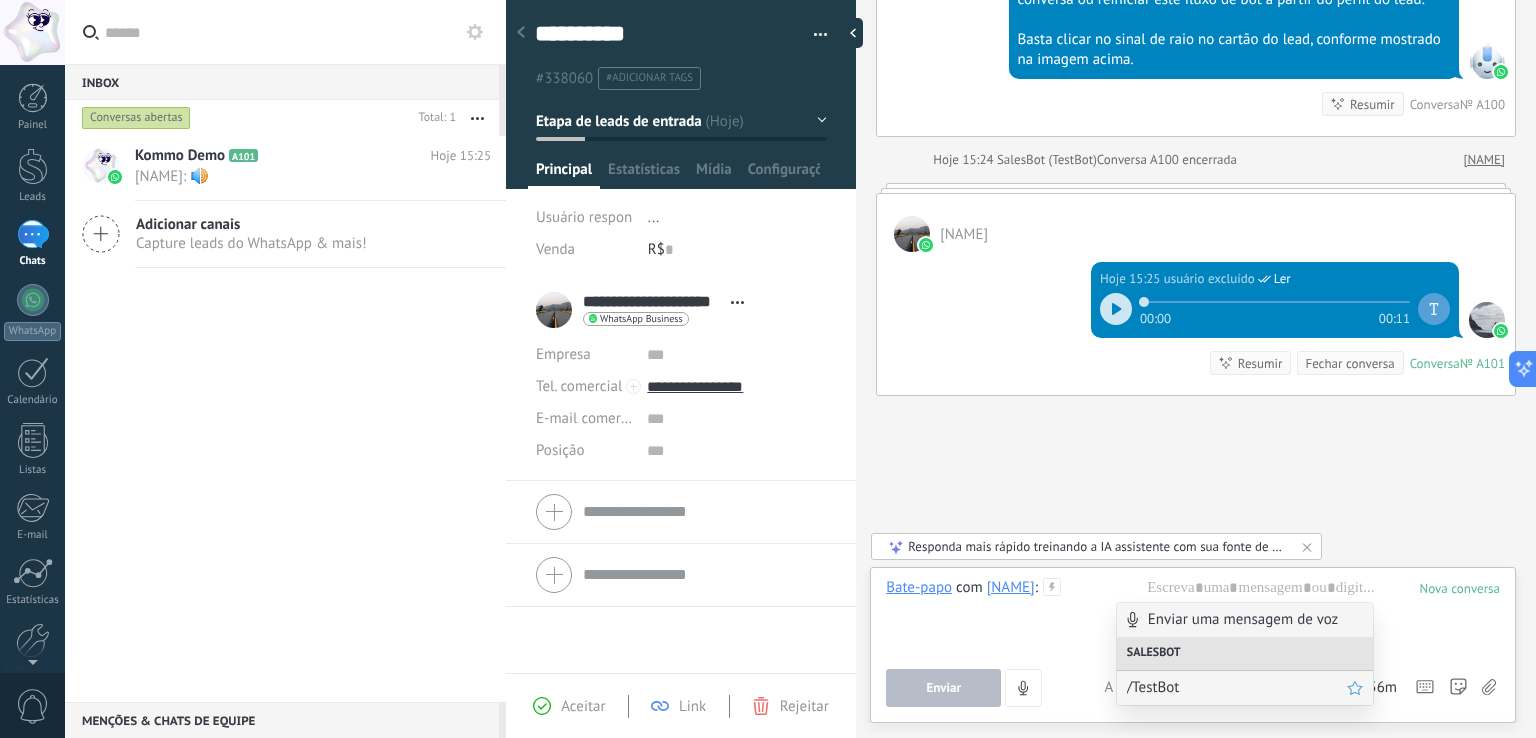 click on "/TestBot" at bounding box center (1237, 687) 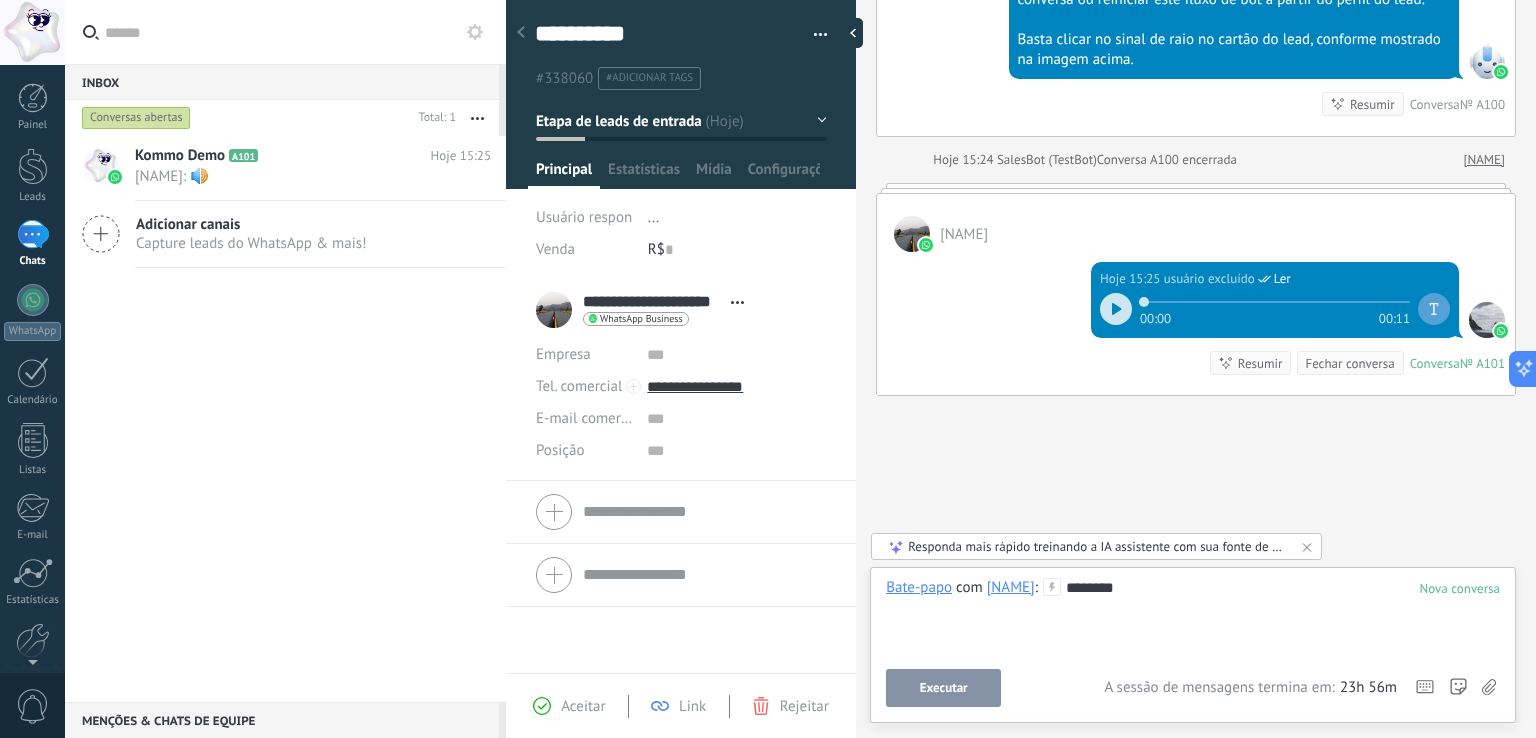 click on "Executar" at bounding box center [943, 688] 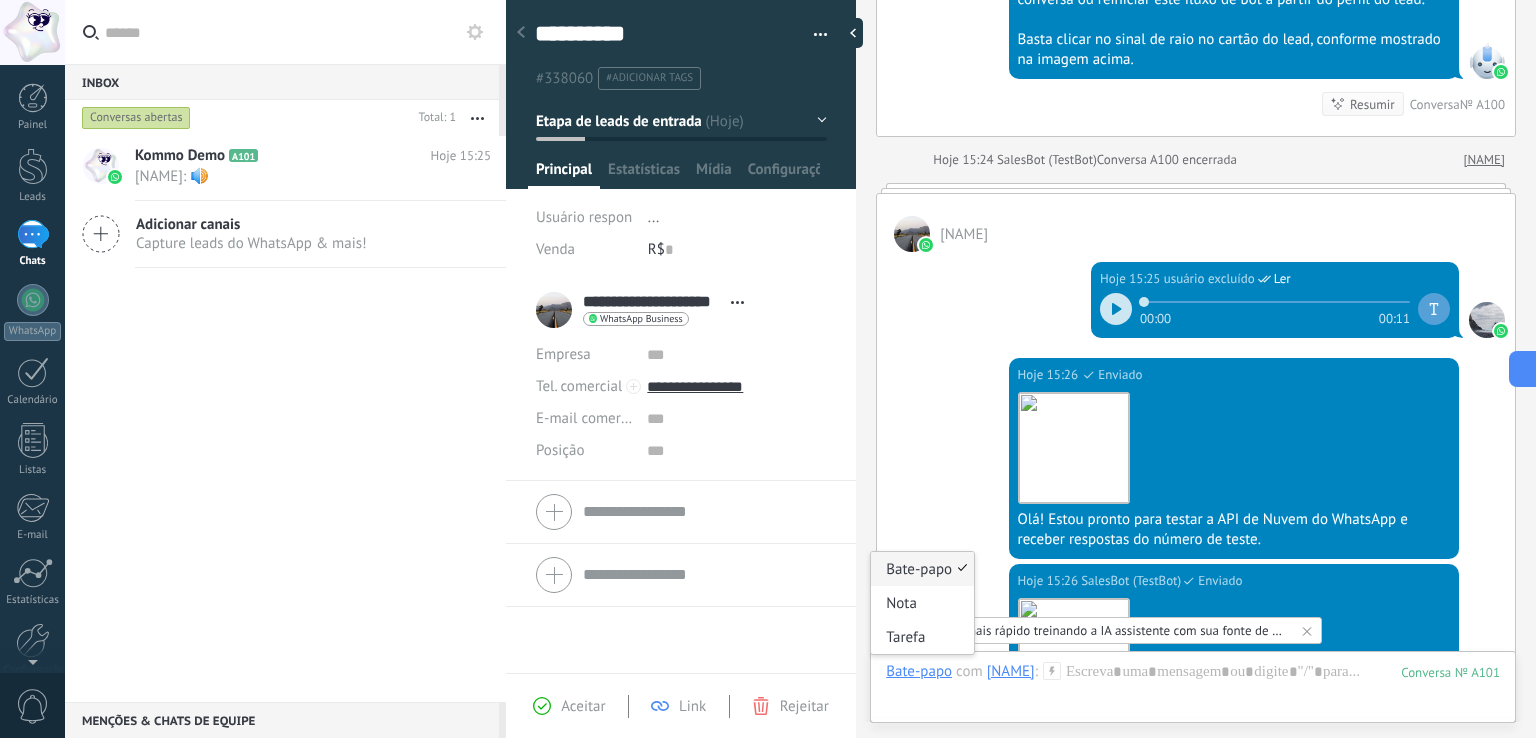 scroll, scrollTop: 4976, scrollLeft: 0, axis: vertical 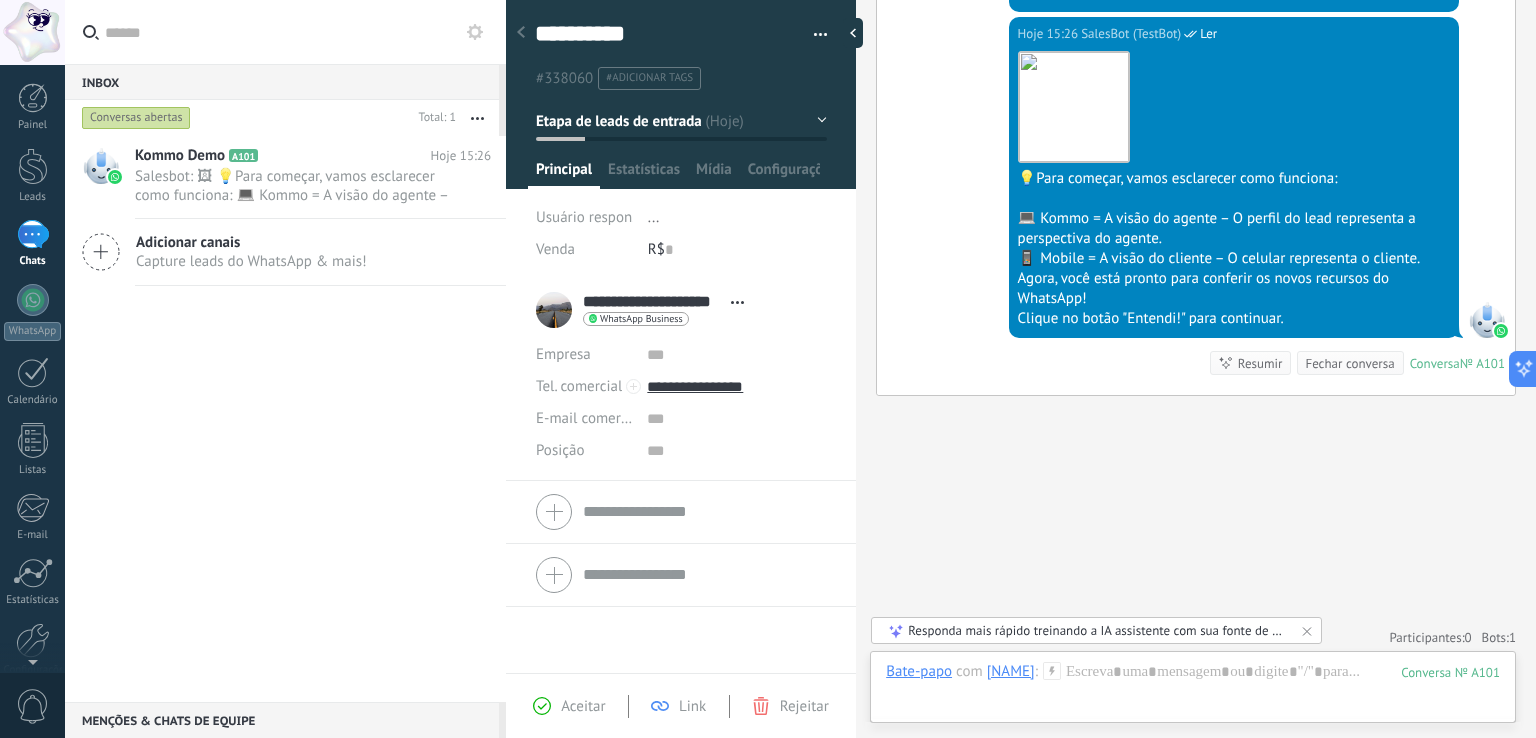 click on "Fechar conversa" at bounding box center [1349, 363] 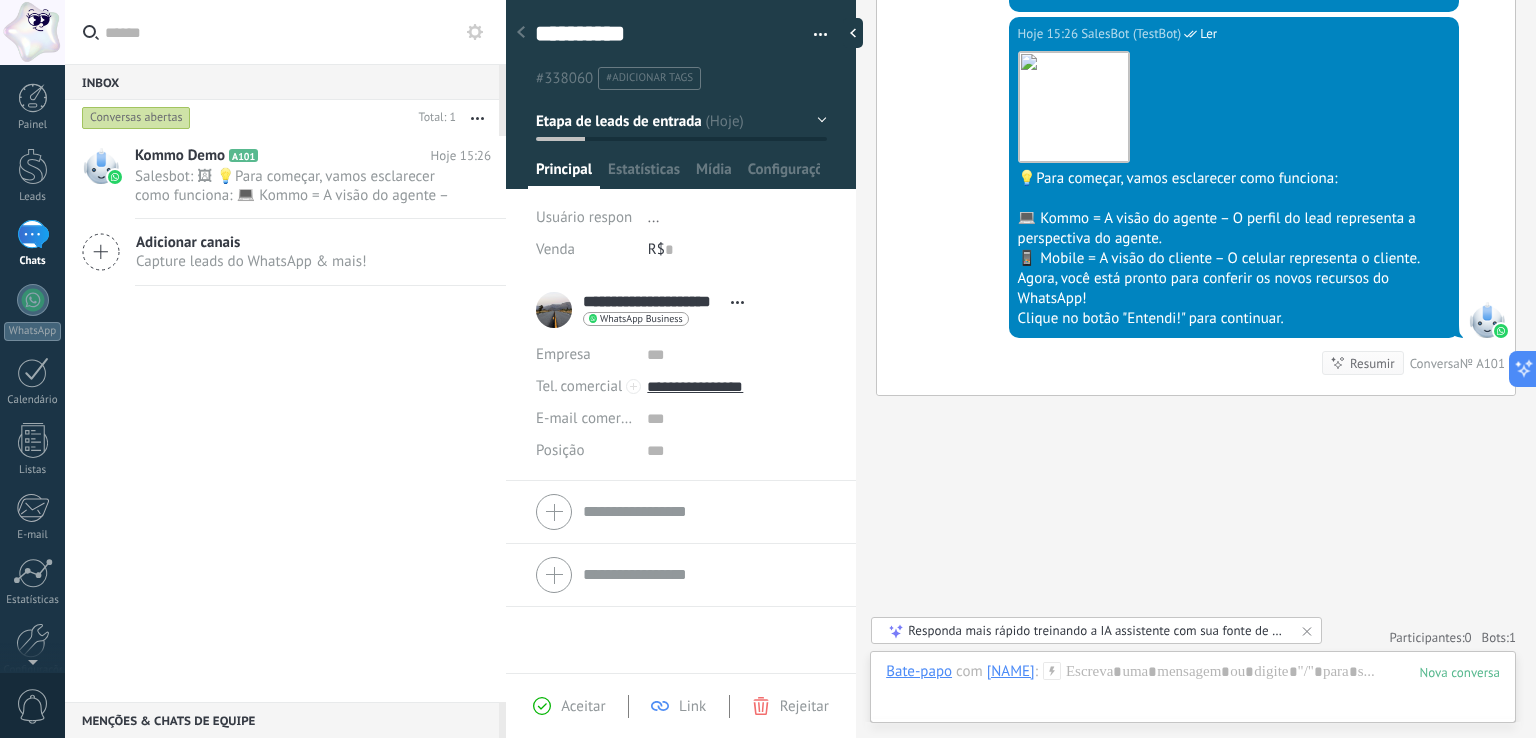 scroll, scrollTop: 5008, scrollLeft: 0, axis: vertical 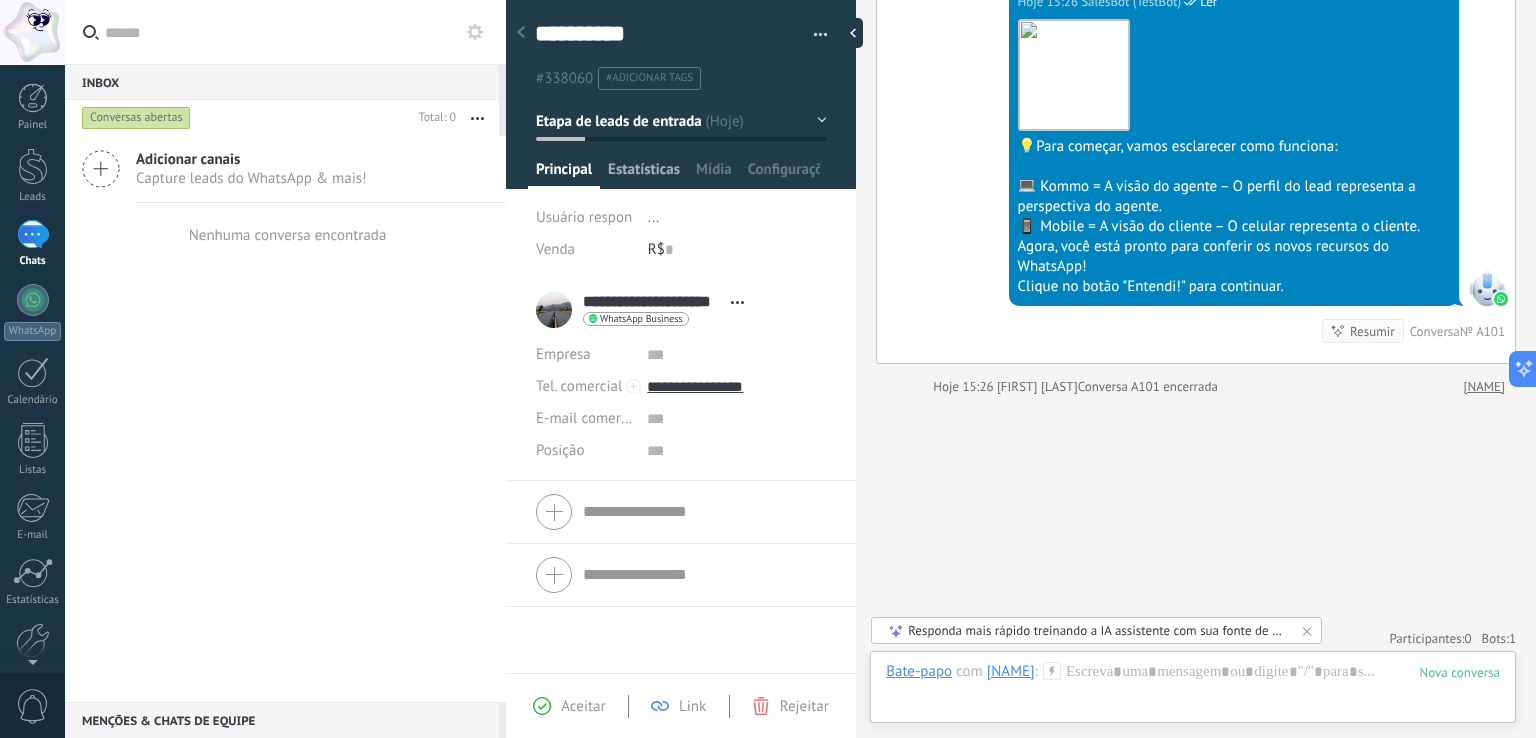 click on "Estatísticas" at bounding box center (644, 174) 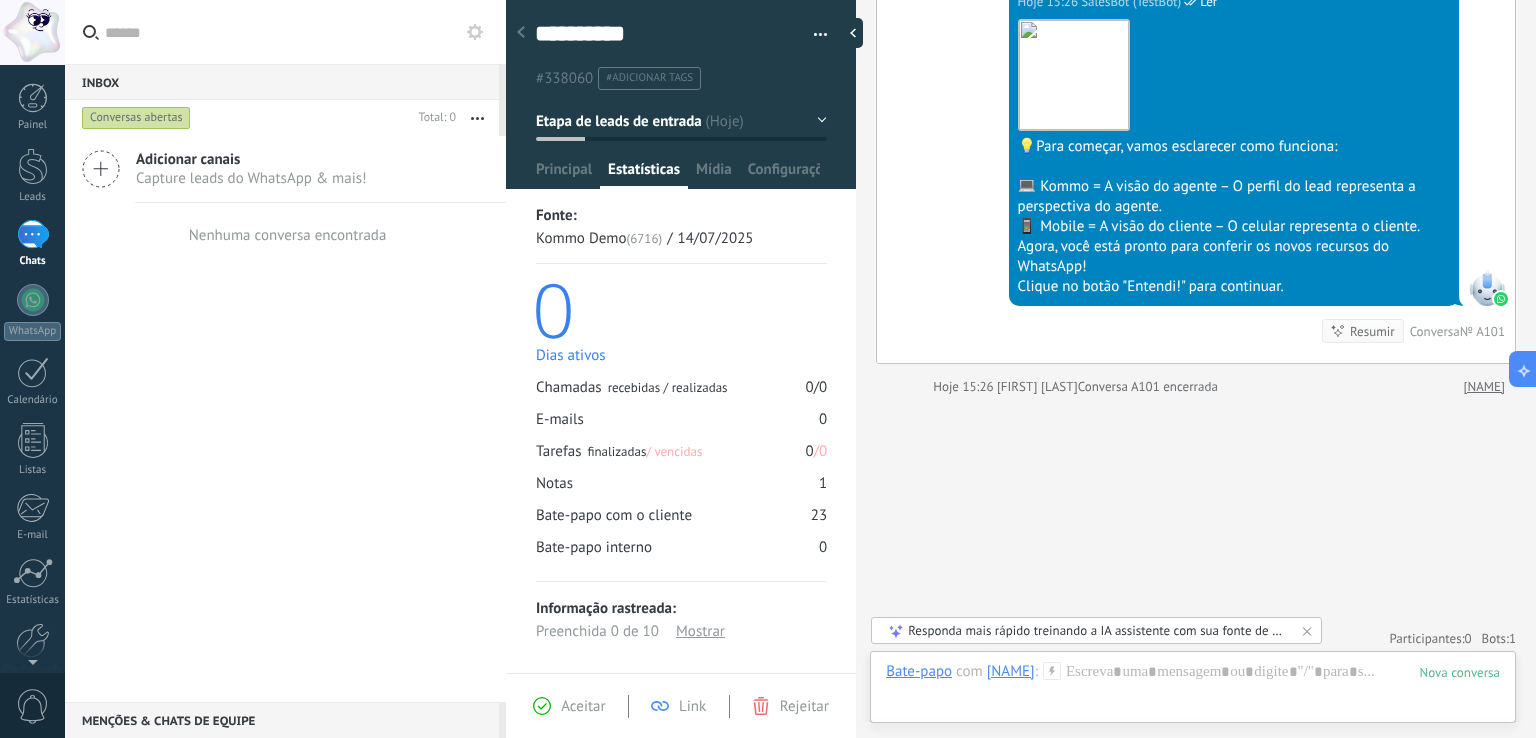 scroll, scrollTop: 14, scrollLeft: 0, axis: vertical 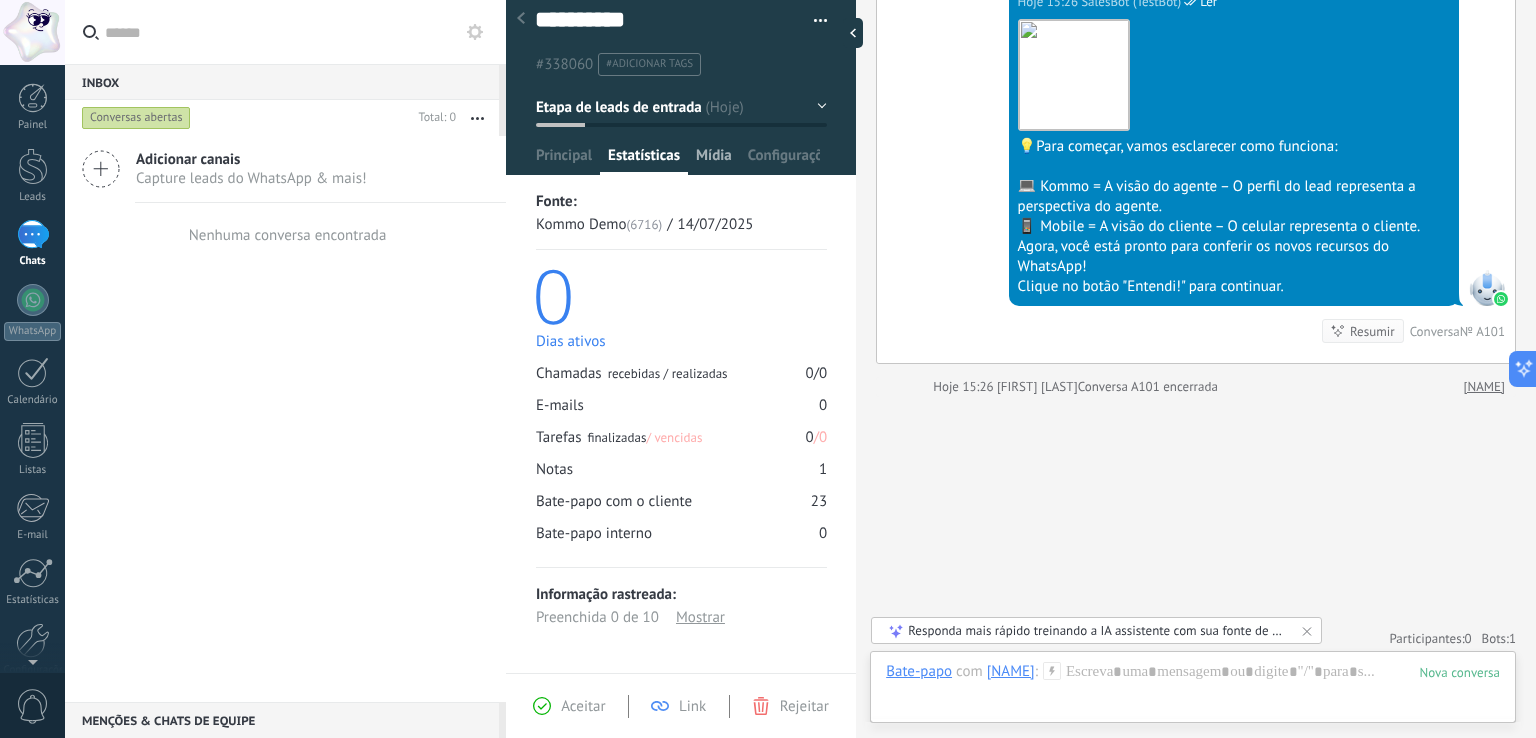 click on "Mídia" at bounding box center (714, 160) 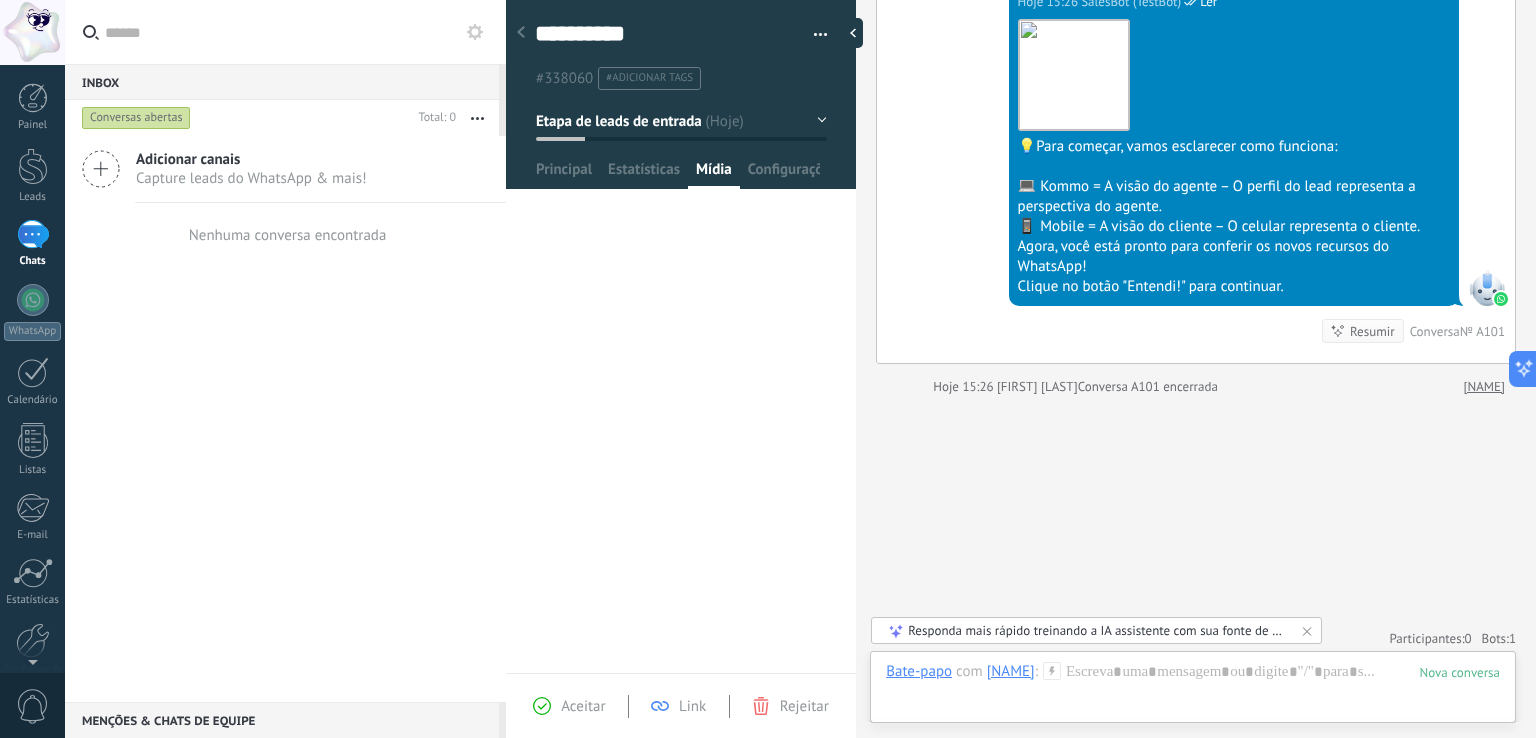 scroll, scrollTop: 0, scrollLeft: 0, axis: both 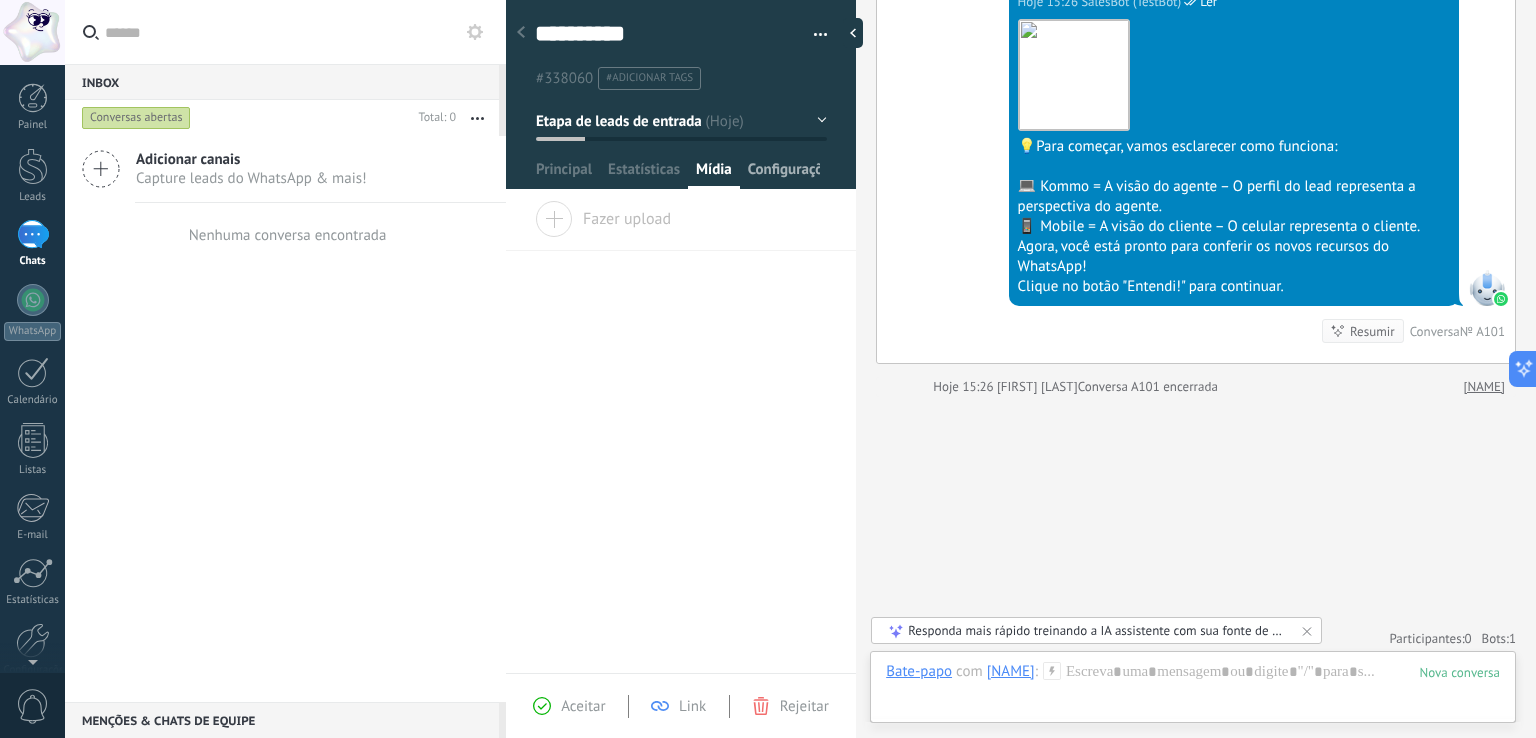 click on "Configurações" at bounding box center [784, 174] 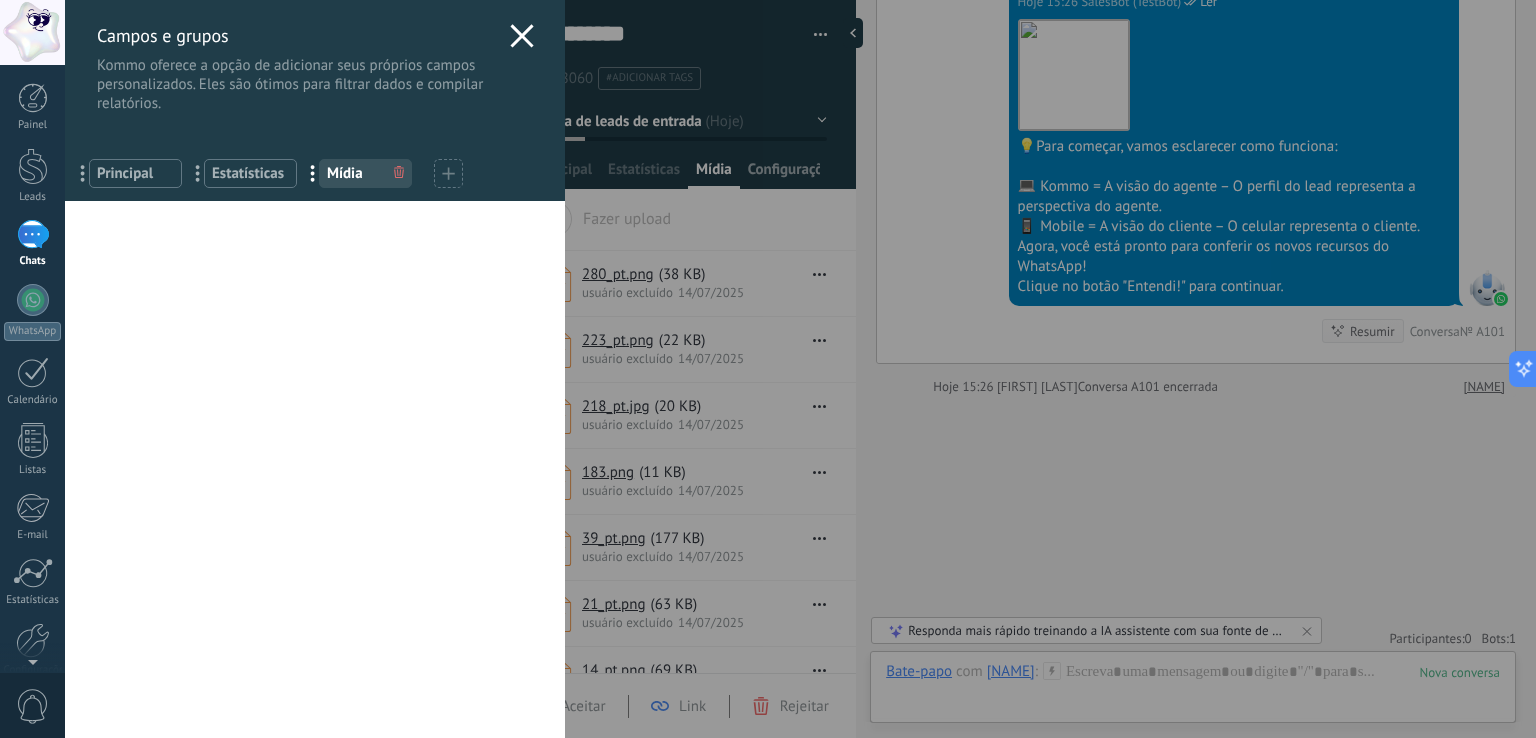 click on "Campos e grupos Kommo oferece a opção de adicionar seus próprios campos personalizados. Eles são ótimos para filtrar dados e compilar relatórios. ... Principal ... Estatísticas ... Mídia Você atingiu o limite de campos personalizados no plano Período de teste. Valor de venda R$0 Adicionar campo utm_content ... utm_medium ... utm_campaign ... utm_source ... utm_term ... utm_referrer ... referrer ... gclientid ... gclid ... fbclid ... Add meta Campo do contato Nome de contato ... Telefone ... E-mail ... Posição ... Adicionar campo Campos da empresa Nome da empresa ... Telefone ... E-mail ... Site ... Endereço ... Adicionar campo" at bounding box center [800, 369] 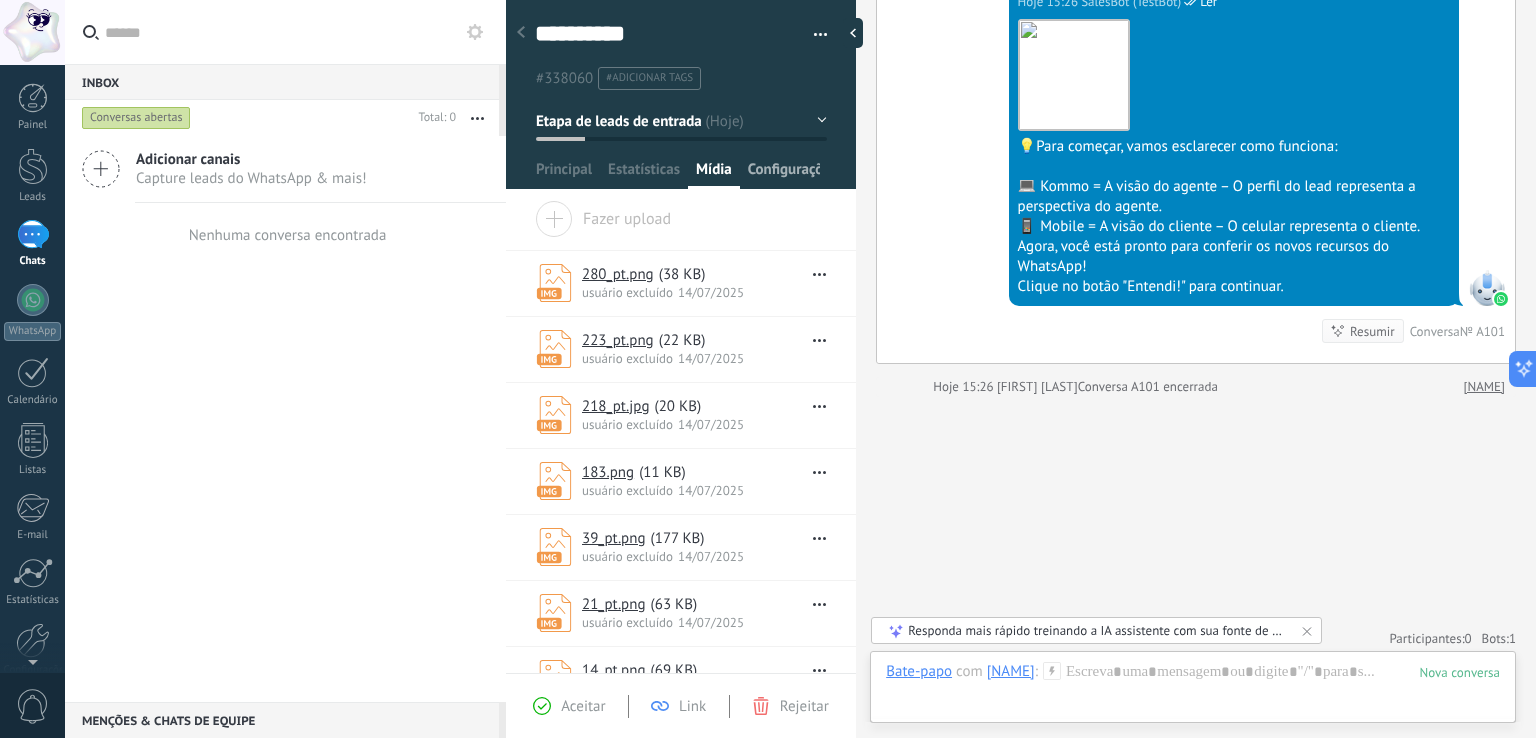 click on "Configurações" at bounding box center (784, 174) 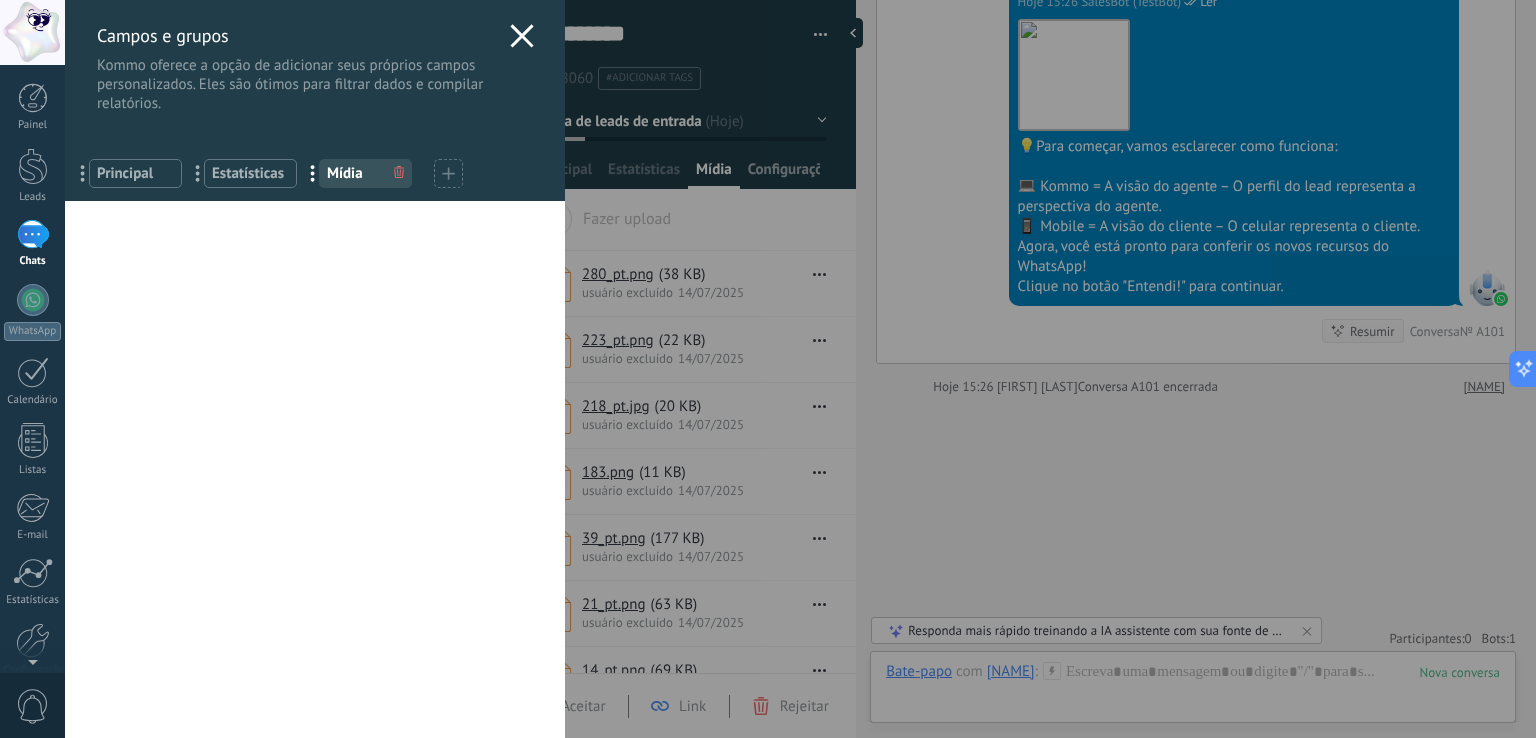 click on "Campos e grupos Kommo oferece a opção de adicionar seus próprios campos personalizados. Eles são ótimos para filtrar dados e compilar relatórios. ... Principal ... Estatísticas ... Mídia Você atingiu o limite de campos personalizados no plano Período de teste. Valor de venda R$0 Adicionar campo utm_content ... utm_medium ... utm_campaign ... utm_source ... utm_term ... utm_referrer ... referrer ... gclientid ... gclid ... fbclid ... Add meta Campo do contato Nome de contato ... Telefone ... E-mail ... Posição ... Adicionar campo Campos da empresa Nome da empresa ... Telefone ... E-mail ... Site ... Endereço ... Adicionar campo" at bounding box center [800, 369] 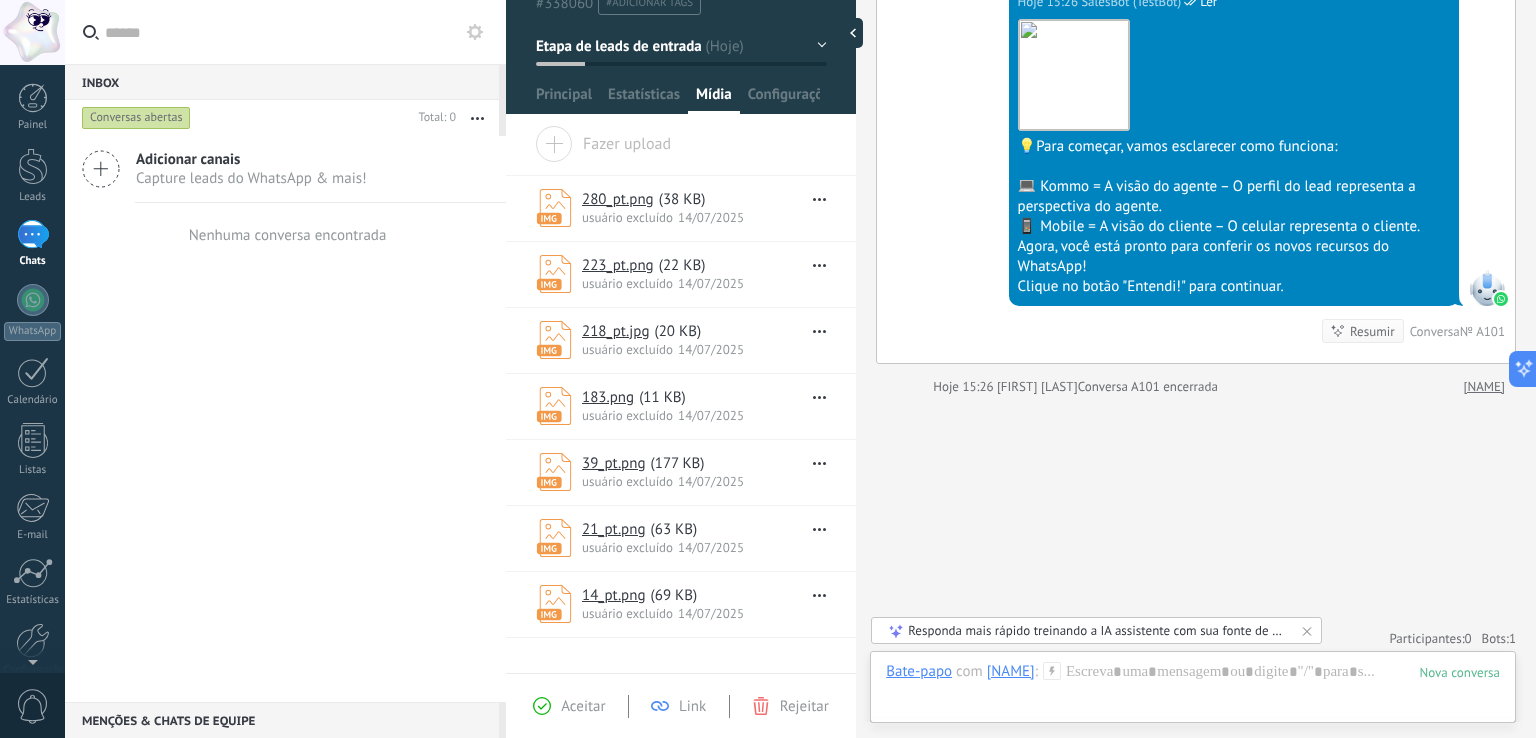 scroll, scrollTop: 0, scrollLeft: 0, axis: both 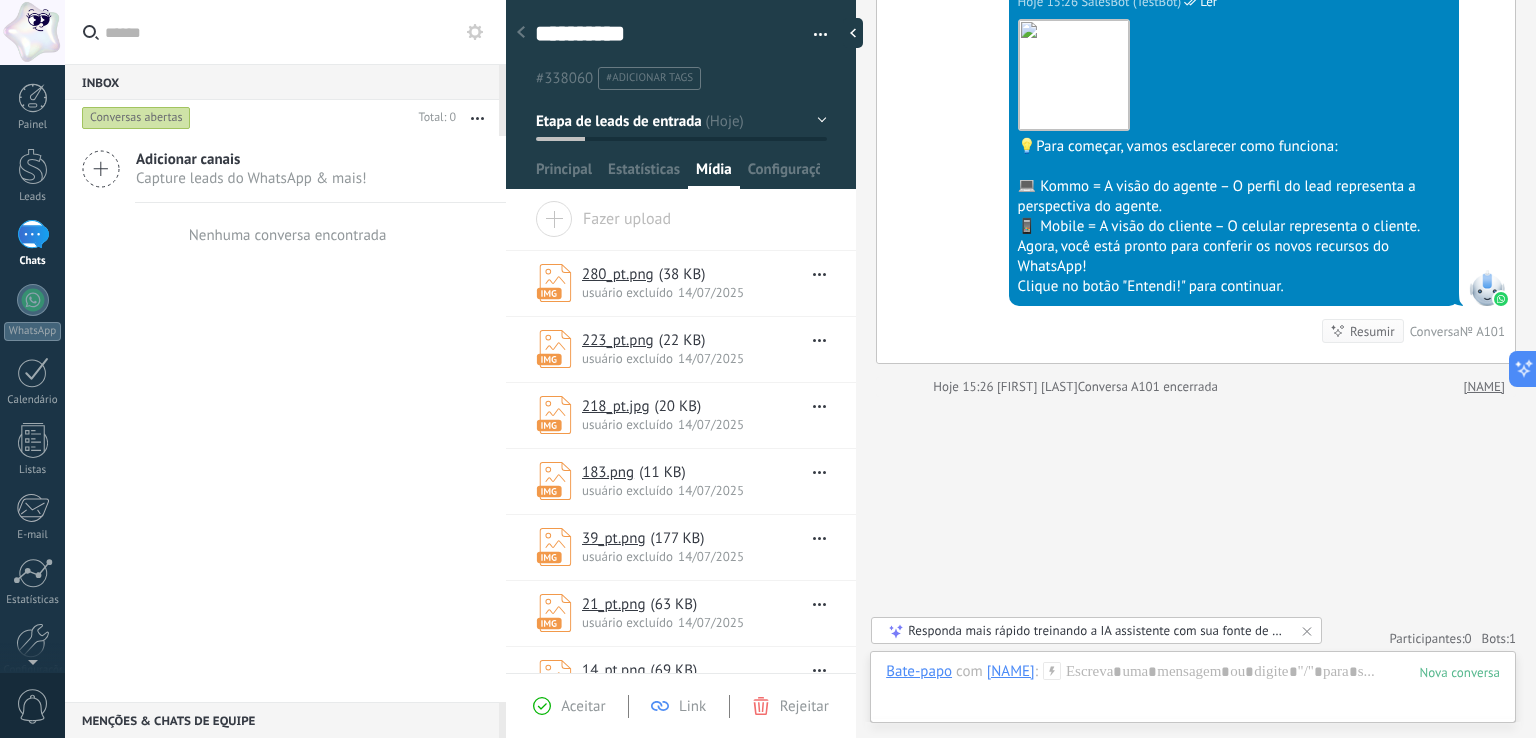 click 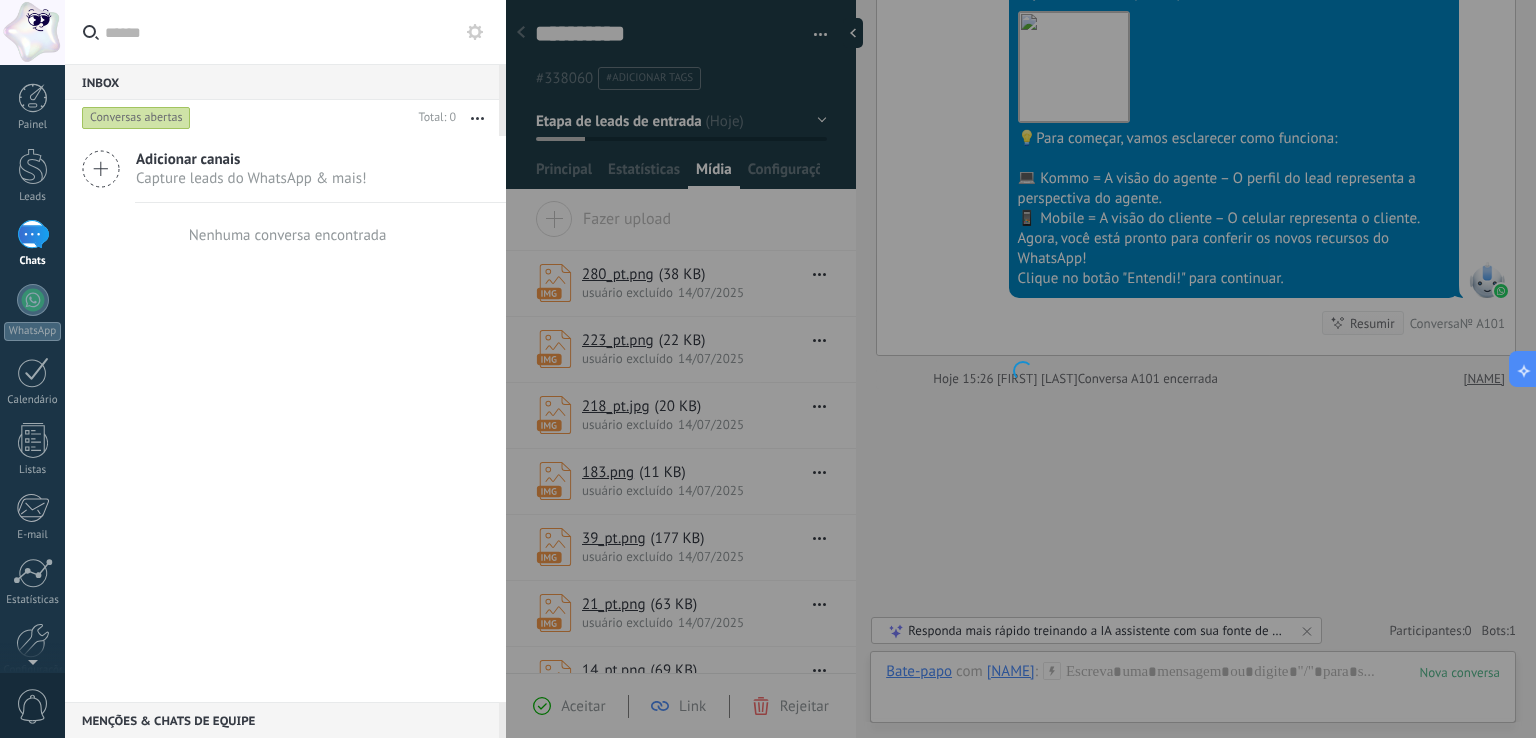 scroll, scrollTop: 4704, scrollLeft: 0, axis: vertical 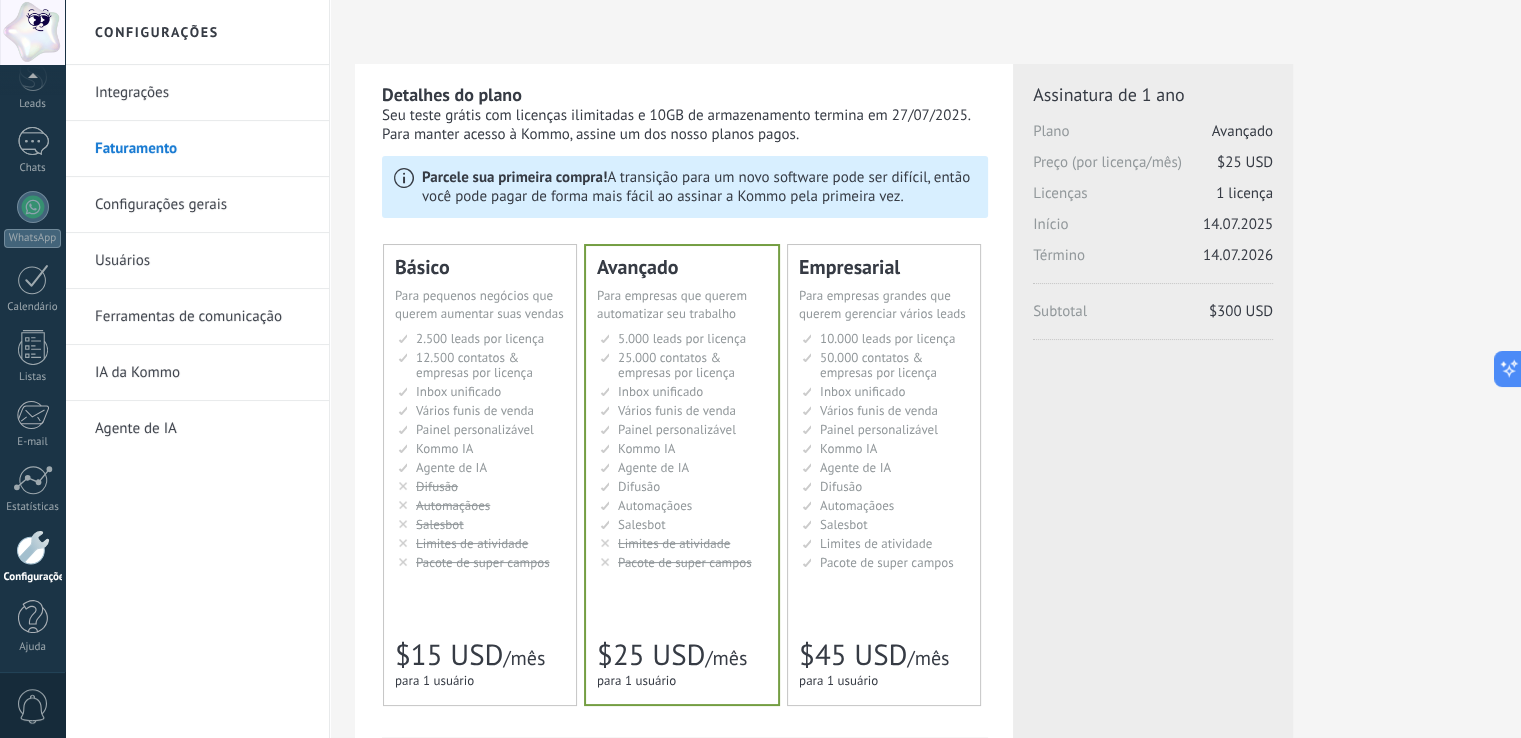 click at bounding box center (32, 32) 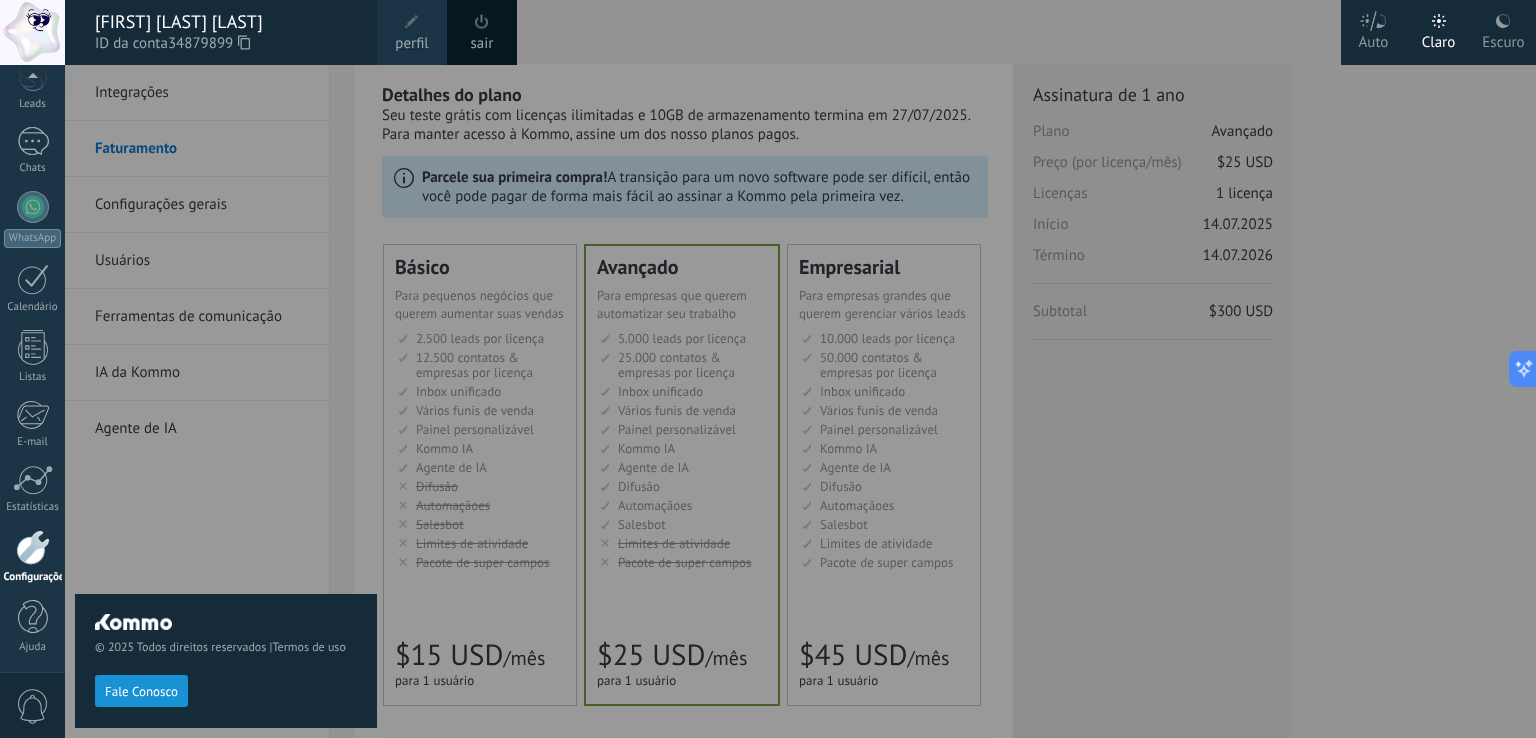click on "© 2025 Todos direitos reservados |  Termos de uso
Fale Conosco" at bounding box center [226, 401] 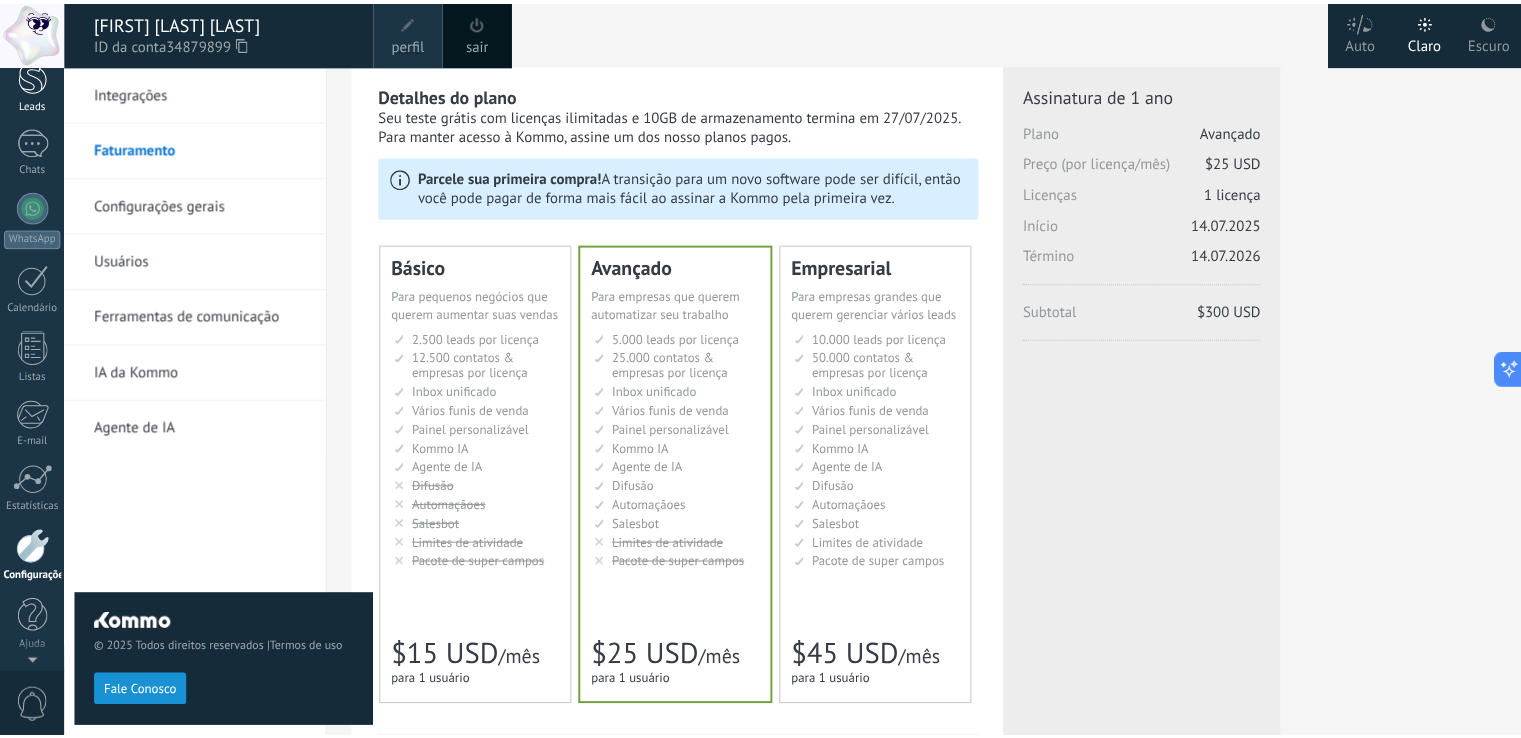 scroll, scrollTop: 0, scrollLeft: 0, axis: both 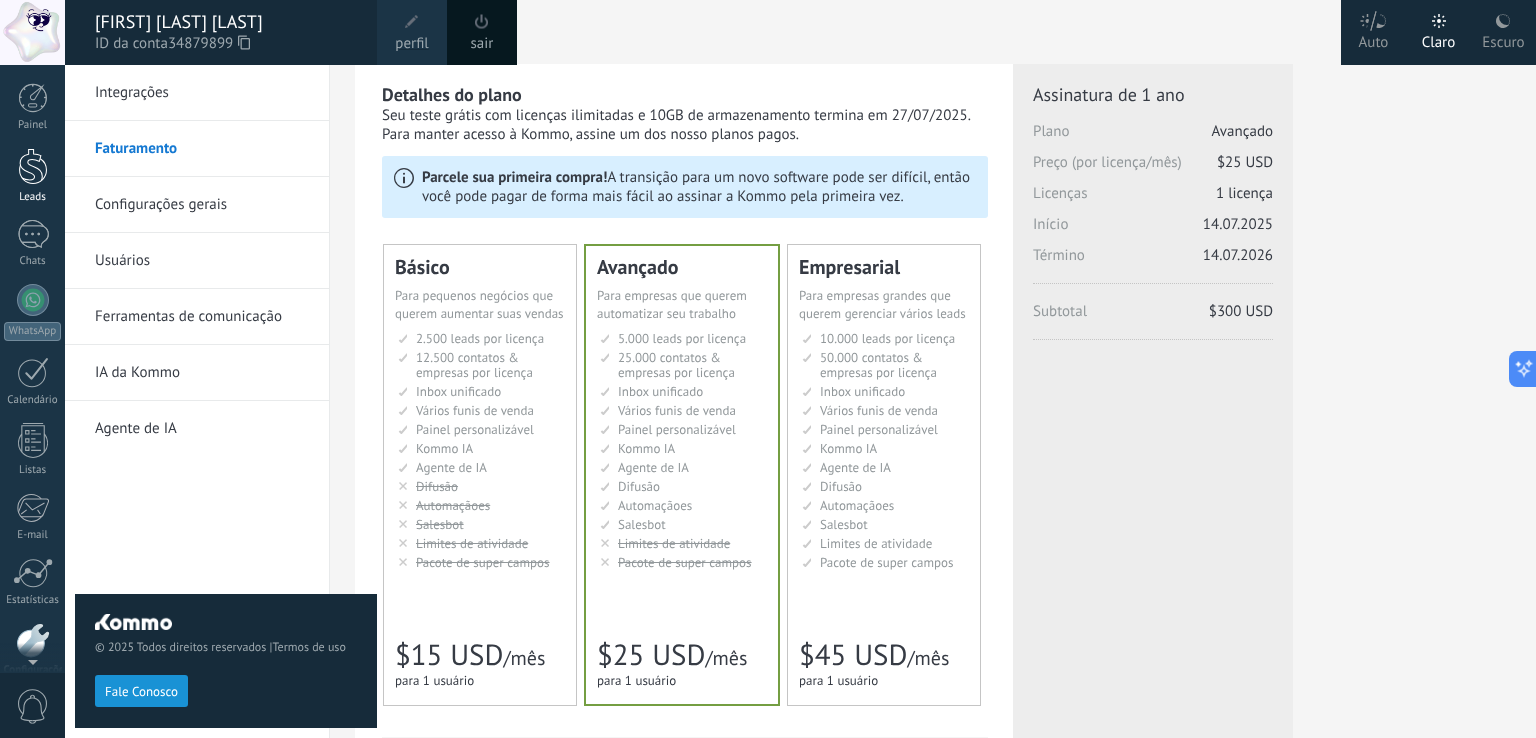 click at bounding box center [33, 98] 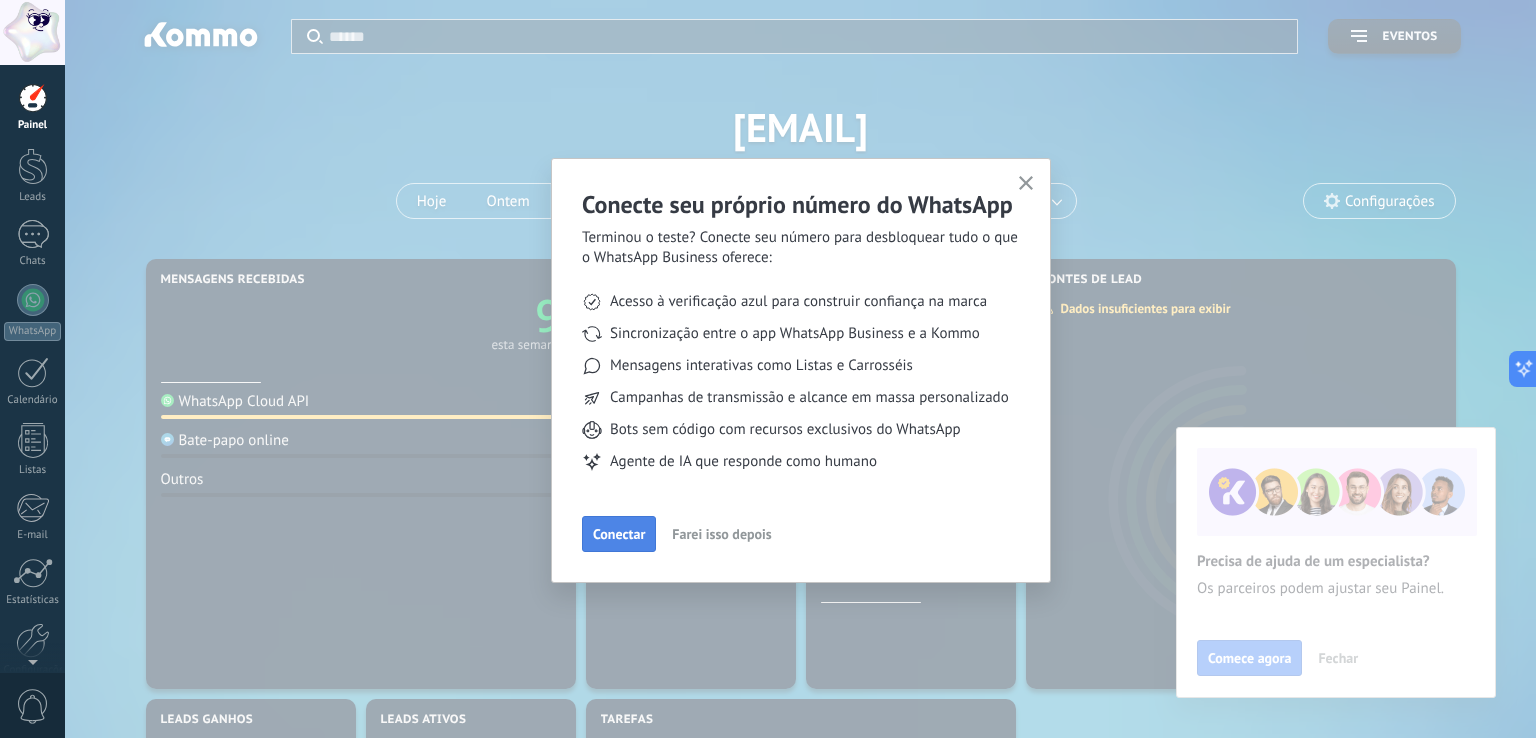click on "Conectar" at bounding box center (619, 534) 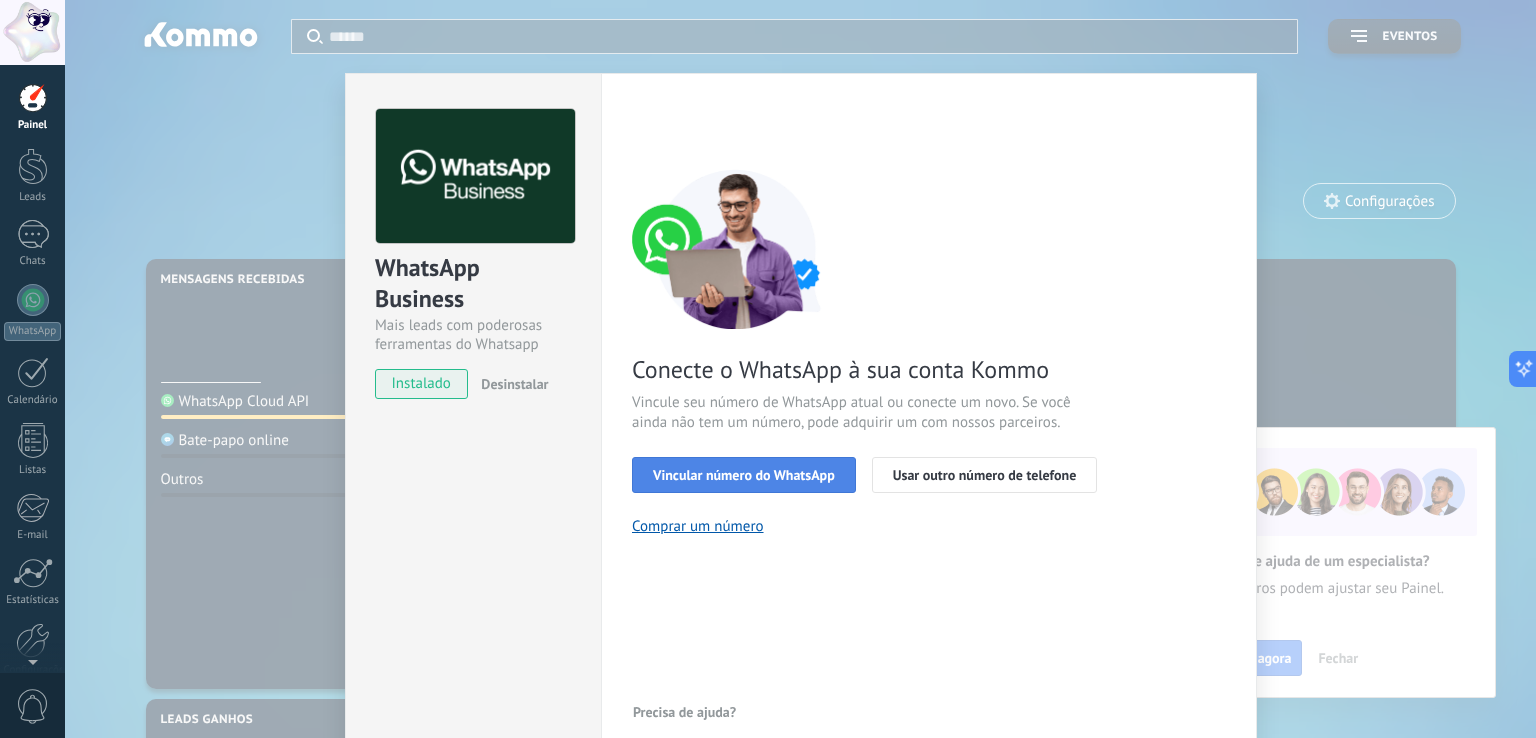 click on "Vincular número do WhatsApp" at bounding box center [744, 475] 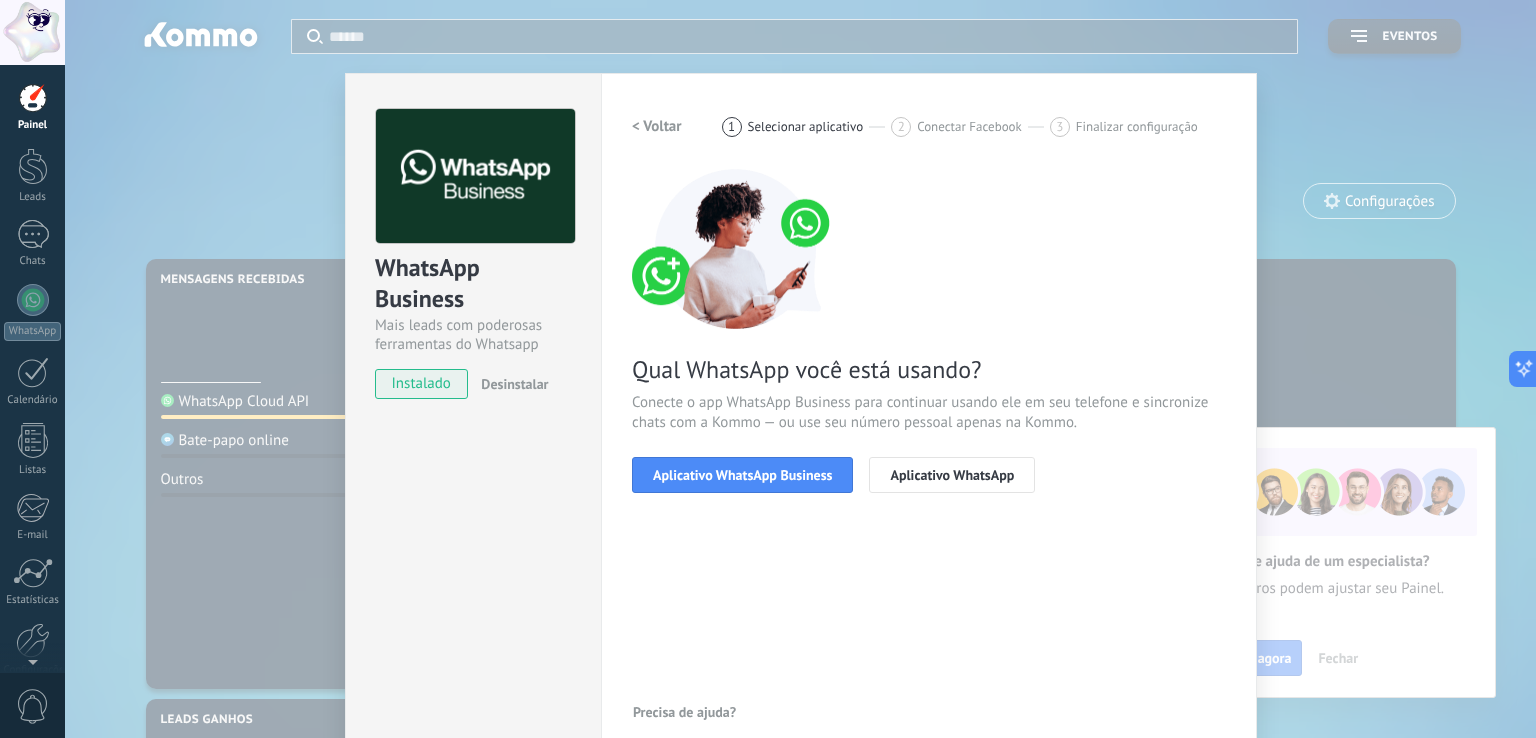 click on "Aplicativo WhatsApp Business" at bounding box center [742, 475] 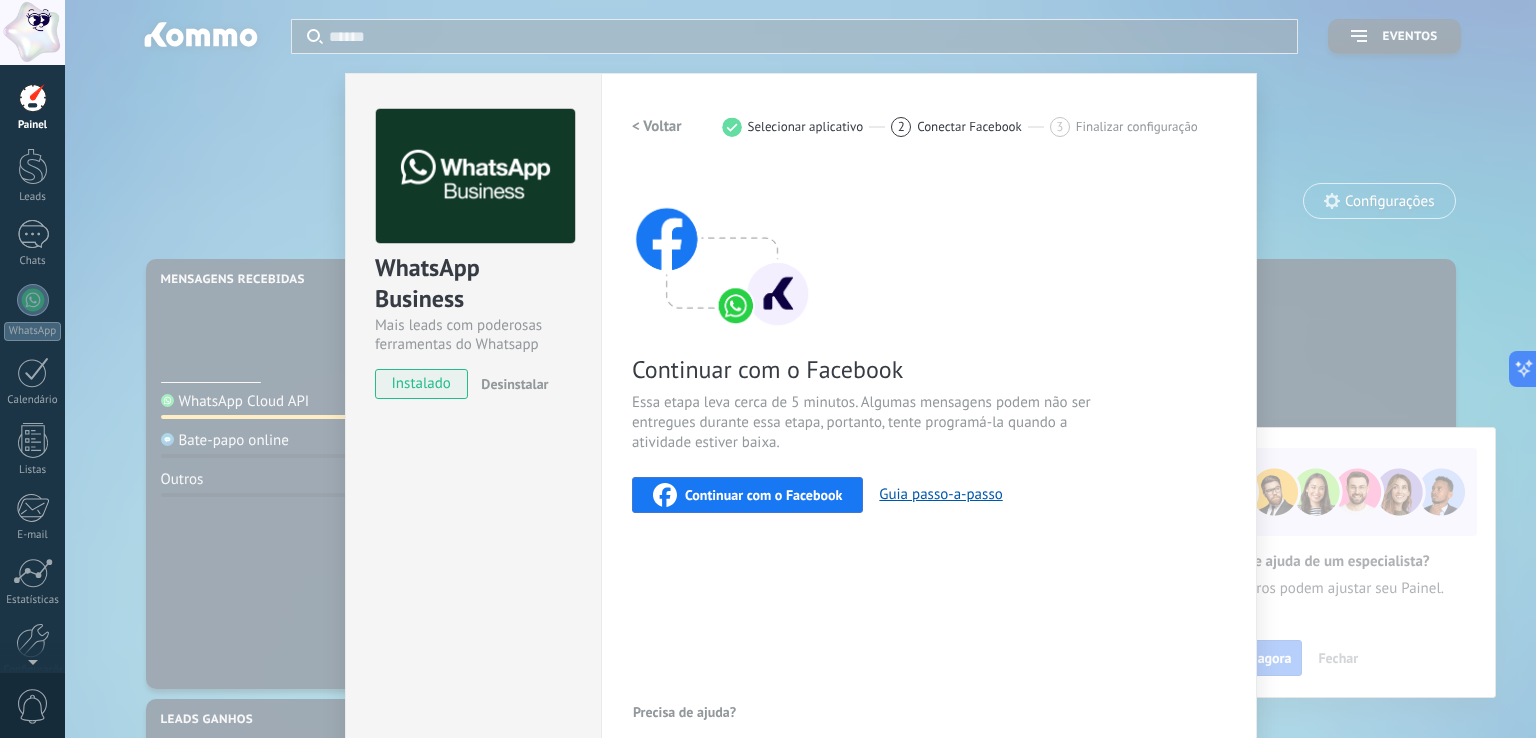 click on "Continuar com o Facebook" at bounding box center (763, 495) 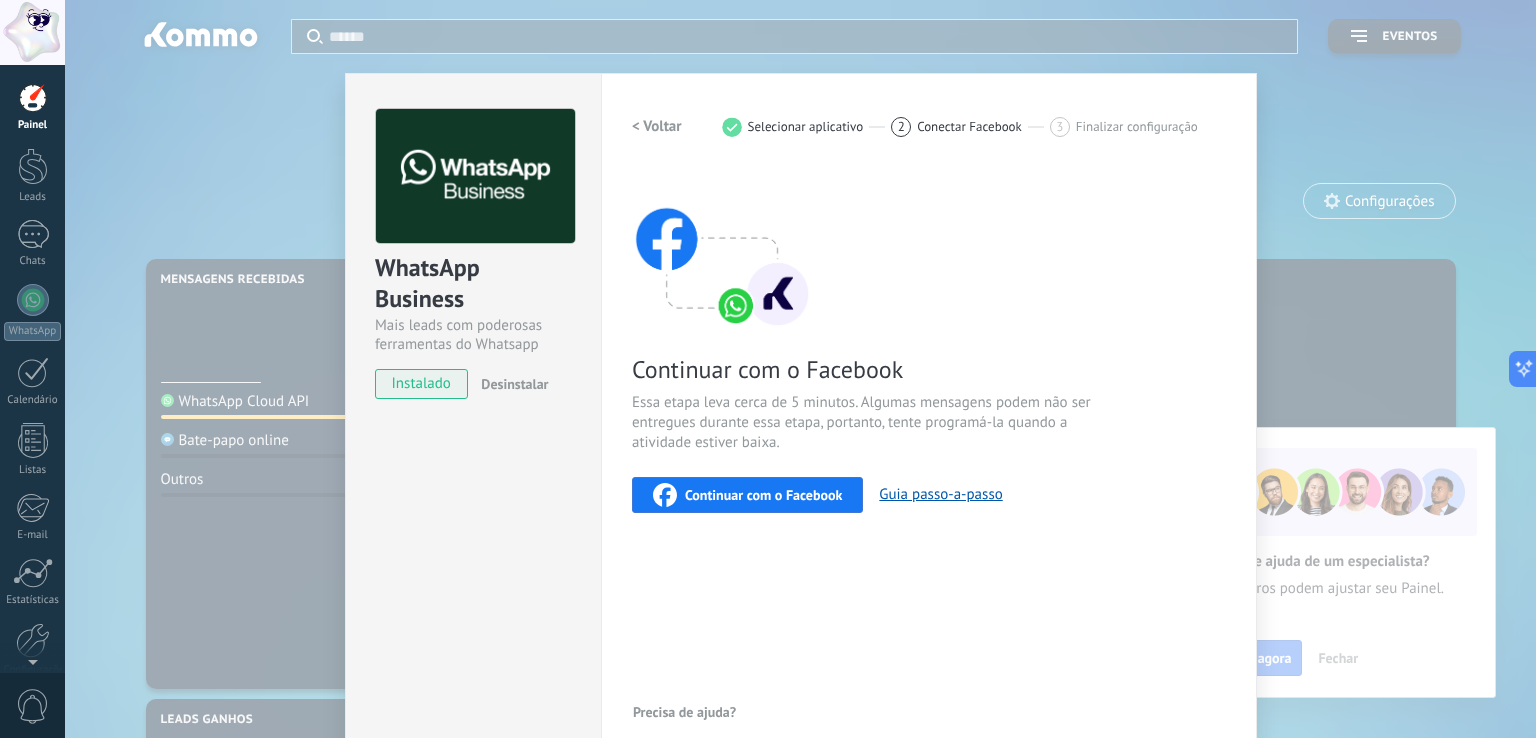 click on "WhatsApp Business Mais leads com poderosas ferramentas do Whatsapp instalado Desinstalar Configurações Autorização This tab logs the users who have granted integration access to this account. If you want to to remove a user's ability to send requests to the account on behalf of this integration, you can revoke access. If access is revoked from all users, the integration will stop working. This app is installed, but no one has given it access yet. WhatsApp Cloud API Mais _:  Salvar < Voltar 1 Selecionar aplicativo 2 Conectar Facebook 3 Finalizar configuração Continuar com o Facebook Essa etapa leva cerca de 5 minutos. Algumas mensagens podem não ser entregues durante essa etapa, portanto, tente programá-la quando a atividade estiver baixa. Continuar com o Facebook Guia passo-a-passo Precisa de ajuda?" at bounding box center (800, 369) 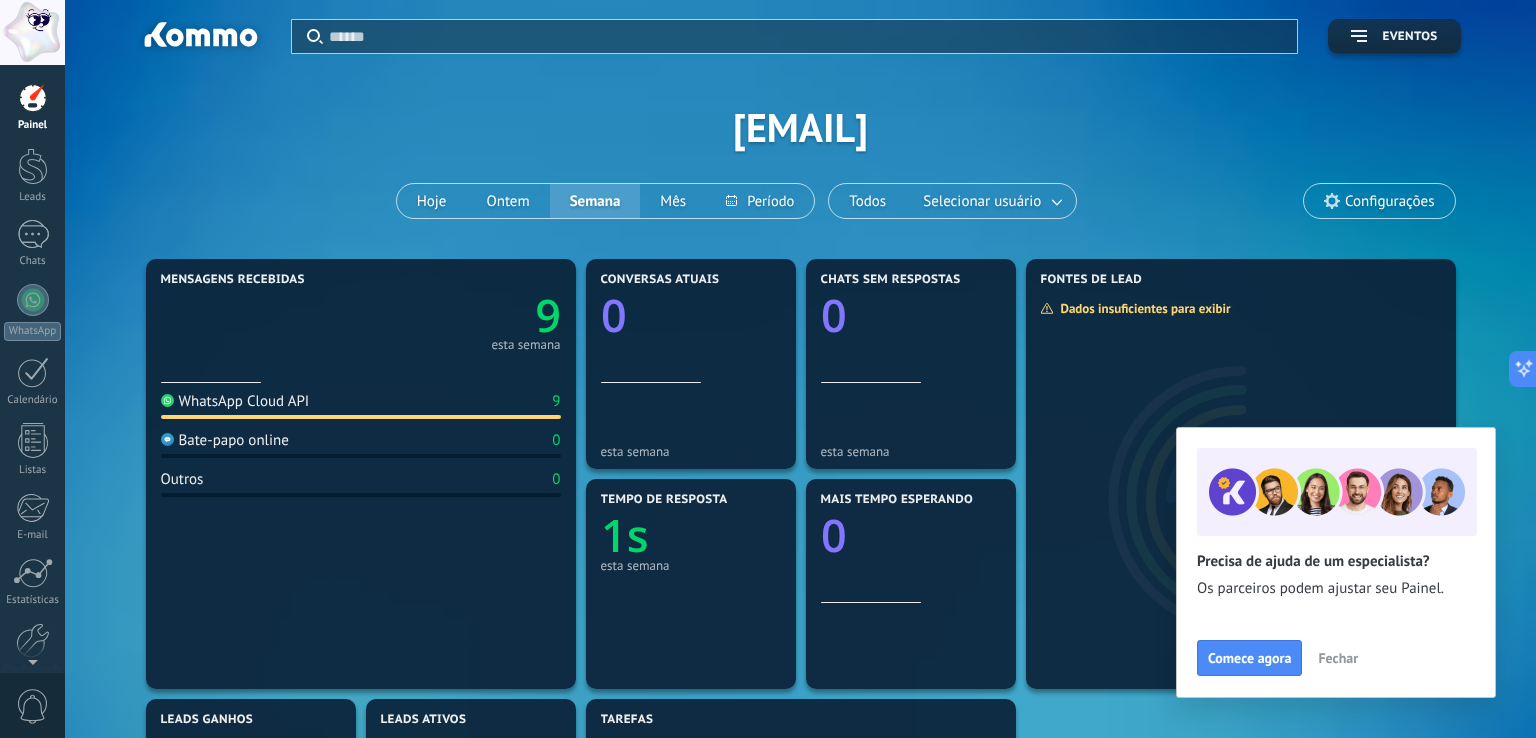 click on "Fechar" at bounding box center [1338, 658] 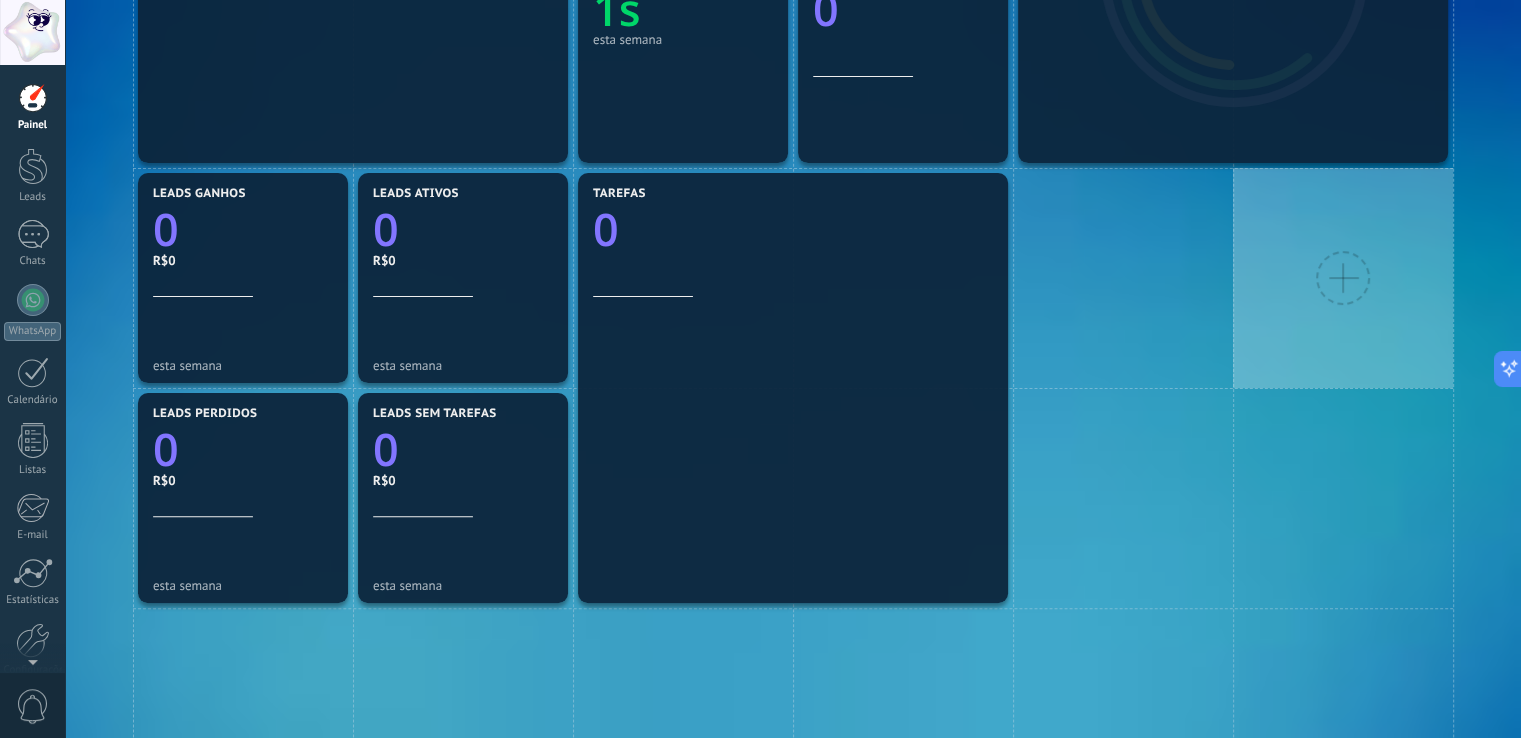scroll, scrollTop: 520, scrollLeft: 0, axis: vertical 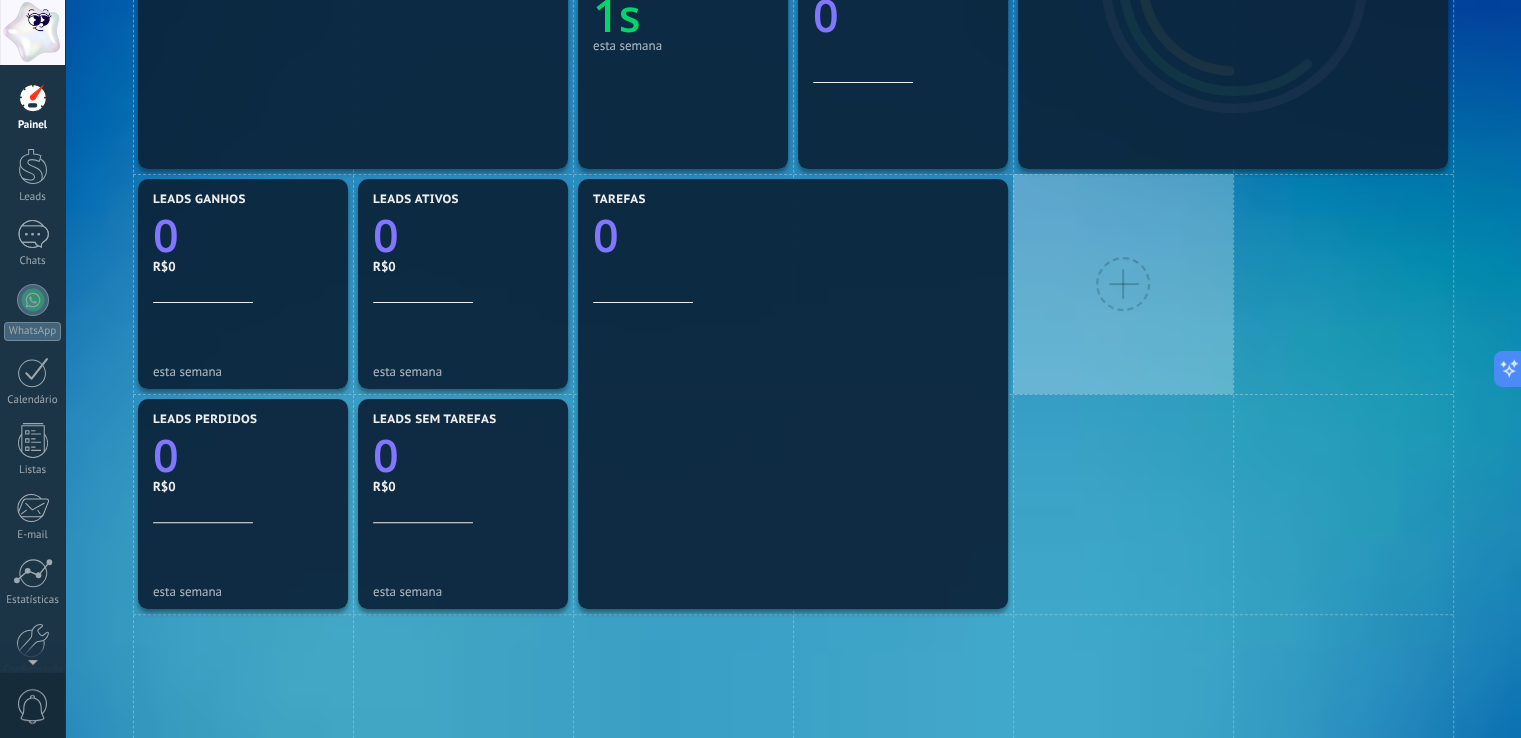 click at bounding box center [1123, 284] 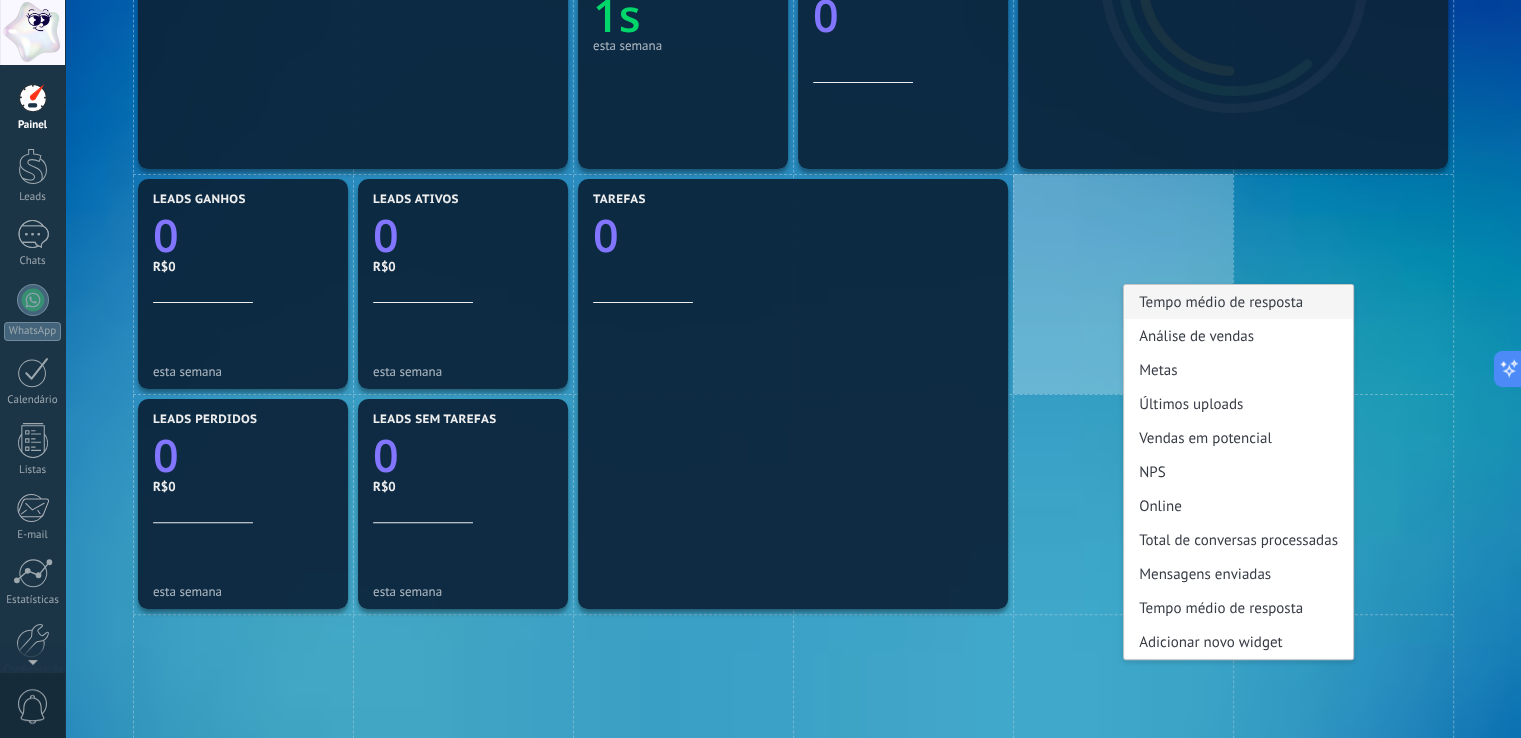 click on "Tempo médio de resposta" at bounding box center (1238, 302) 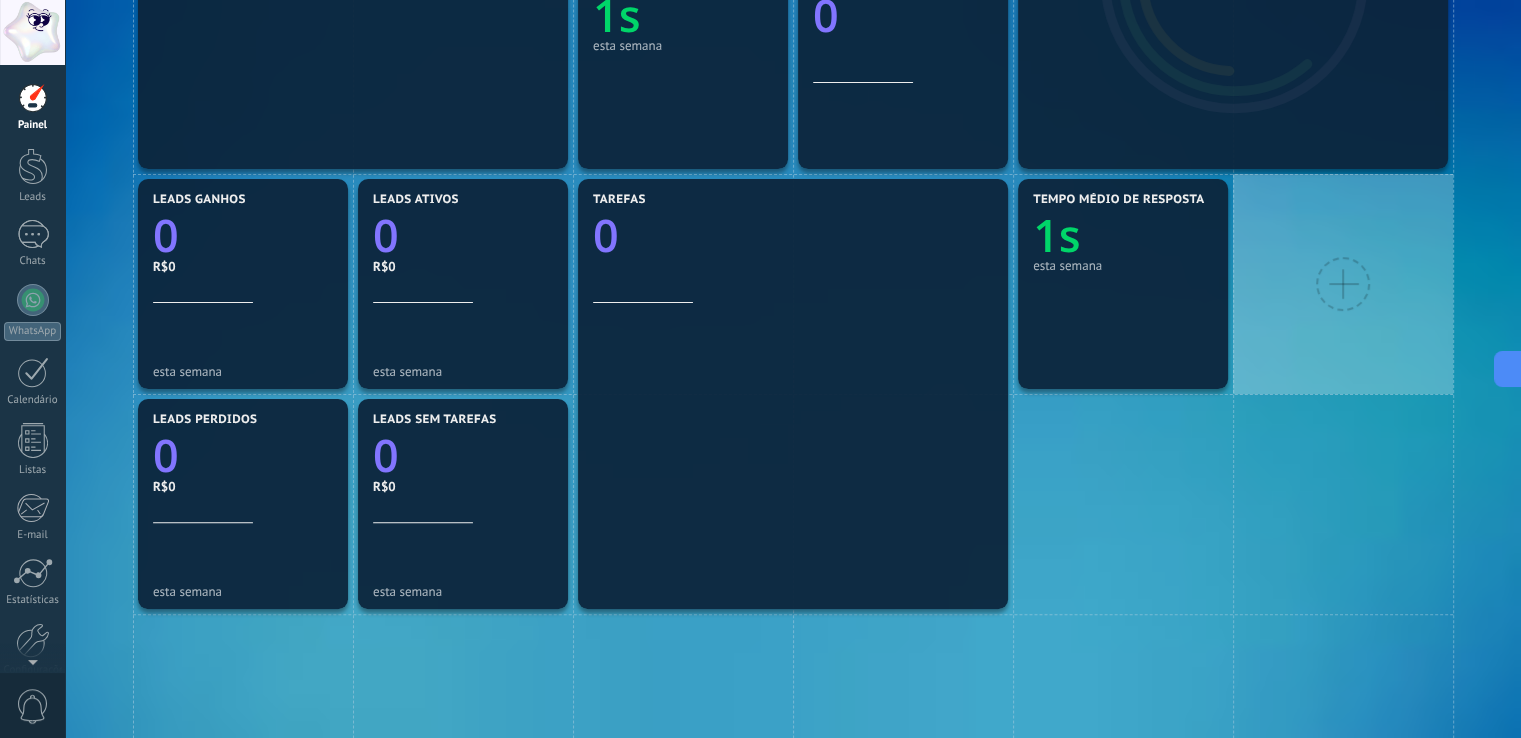 click at bounding box center [1343, 284] 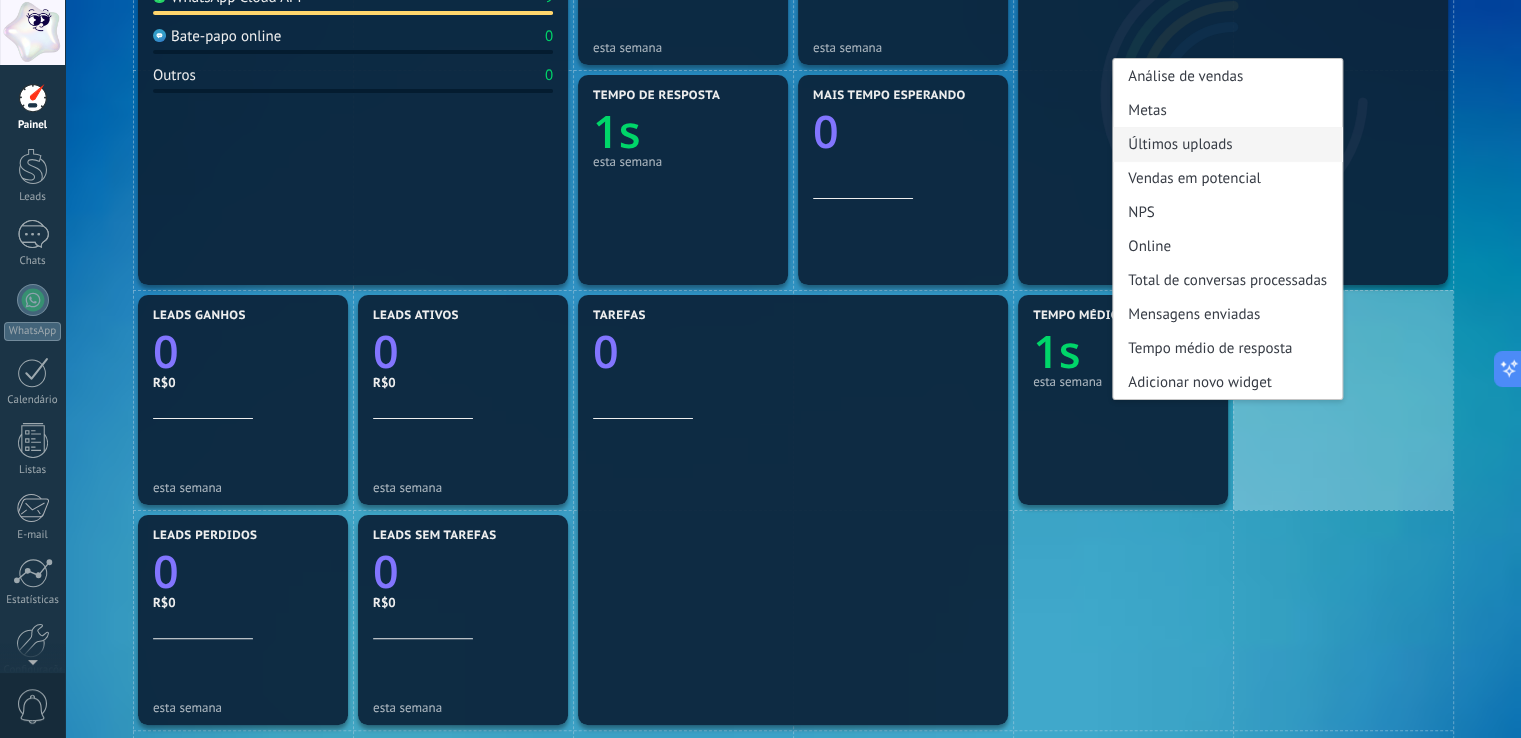 scroll, scrollTop: 392, scrollLeft: 0, axis: vertical 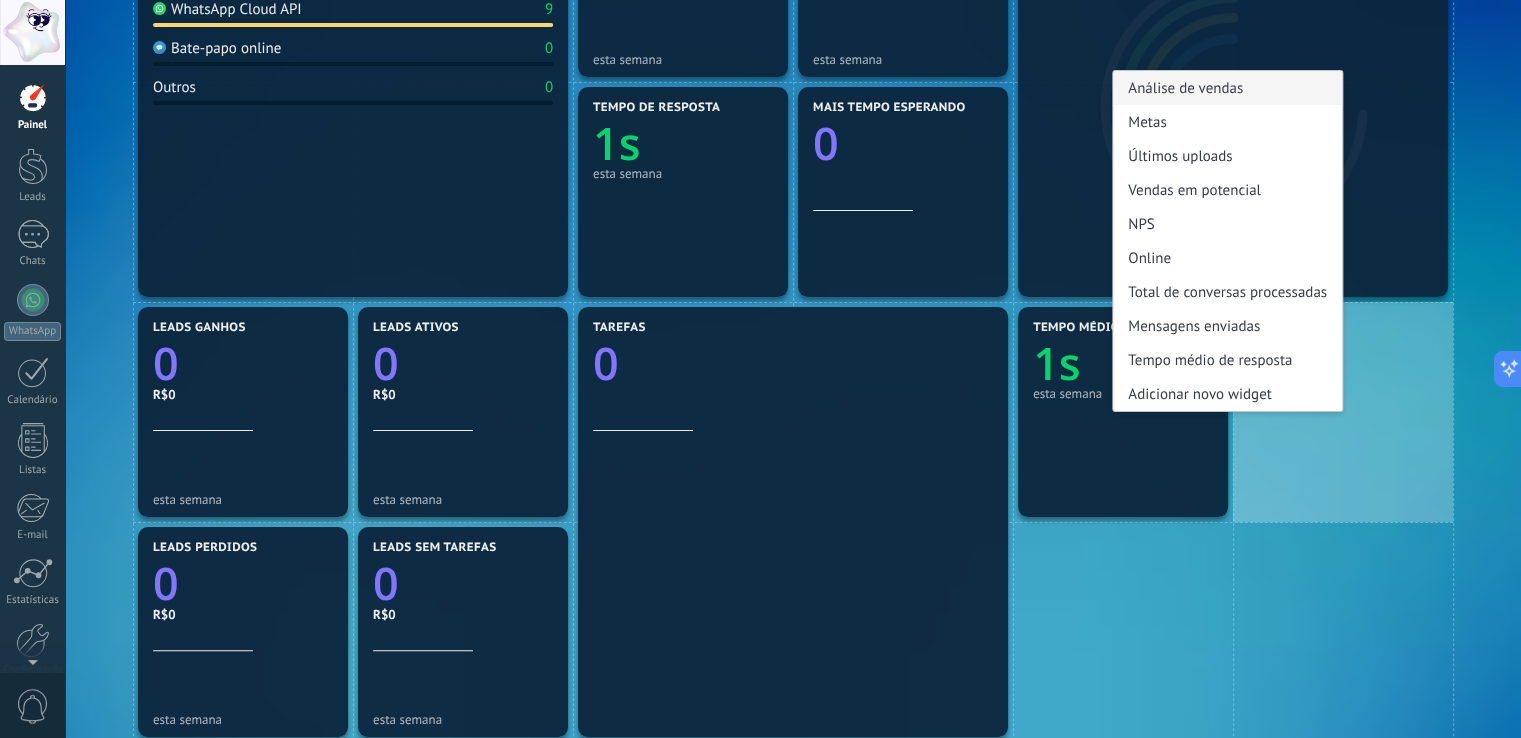 click on "Análise de vendas" at bounding box center (1227, 88) 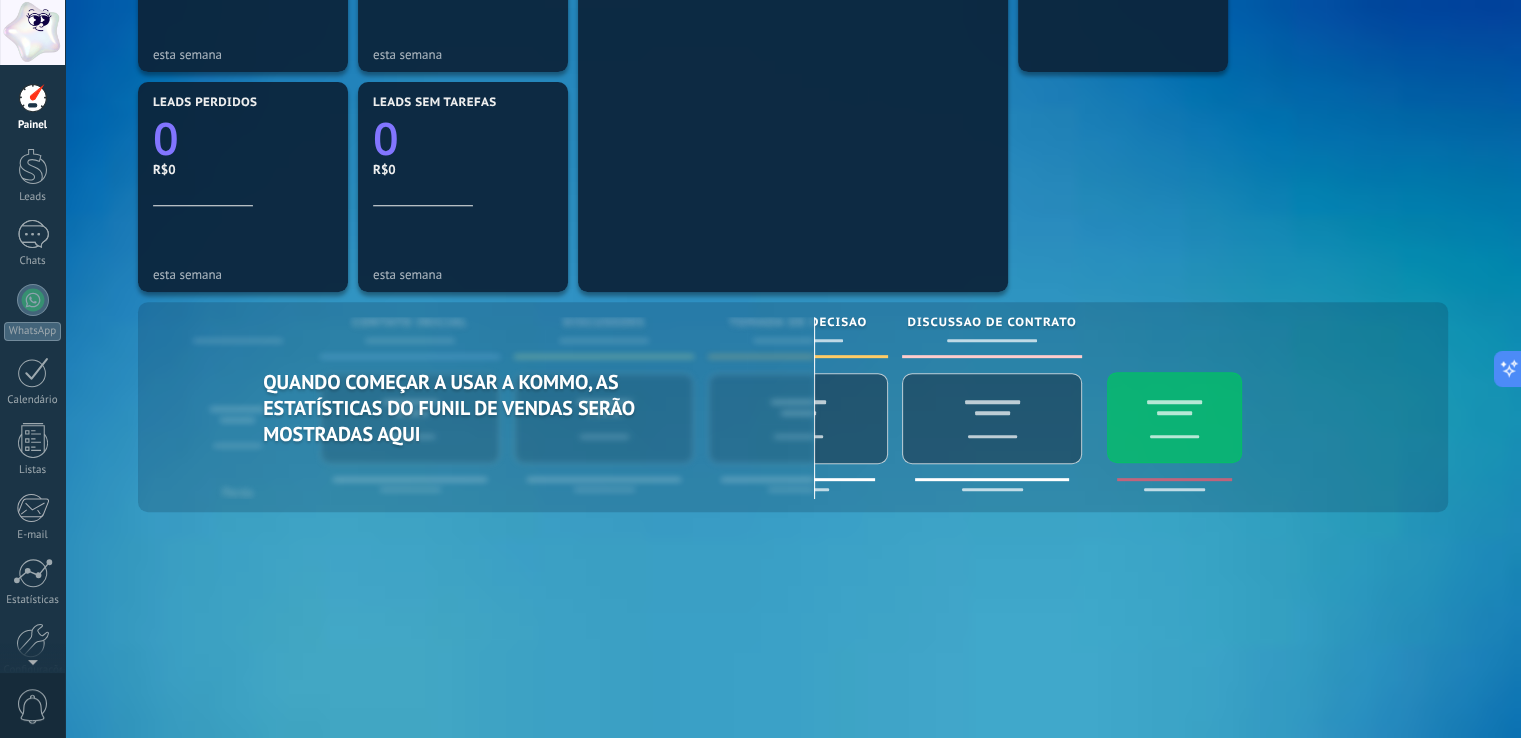 scroll, scrollTop: 830, scrollLeft: 0, axis: vertical 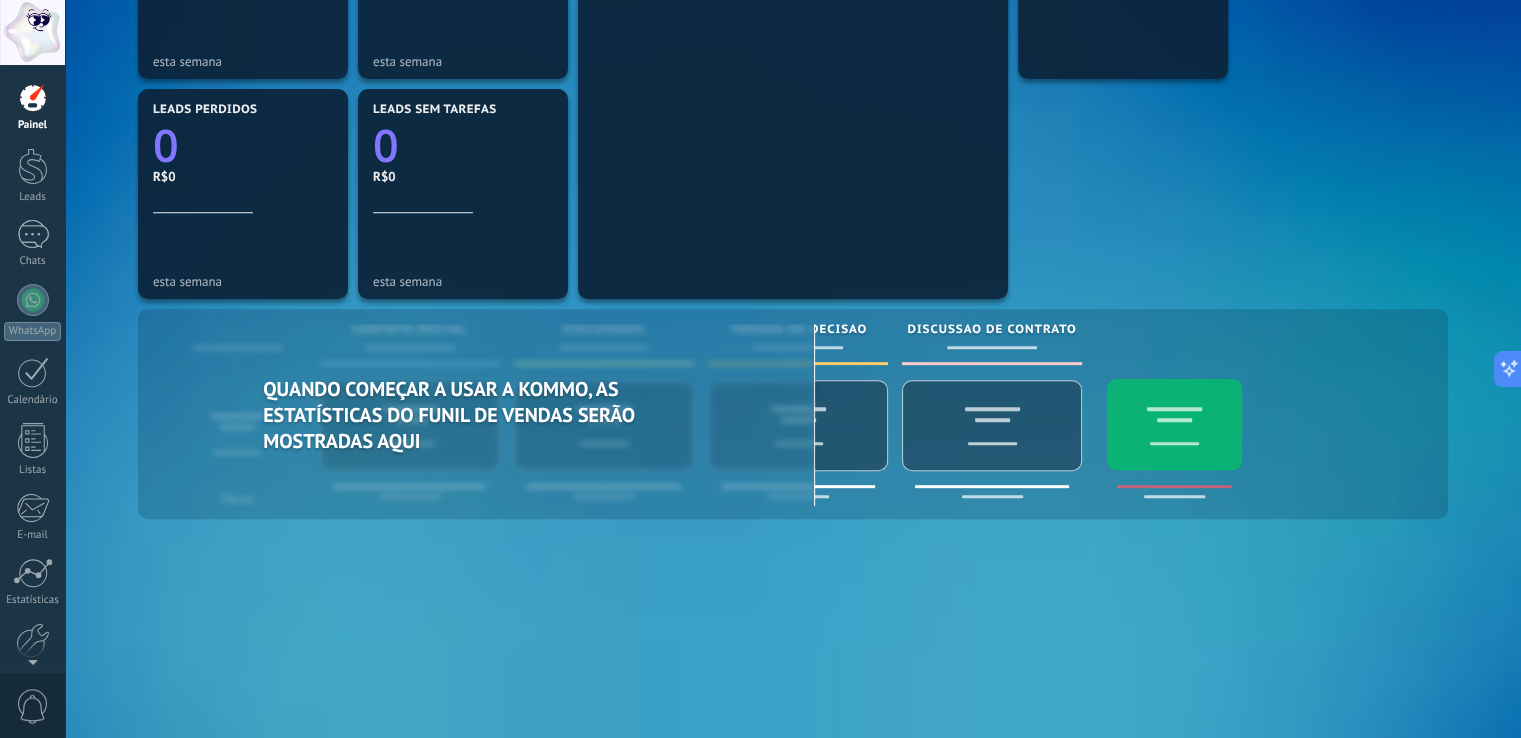 click on "Mensagens recebidas 9 esta semana   WhatsApp Cloud API    9 Bate-papo online   0 Outros   0 Conversas atuais 0   esta semana Chats sem respostas 0   esta semana Tempo de resposta 1s esta semana Mais tempo esperando 0 Dados insuficientes para exibir Fontes de lead Leads ganhos 0 R$0 esta semana Leads ativos 0 R$0 esta semana Leads perdidos 0 R$0 esta semana Leads sem tarefas 0 R$0 esta semana Tarefas 0   Tempo médio de resposta 1s esta semana Análise de vendas     Novo Perda Contato inicial Discussões Tomada de decisão Discussão de contrato     Quando começar a usar a Kommo, as estatísticas do funil de vendas serão mostradas aqui     Novo Perda Contato inicial Discussões Tomada de decisão Discussão de contrato" at bounding box center (793, 84) 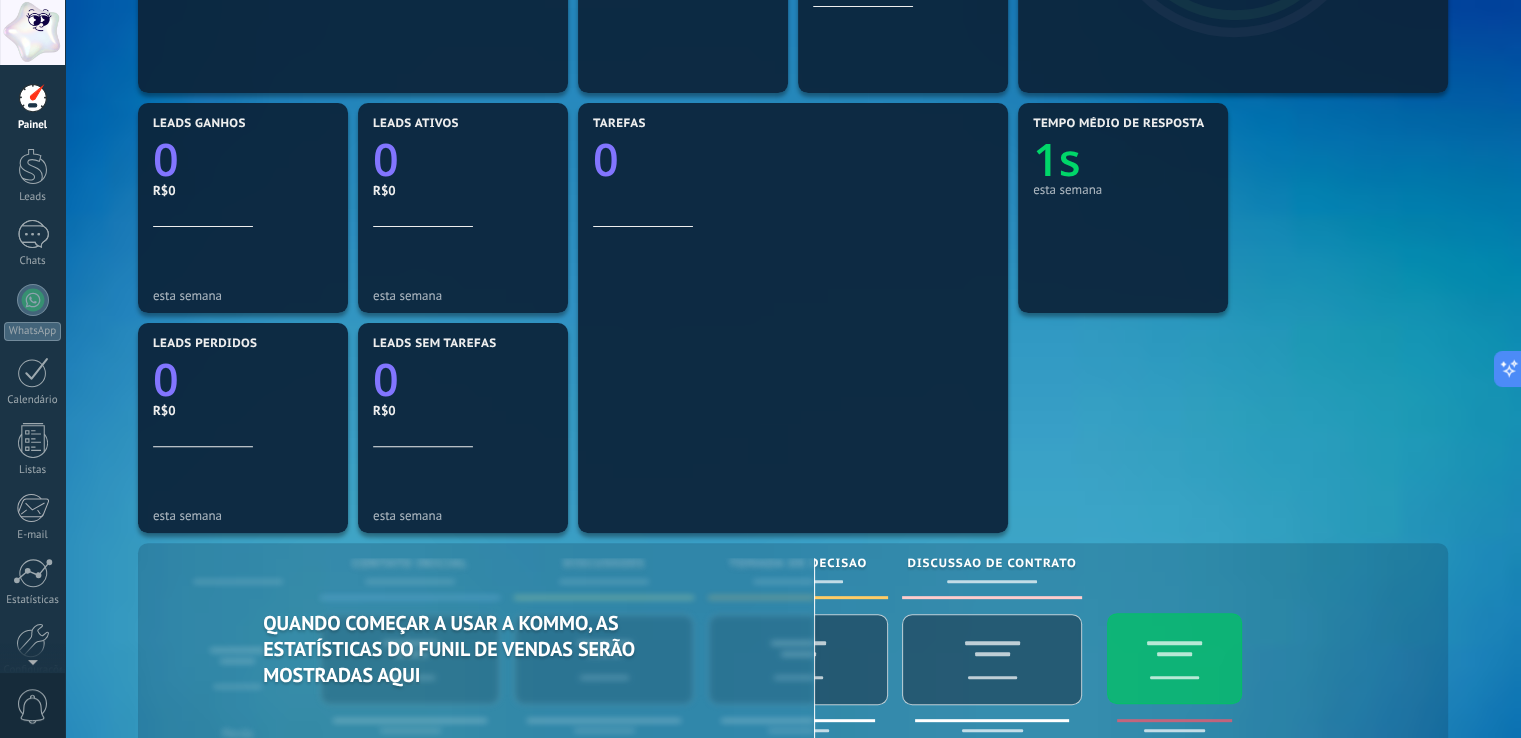 scroll, scrollTop: 897, scrollLeft: 0, axis: vertical 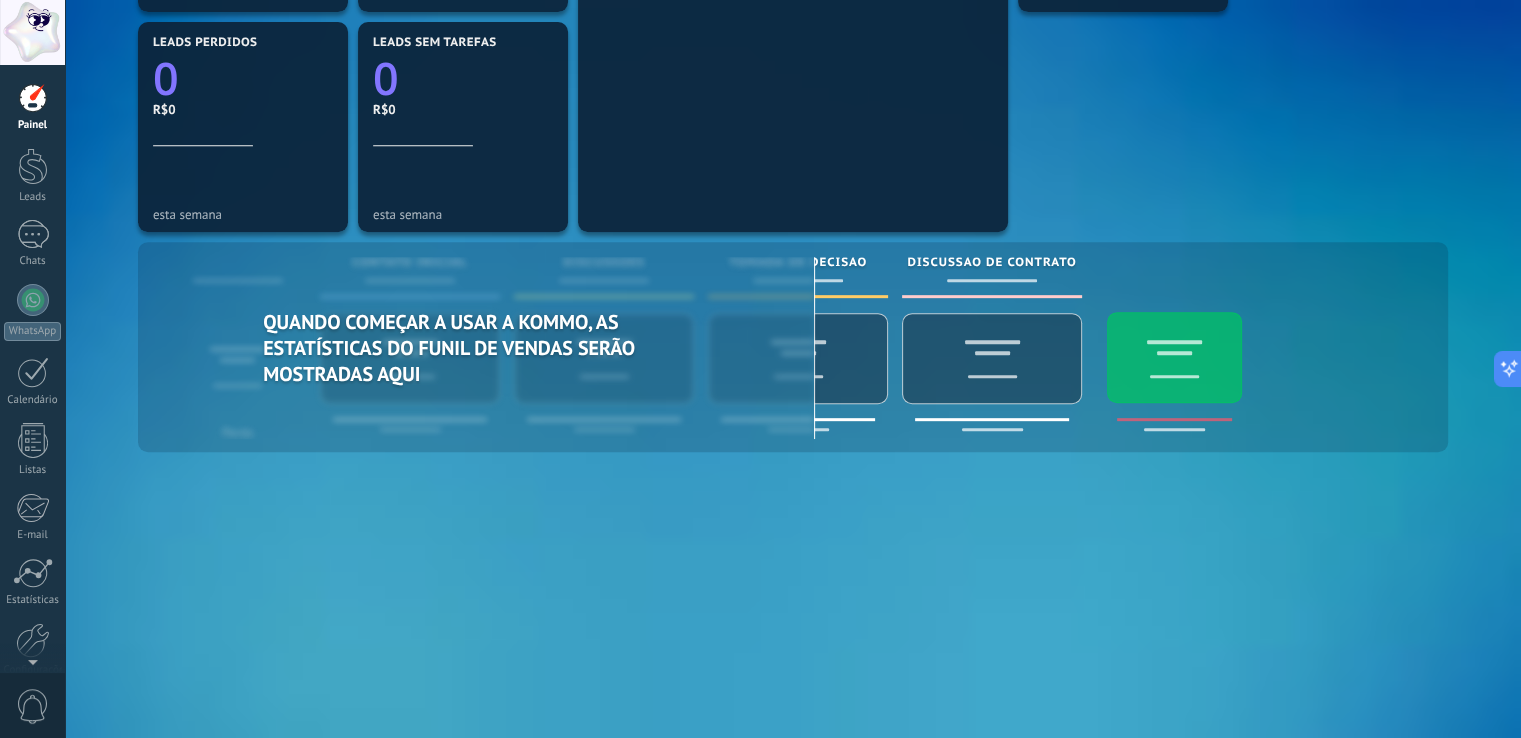 click on "Mensagens recebidas 9 esta semana   WhatsApp Cloud API    9 Bate-papo online   0 Outros   0 Conversas atuais 0   esta semana Chats sem respostas 0   esta semana Tempo de resposta 1s esta semana Mais tempo esperando 0 Dados insuficientes para exibir Fontes de lead Leads ganhos 0 R$0 esta semana Leads ativos 0 R$0 esta semana Leads perdidos 0 R$0 esta semana Leads sem tarefas 0 R$0 esta semana Tarefas 0   Tempo médio de resposta 1s esta semana Análise de vendas     Novo Perda Contato inicial Discussões Tomada de decisão Discussão de contrato     Quando começar a usar a Kommo, as estatísticas do funil de vendas serão mostradas aqui     Novo Perda Contato inicial Discussões Tomada de decisão Discussão de contrato" at bounding box center (793, 17) 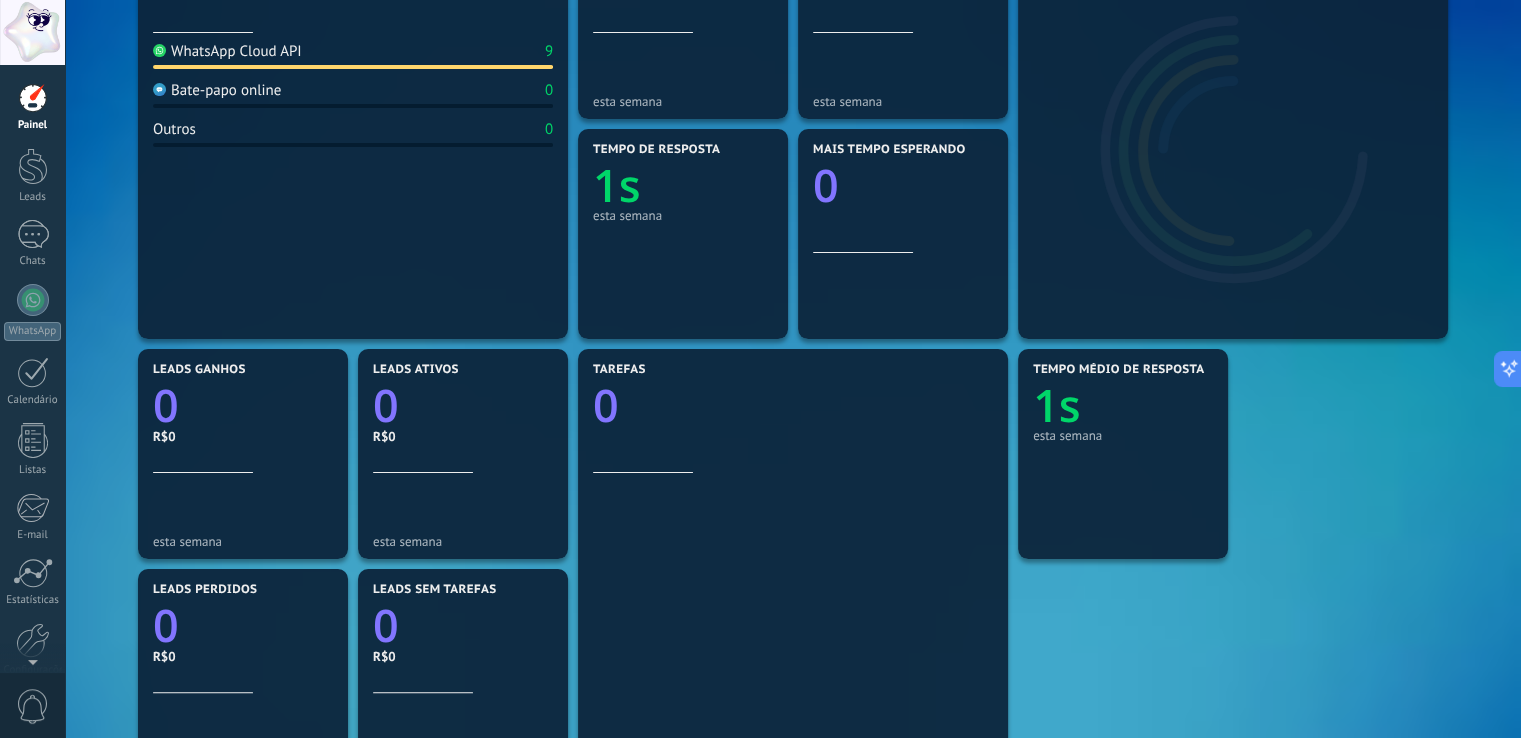 scroll, scrollTop: 341, scrollLeft: 0, axis: vertical 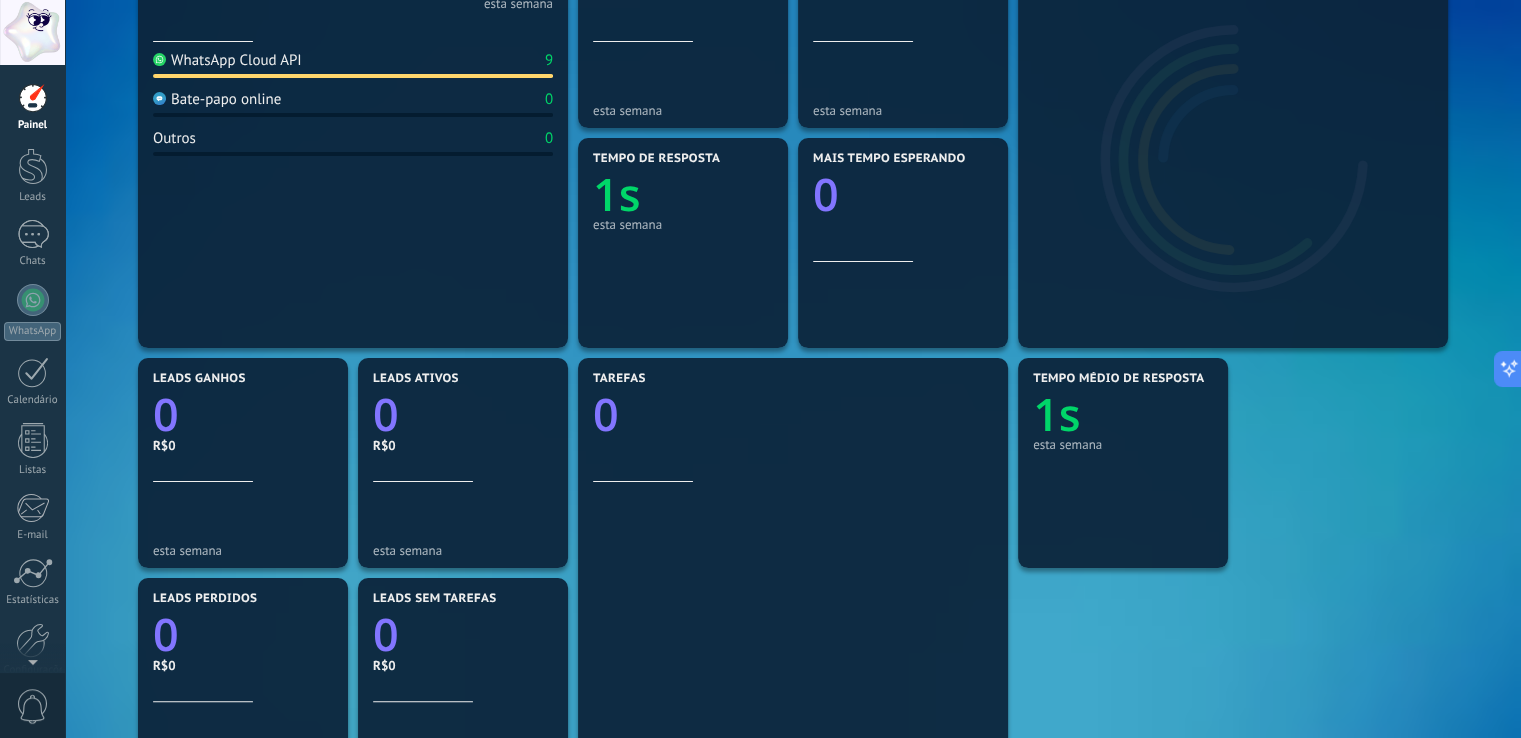 click on "1s" 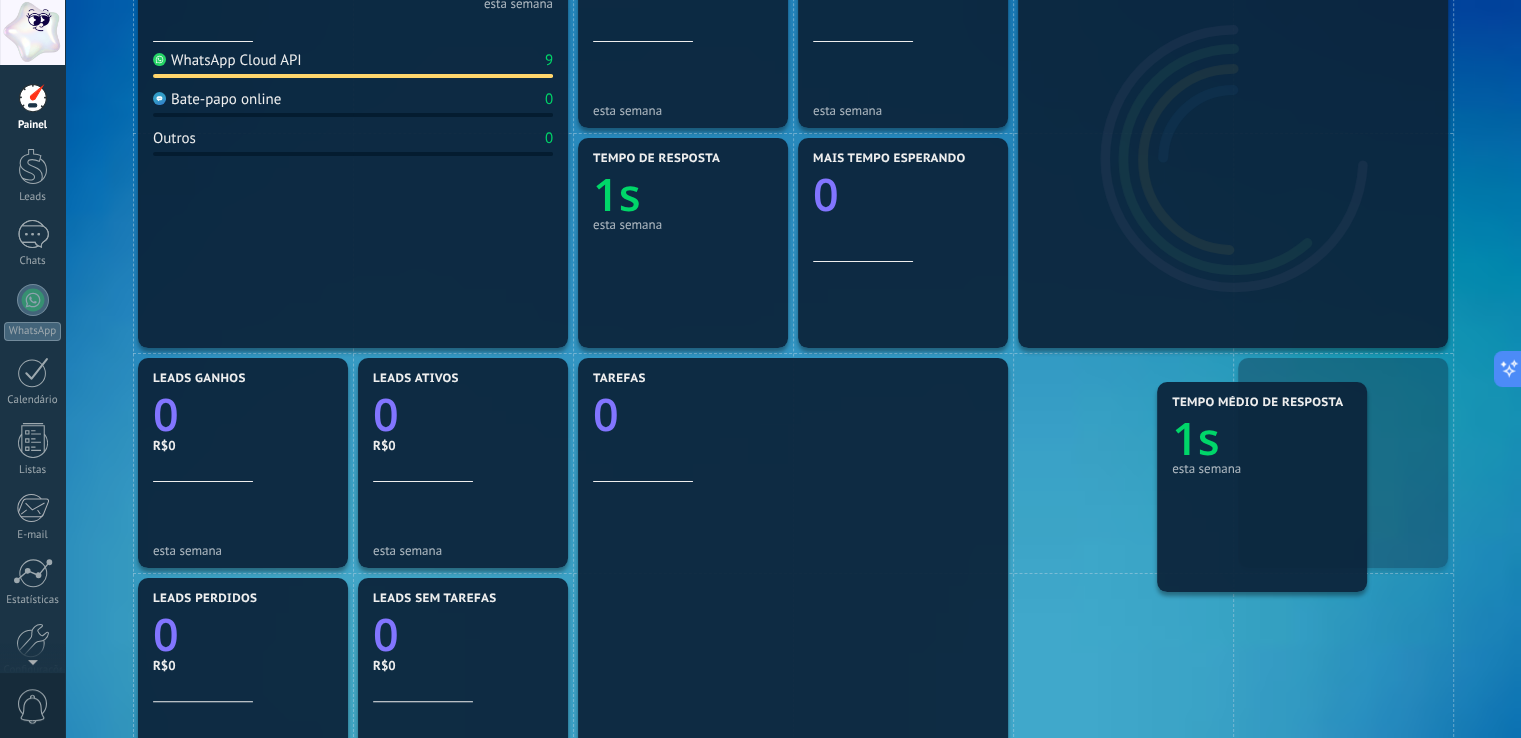 drag, startPoint x: 1146, startPoint y: 453, endPoint x: 1225, endPoint y: 454, distance: 79.00633 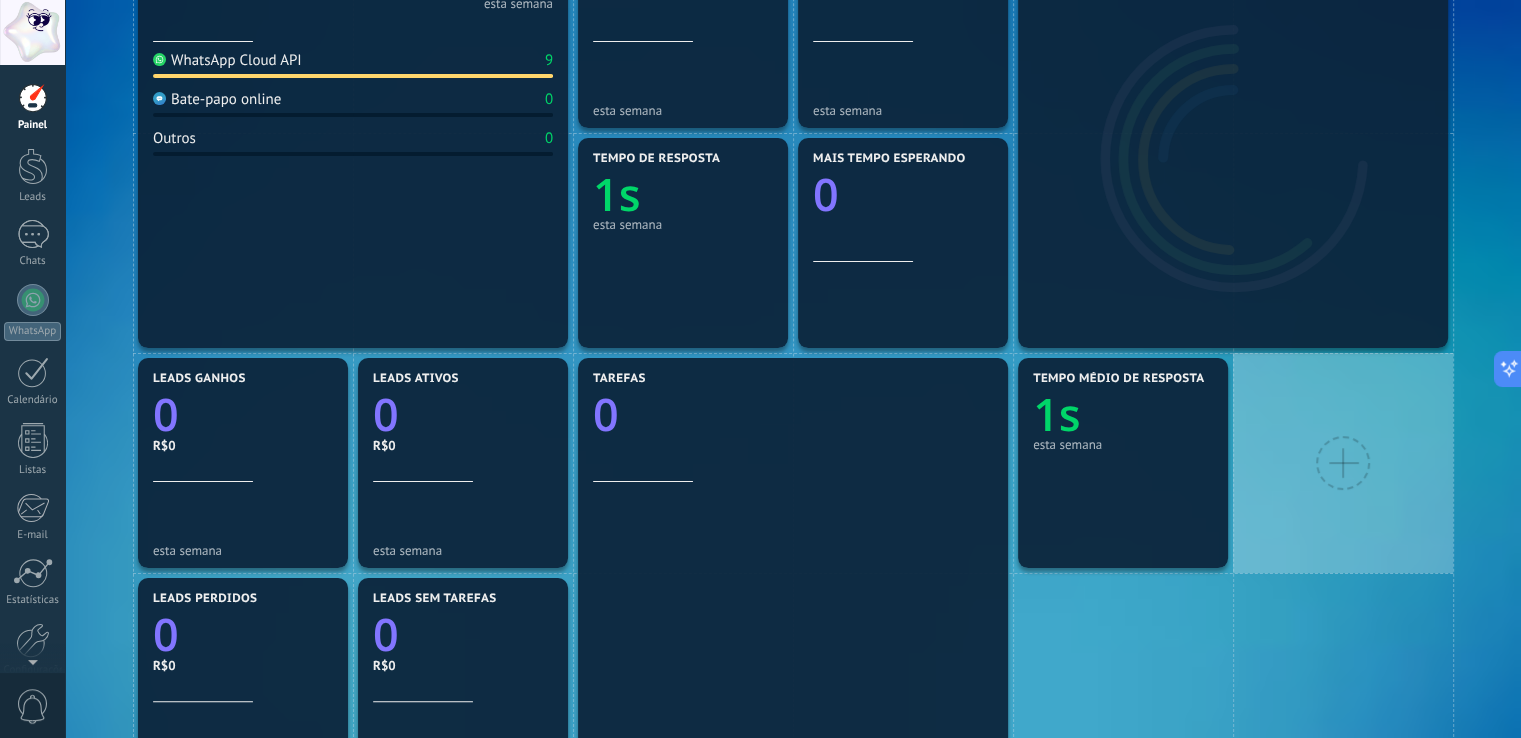 click at bounding box center [1343, 463] 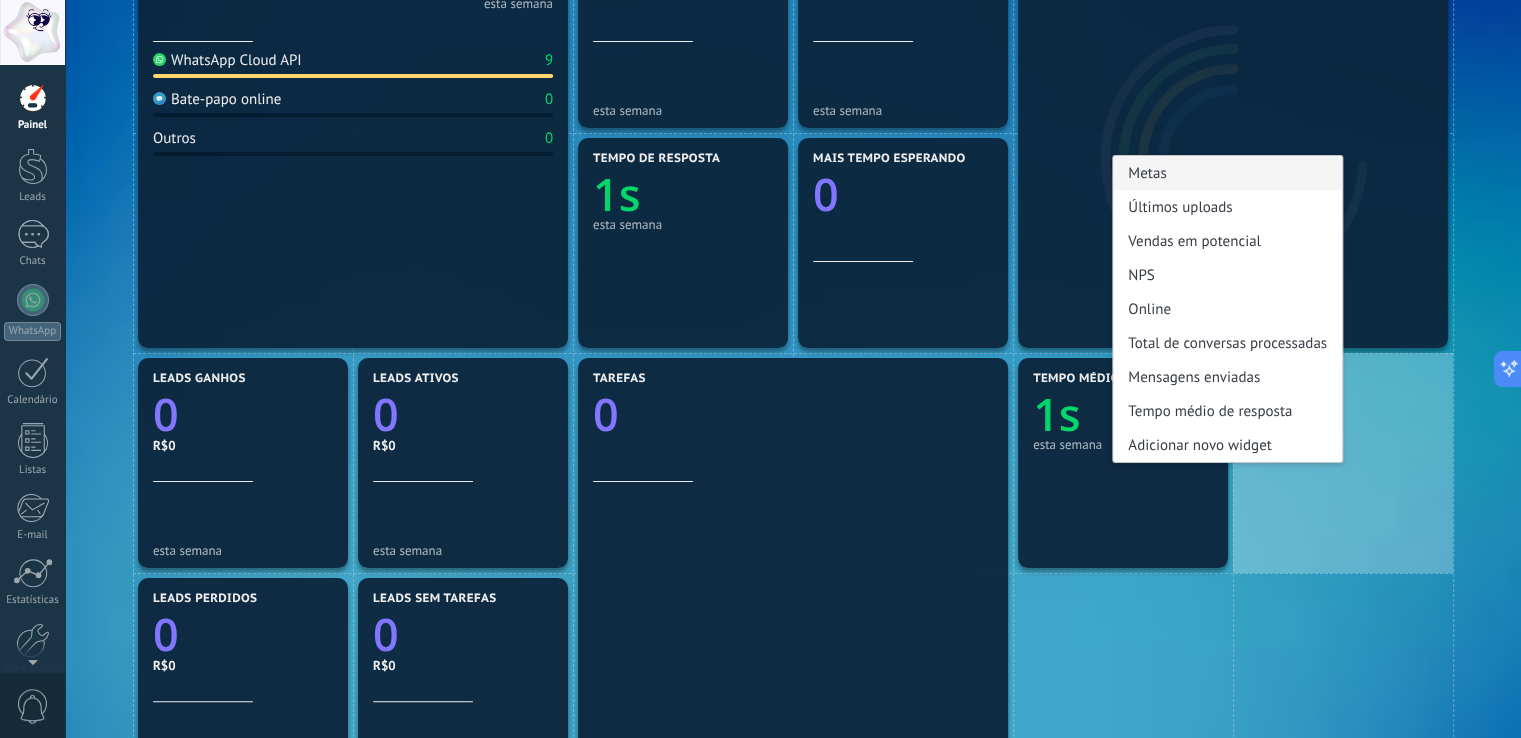 click on "Metas" at bounding box center (1227, 173) 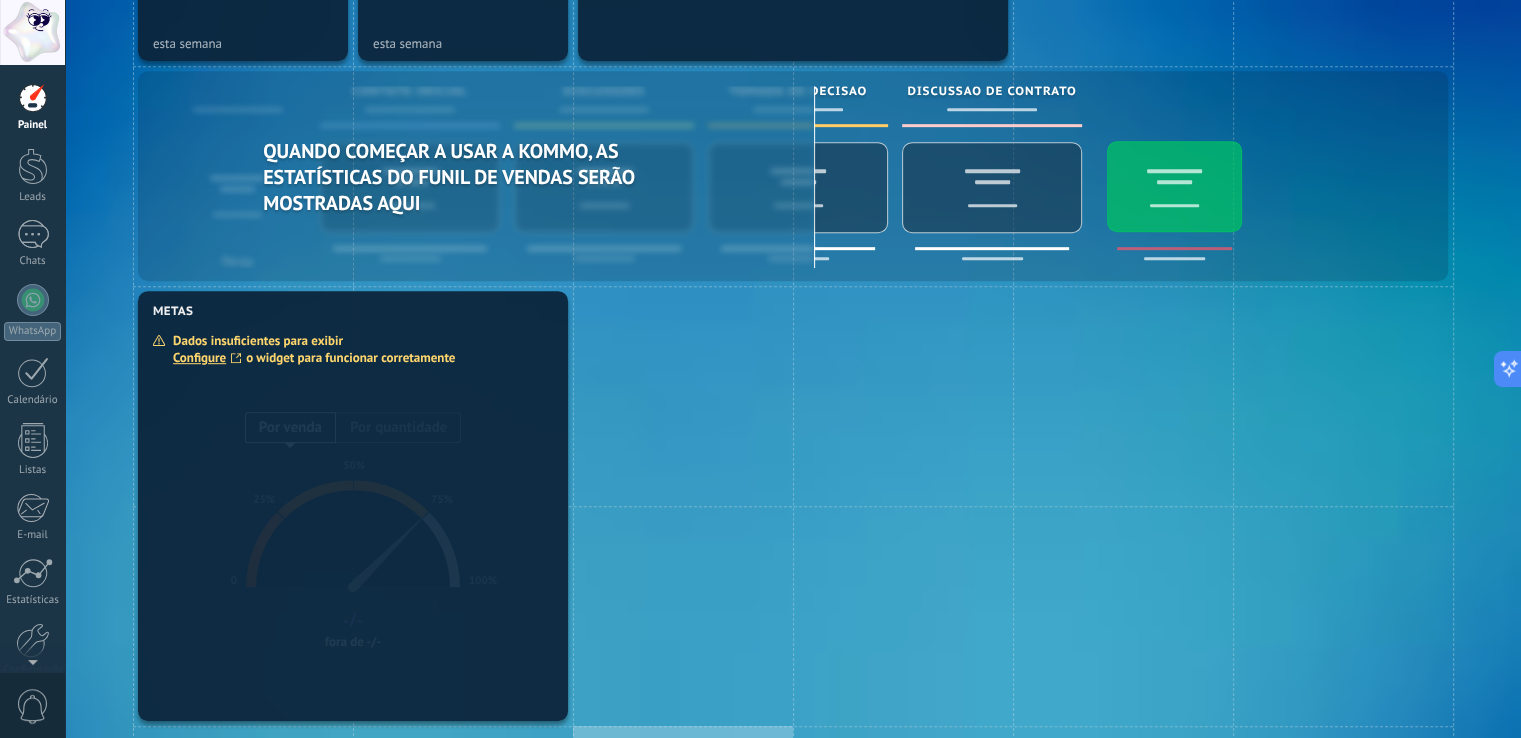 scroll, scrollTop: 1241, scrollLeft: 0, axis: vertical 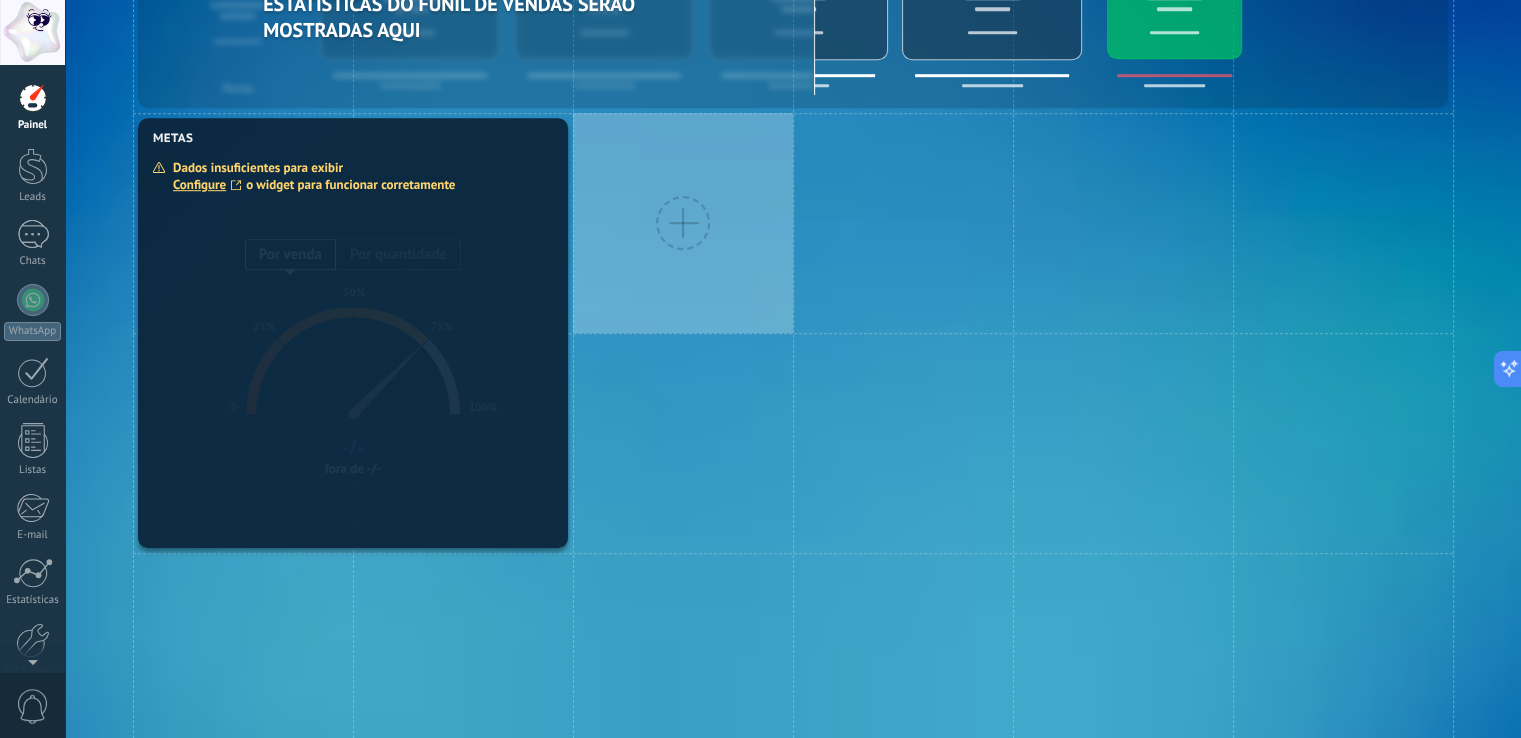 click at bounding box center [683, 223] 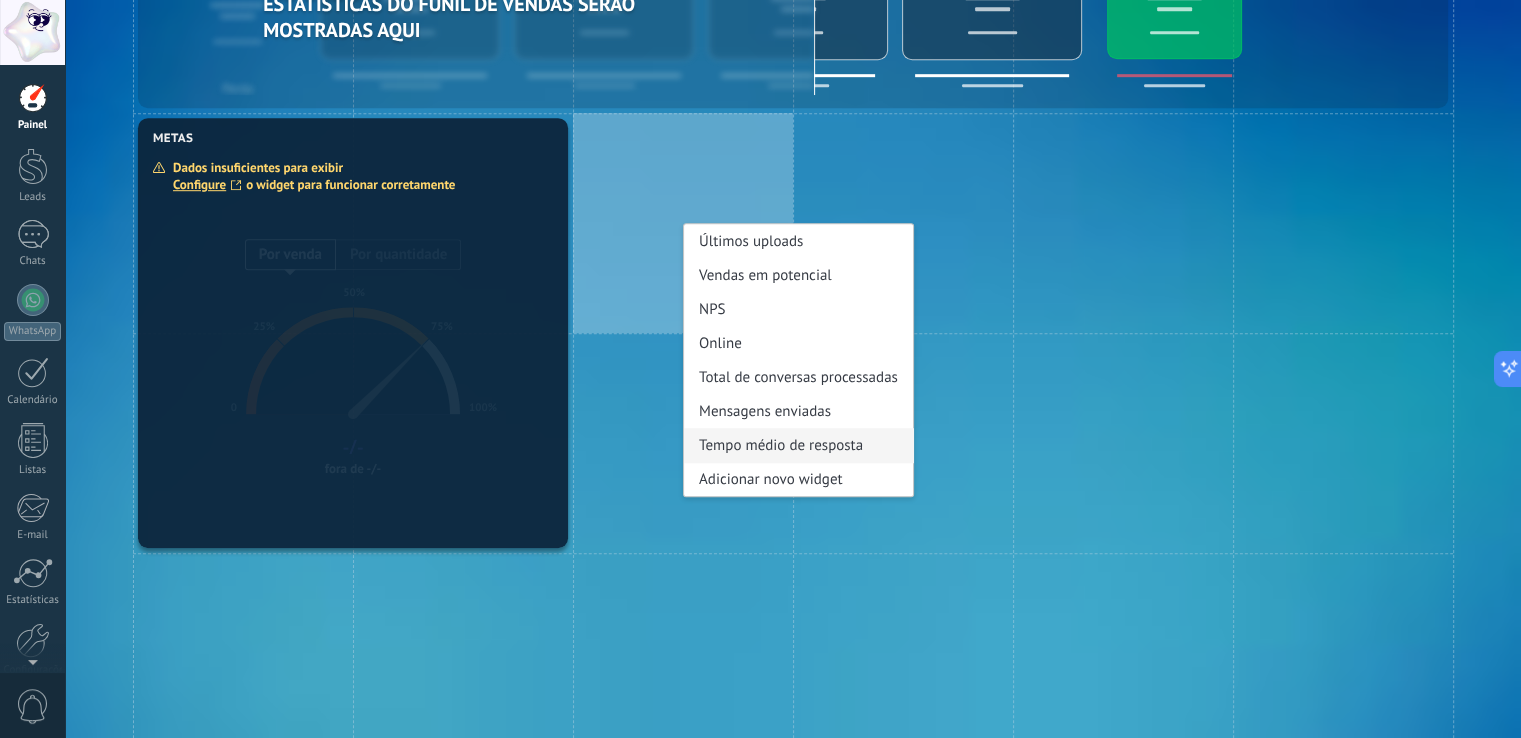 click on "Tempo médio de resposta" at bounding box center [798, 445] 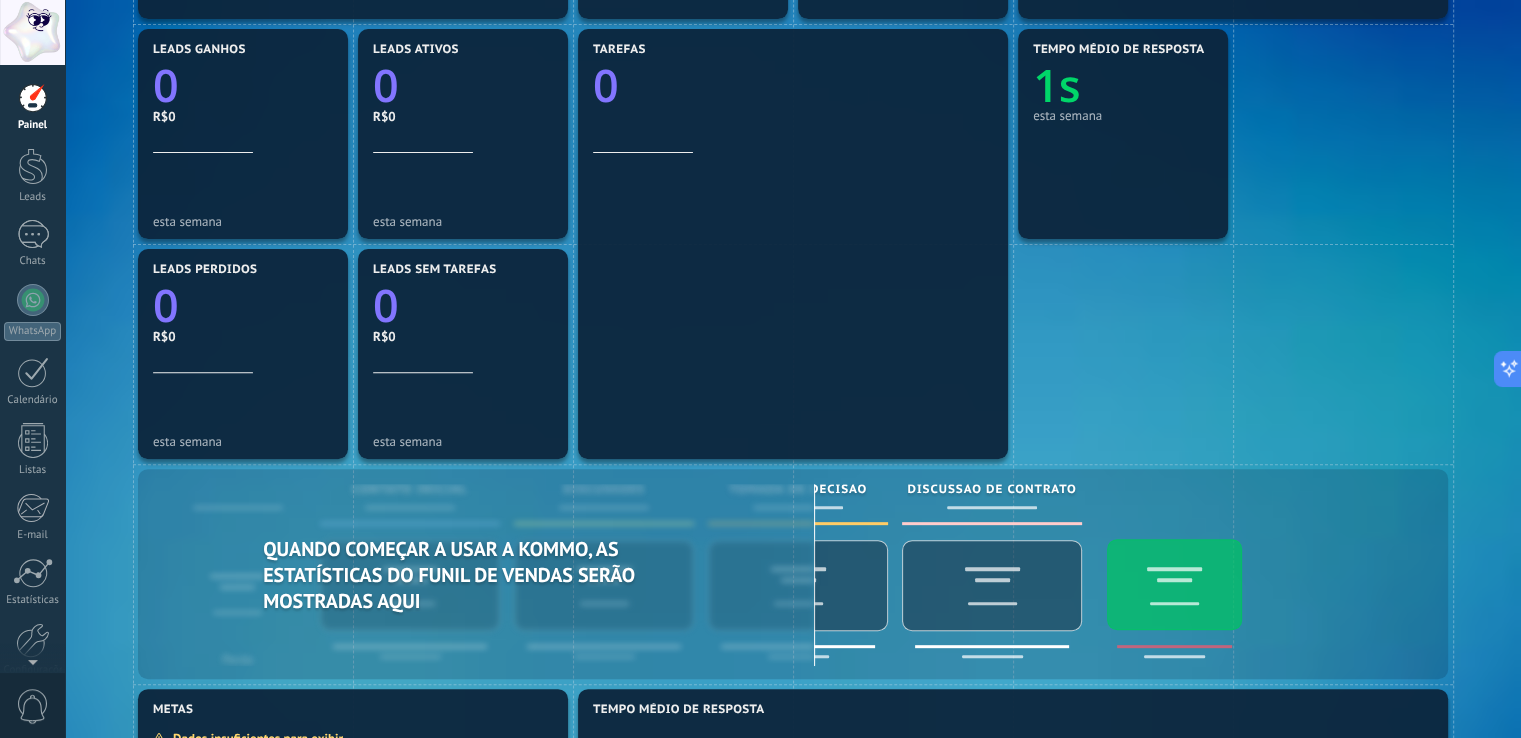scroll, scrollTop: 641, scrollLeft: 0, axis: vertical 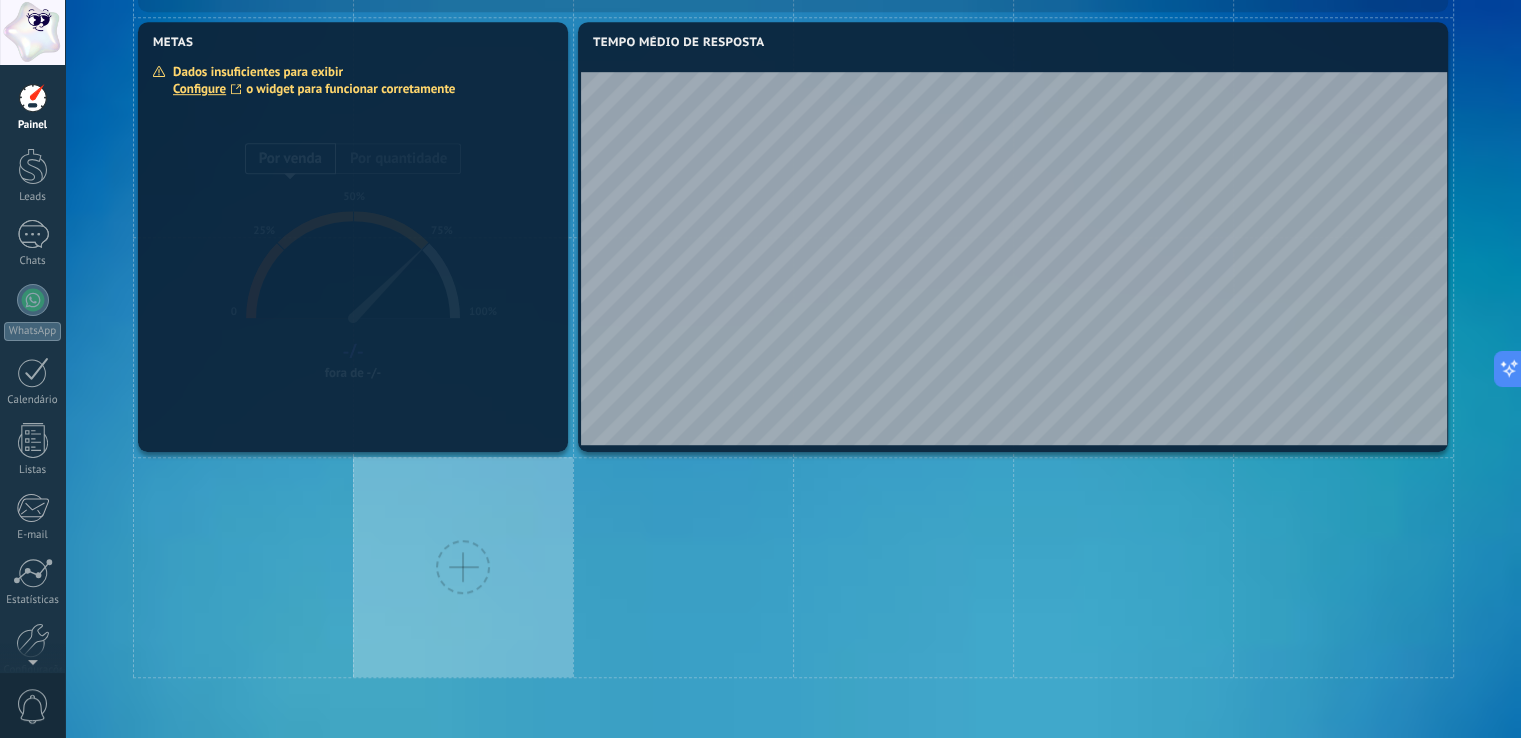 click at bounding box center (463, 567) 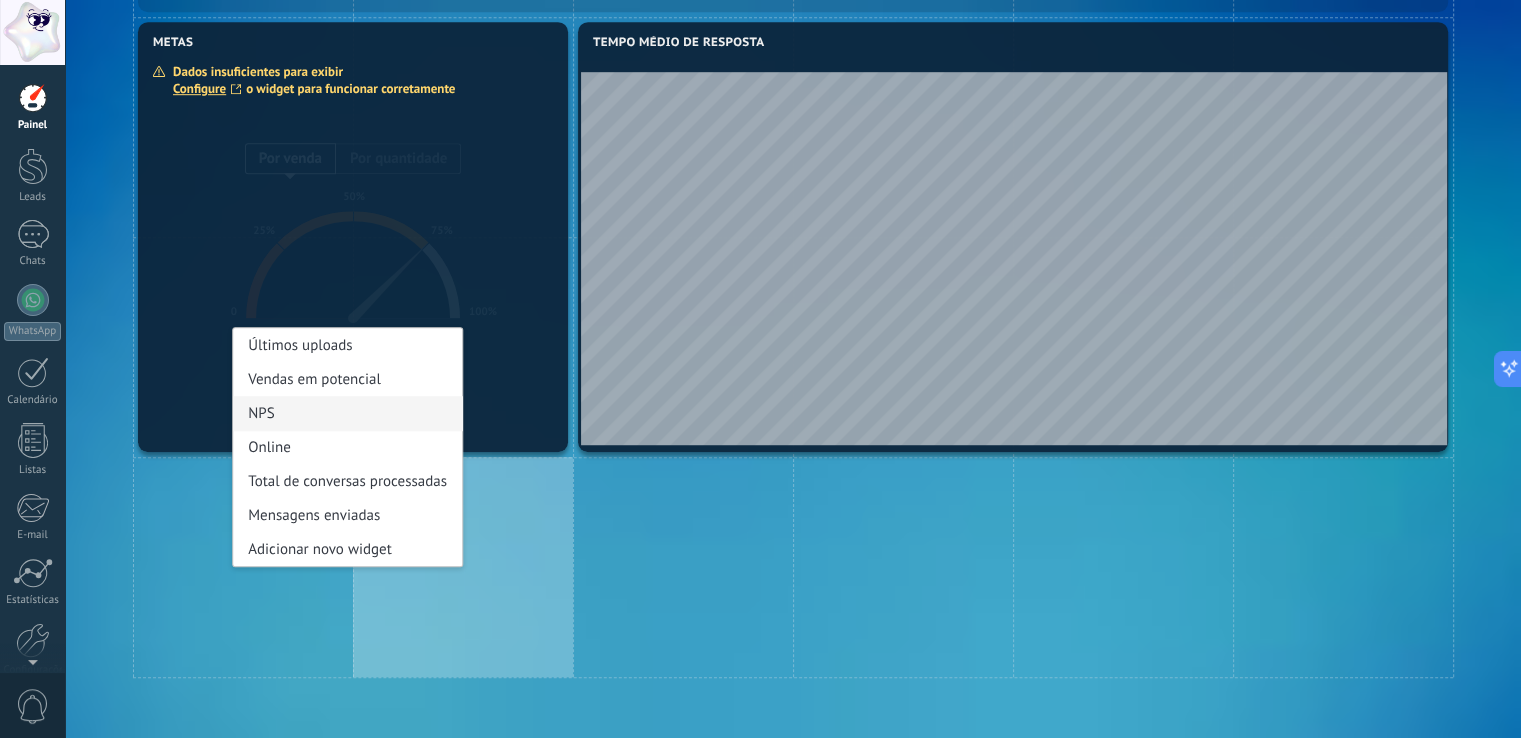 click on "NPS" at bounding box center (347, 413) 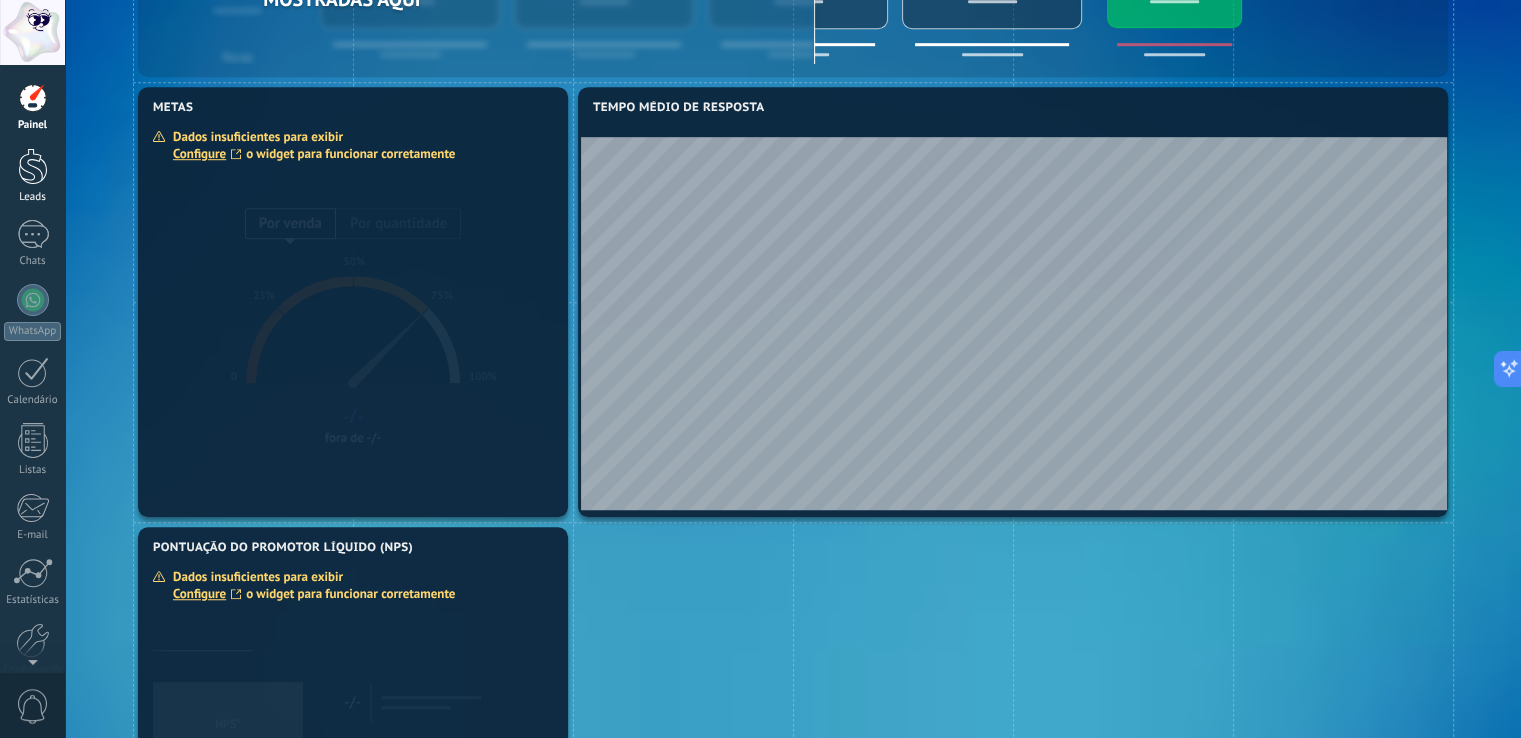 scroll, scrollTop: 1237, scrollLeft: 0, axis: vertical 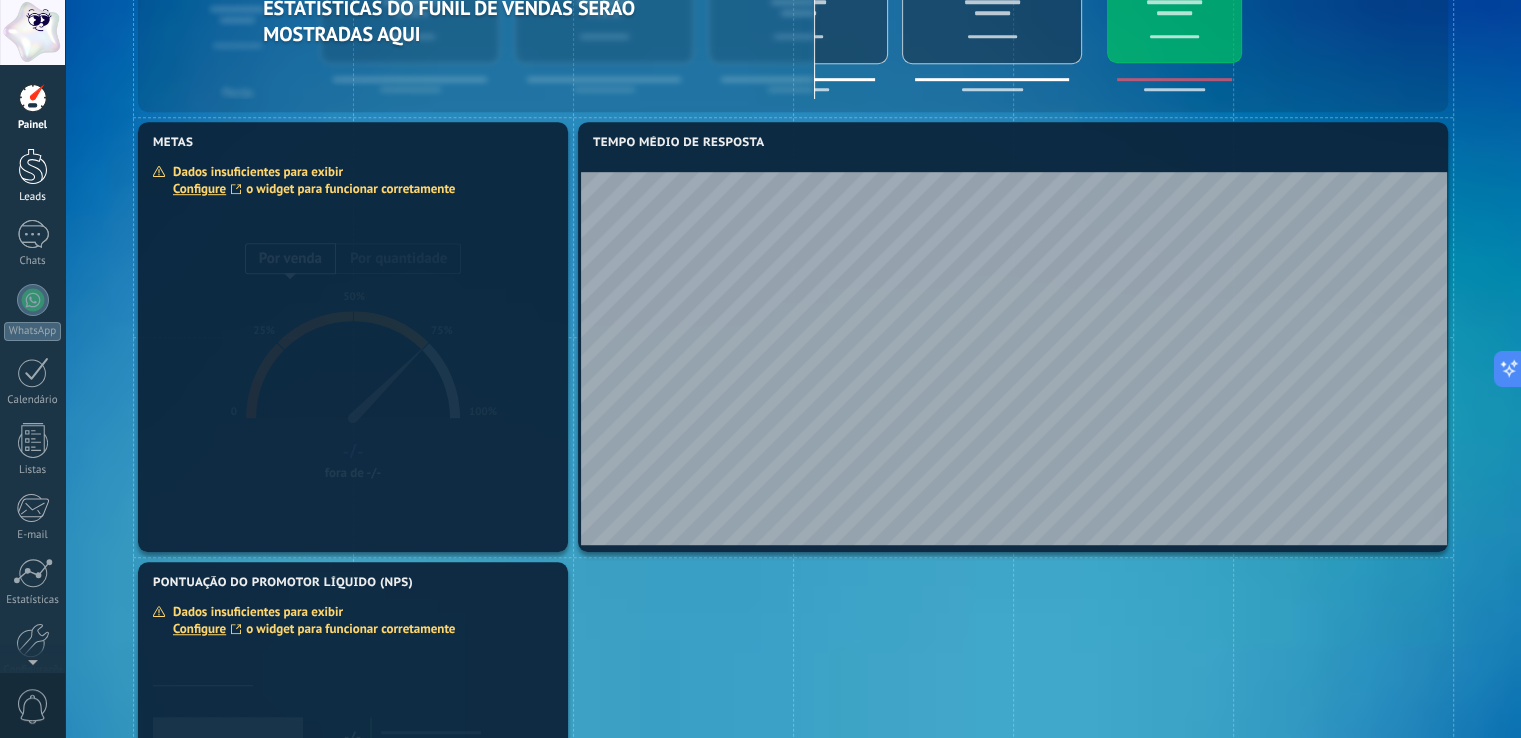 click at bounding box center (33, 166) 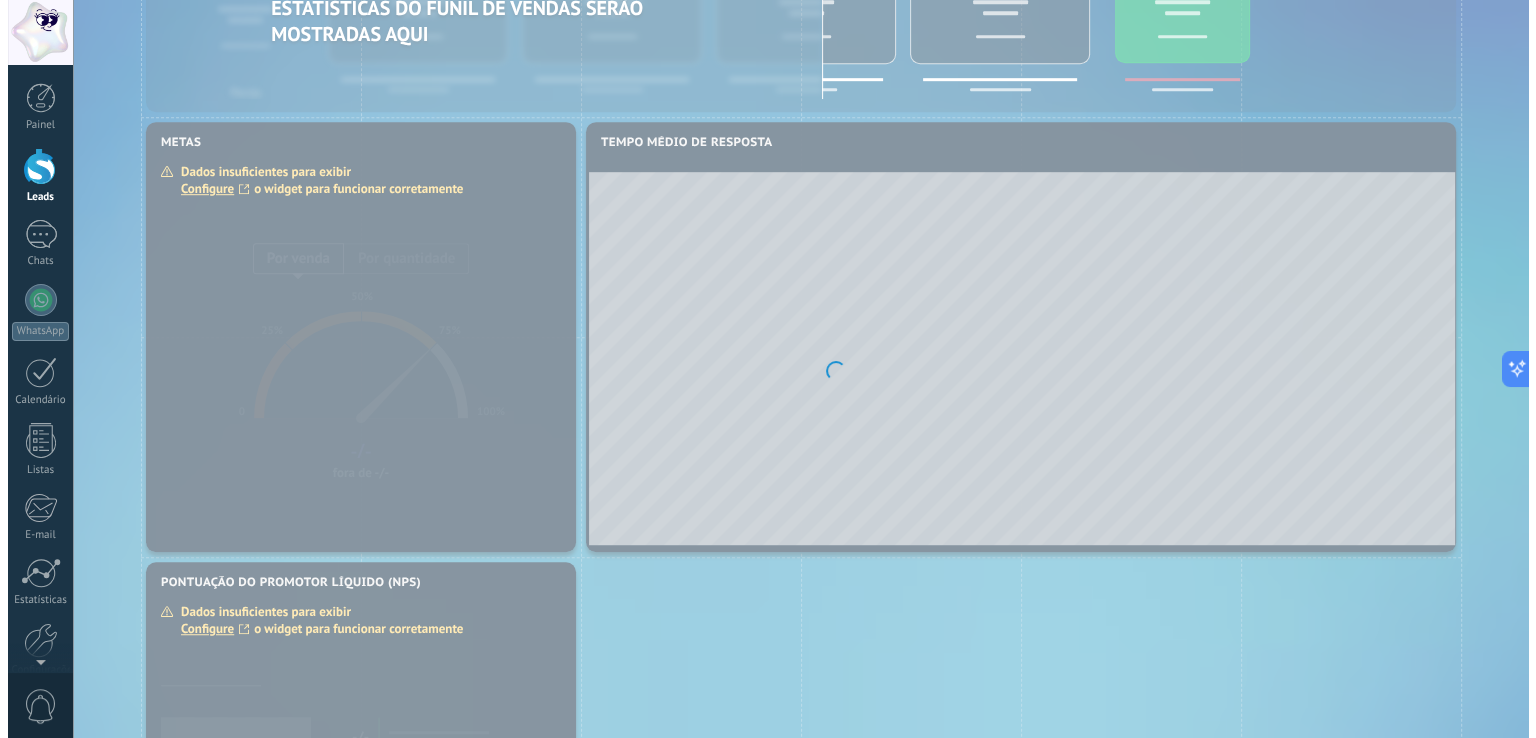 scroll, scrollTop: 0, scrollLeft: 0, axis: both 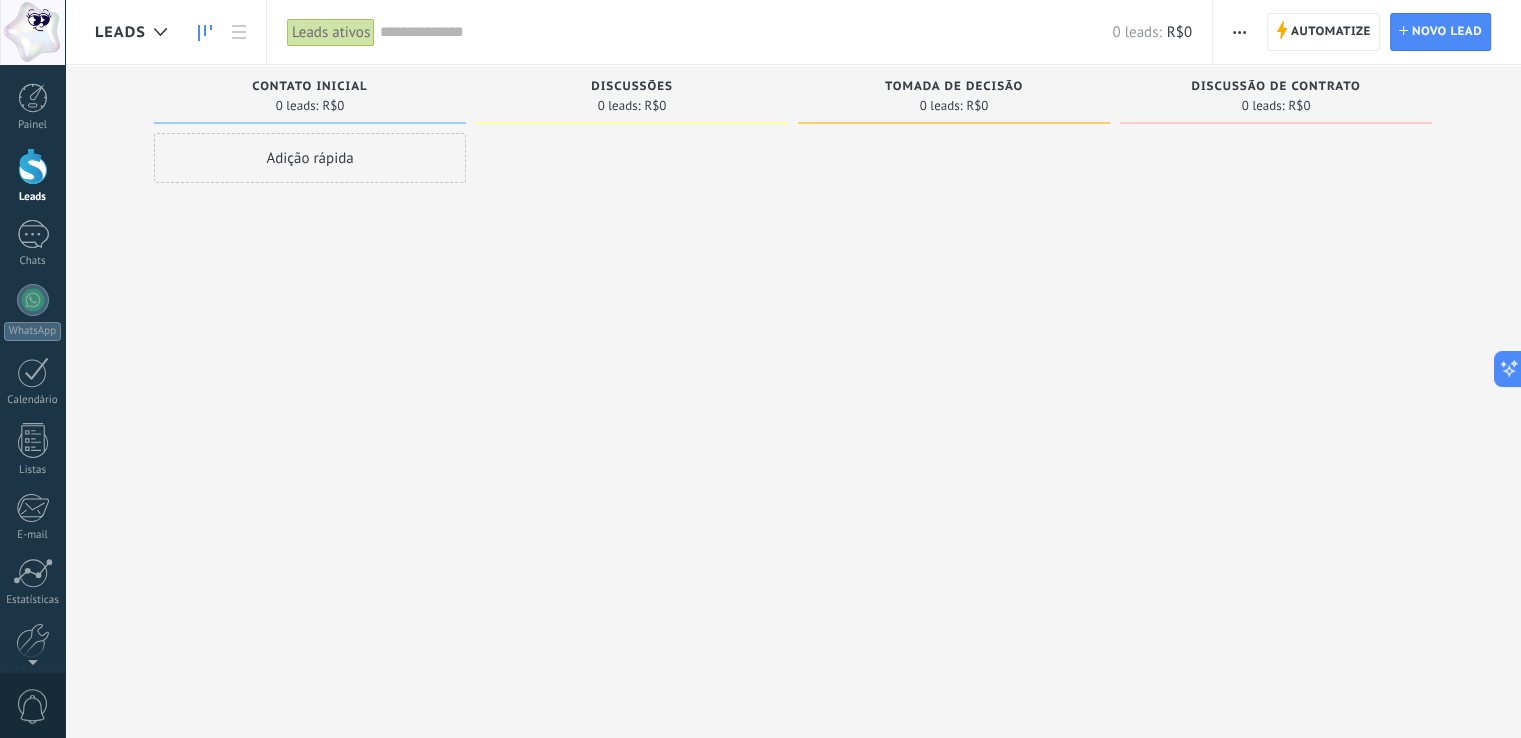 click at bounding box center (205, 32) 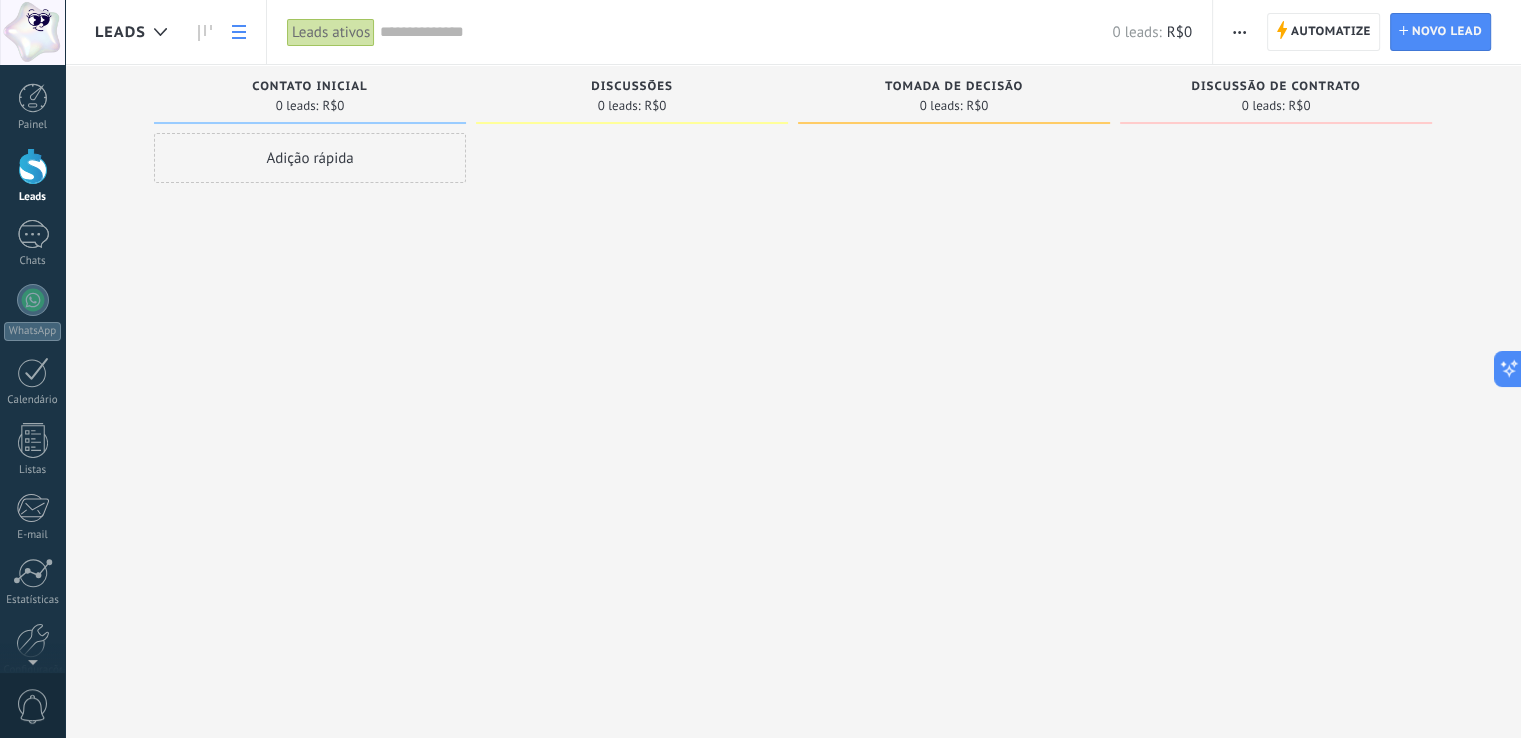 click at bounding box center (239, 32) 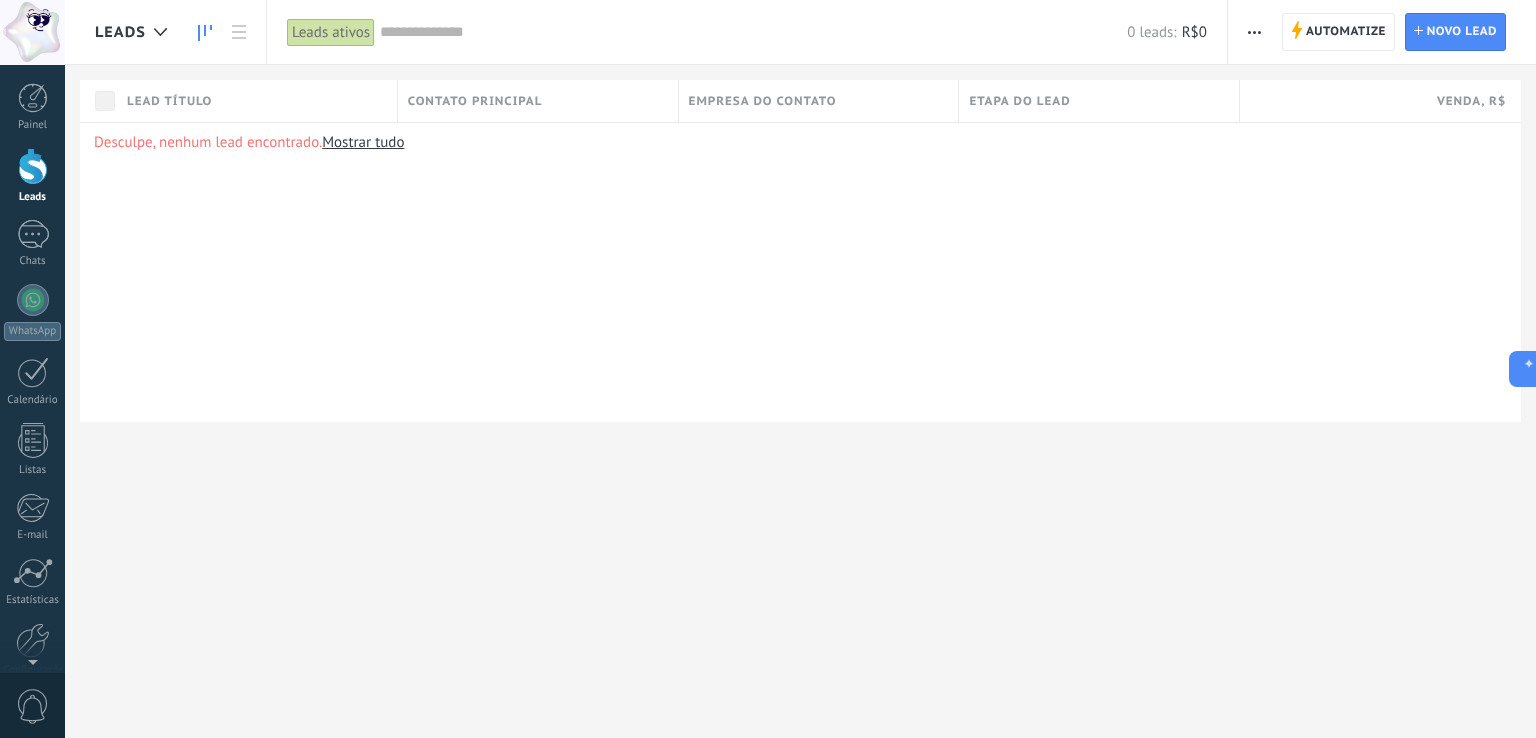 click at bounding box center (205, 32) 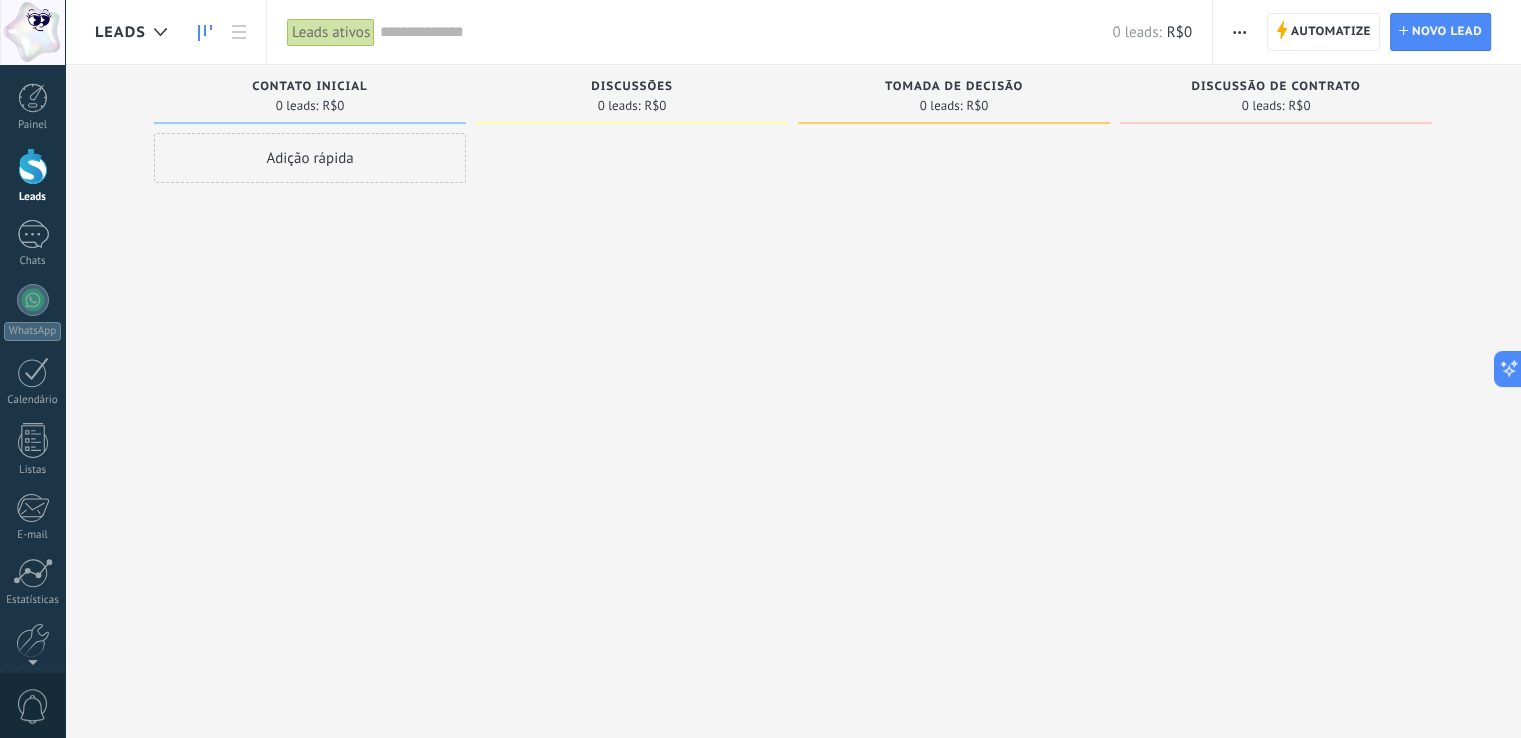 click on "Automatize Nova transmissão Editar funil de vendas Editar layout de cartão Importar Exportar Localizar duplicatas Selecionar vários Ordenar Pela última mensagem Por último evento Por data de criação Por nome Por venda Atualização automática Automatize Automatize Lead Novo lead" at bounding box center (1367, 32) 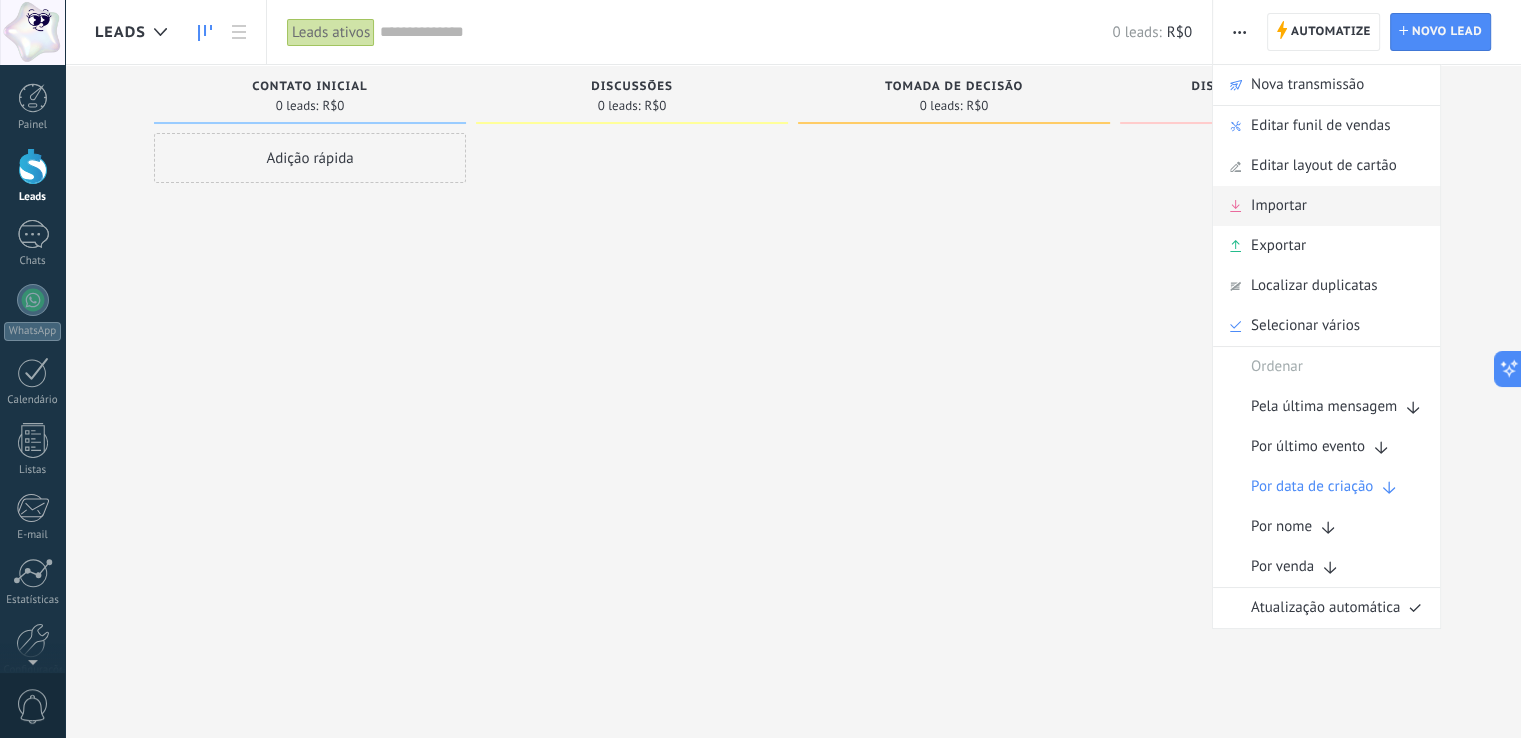 click on "Importar" at bounding box center [1326, 206] 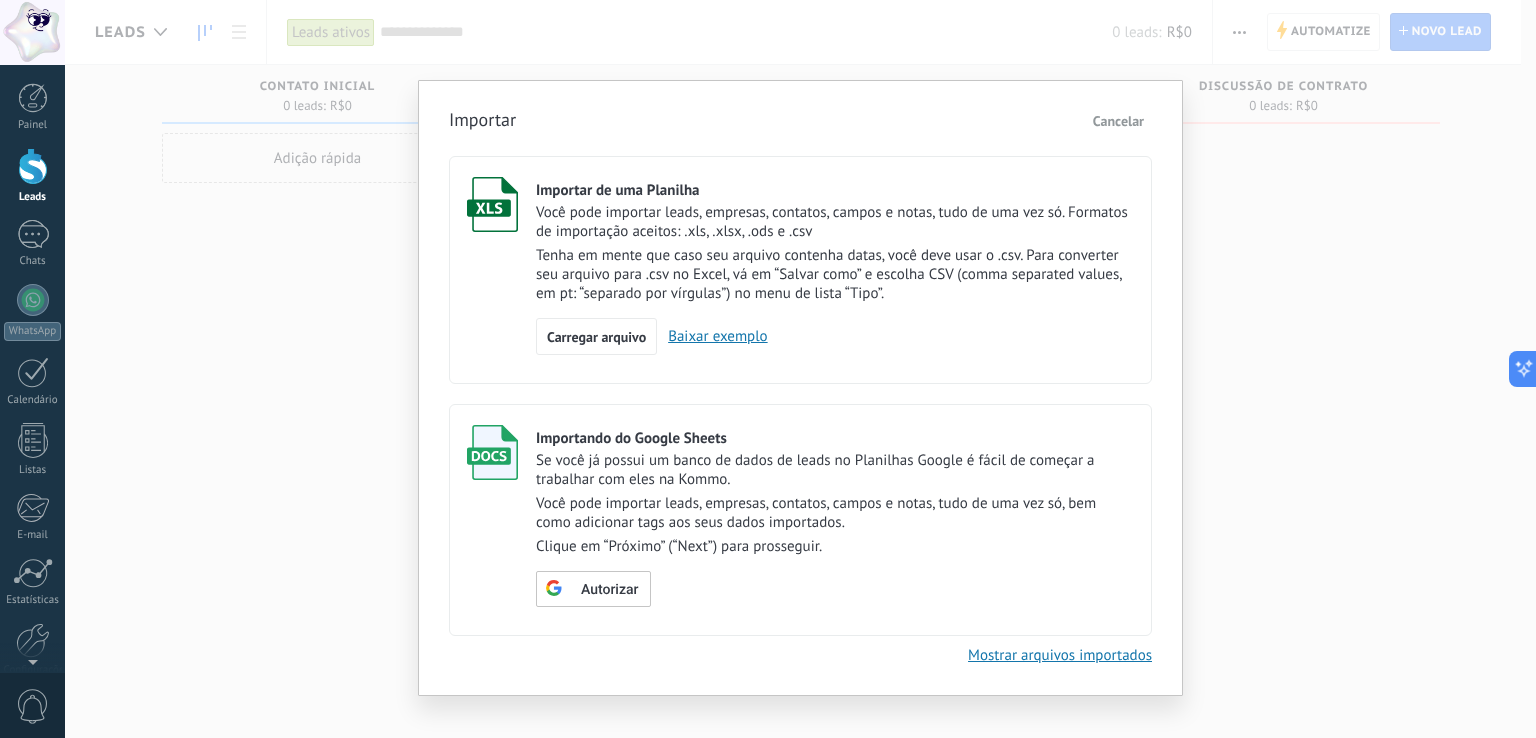 click on "Baixar exemplo" at bounding box center [712, 336] 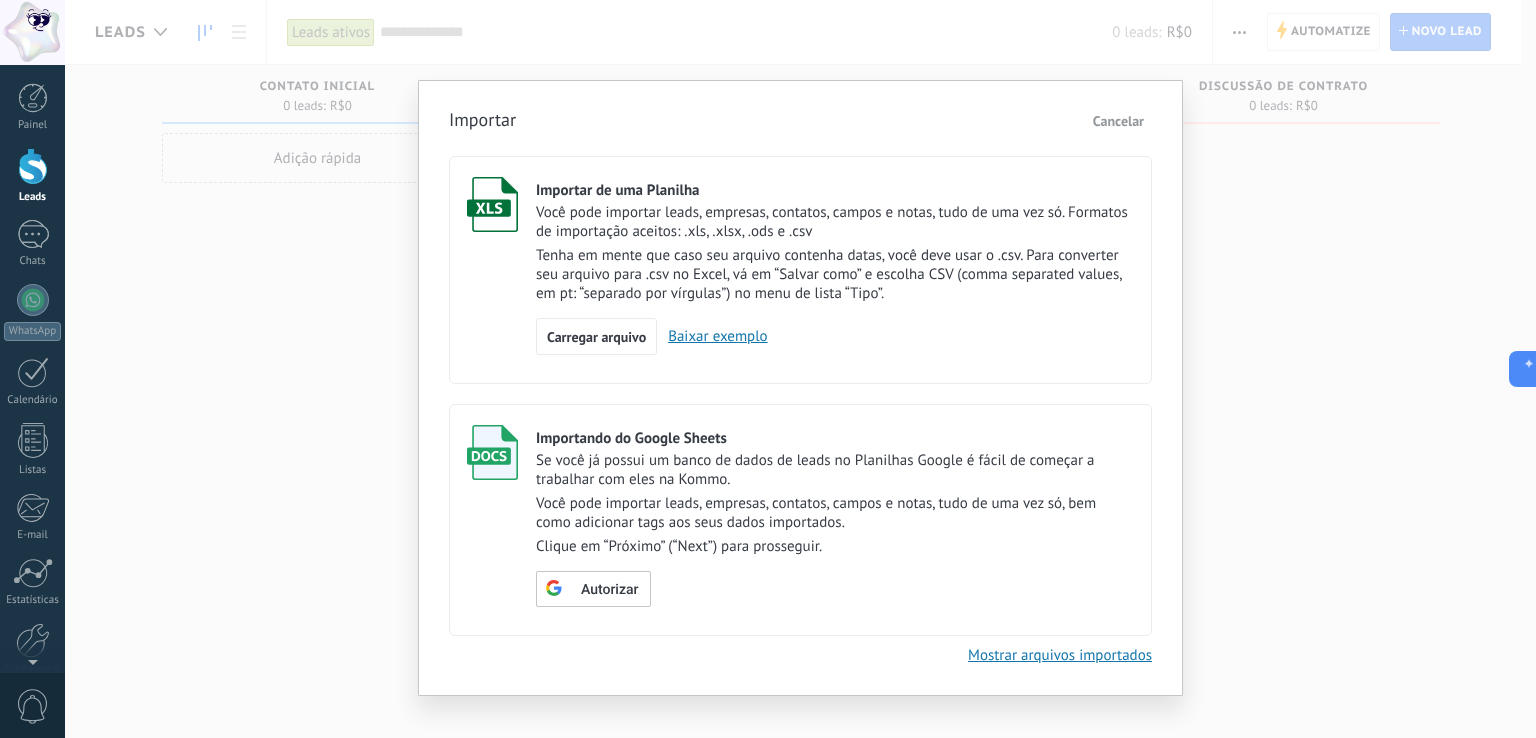 click on "Cancelar" at bounding box center (1118, 121) 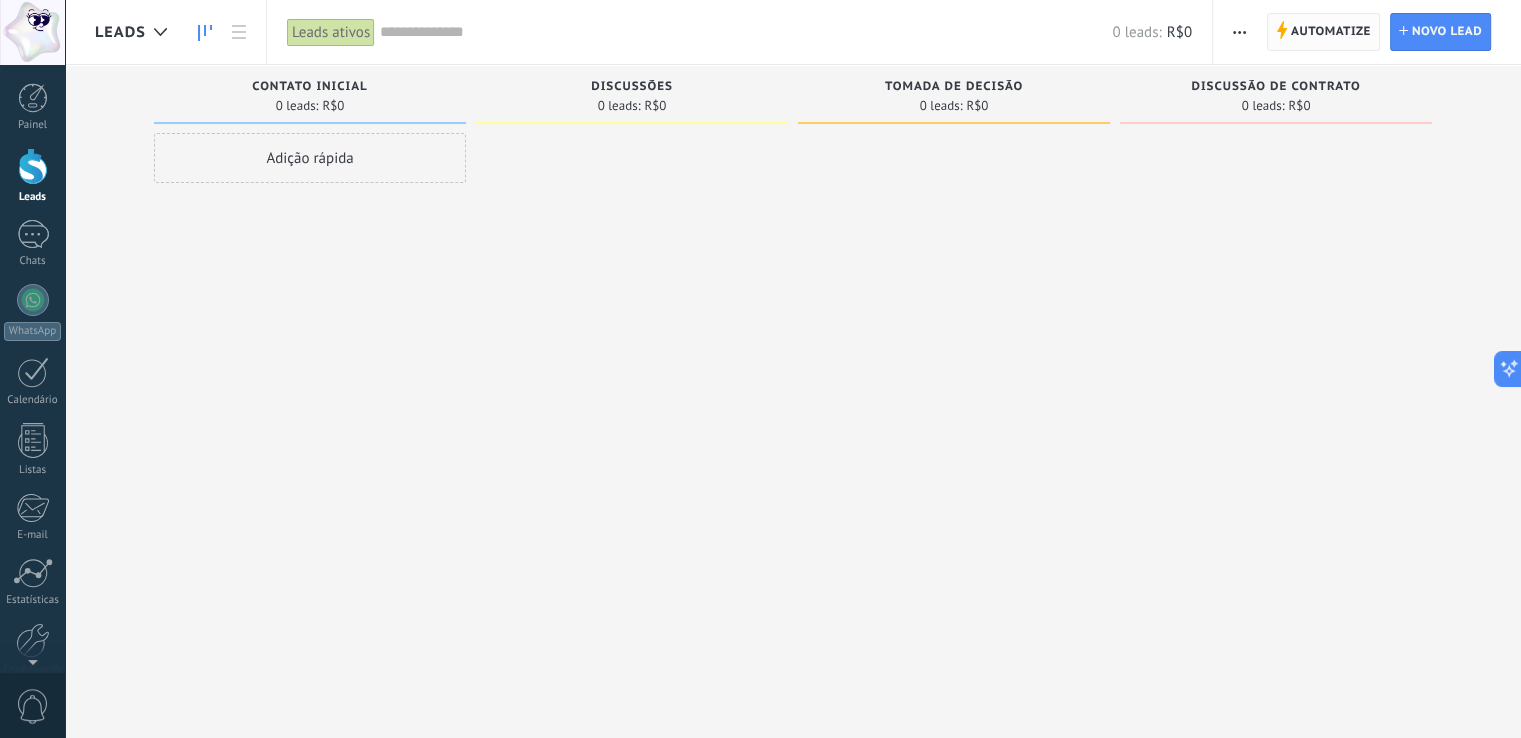 click on "Automatize" at bounding box center (1331, 32) 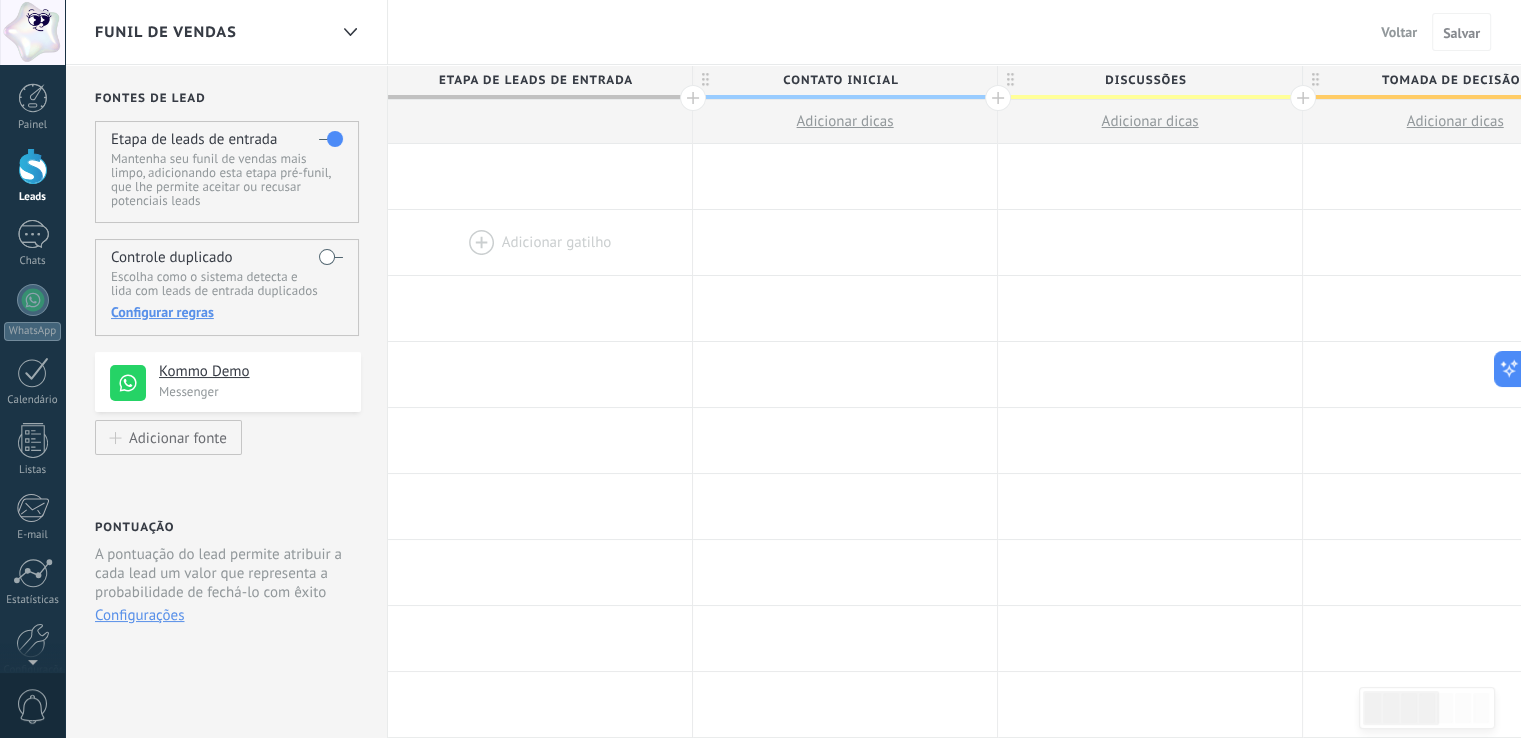 click at bounding box center (540, 242) 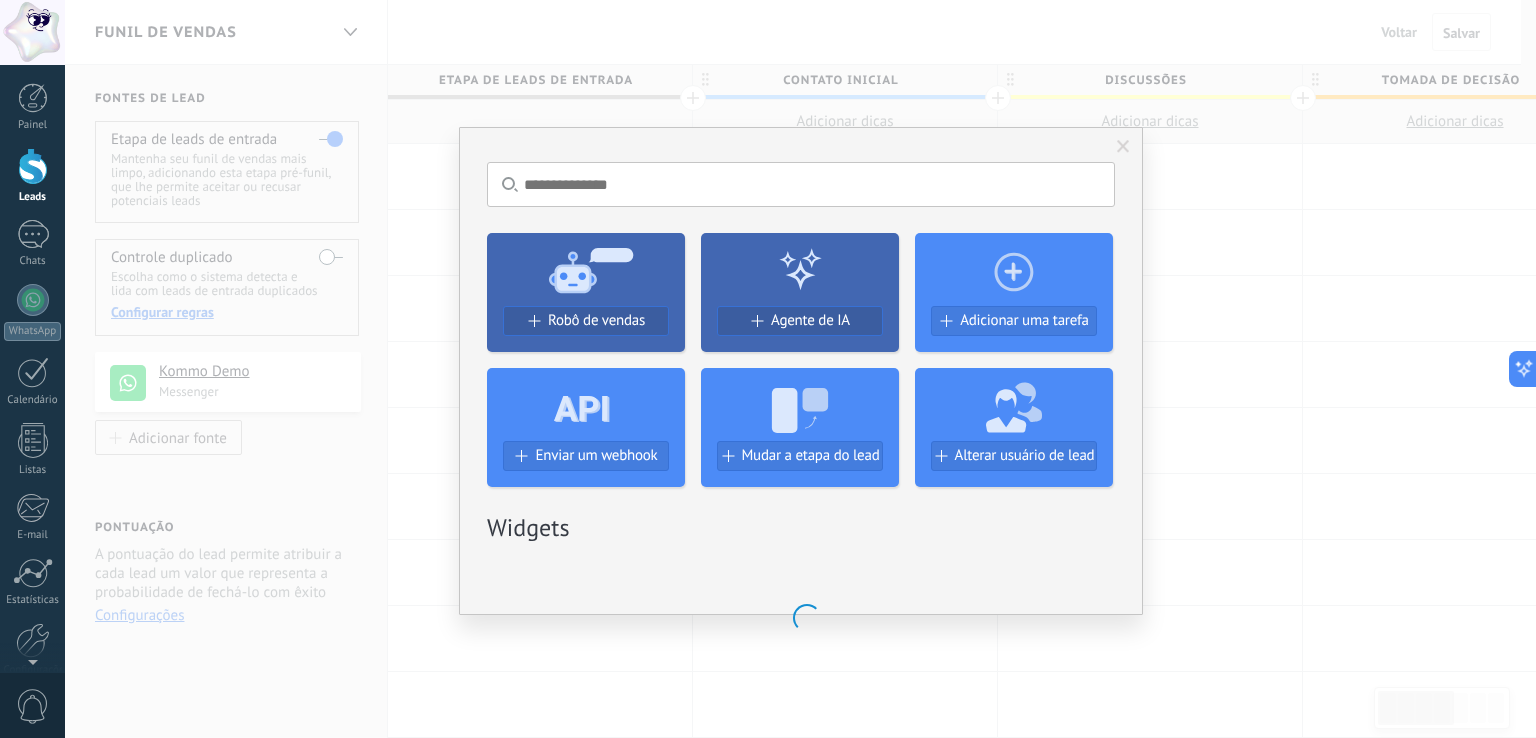 click on "Sem resultados. Robô de vendas Agente de IA Adicionar uma tarefa Enviar um webhook Mudar a etapa do lead Alterar usuário de lead Widgets" at bounding box center [800, 369] 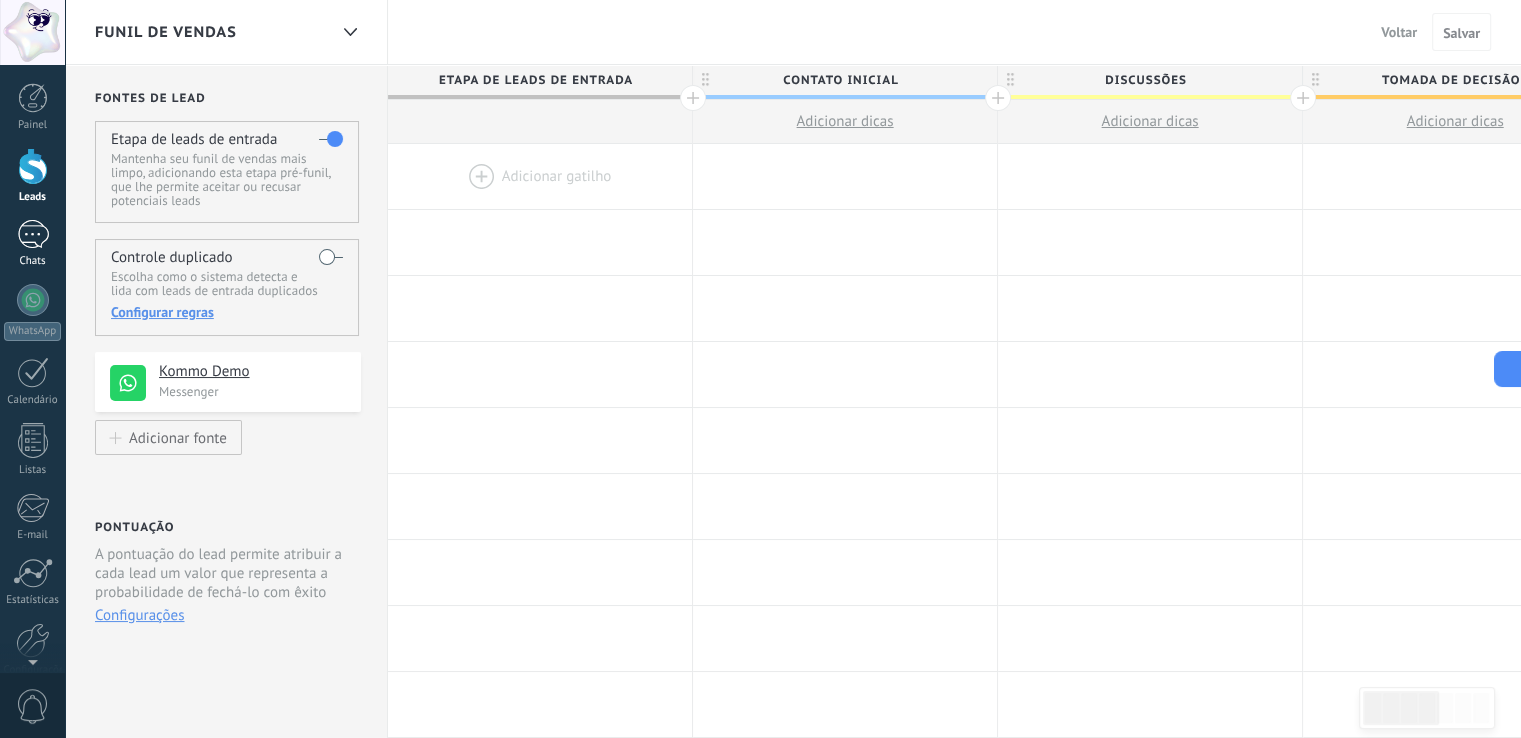 click on "Chats" at bounding box center (33, 261) 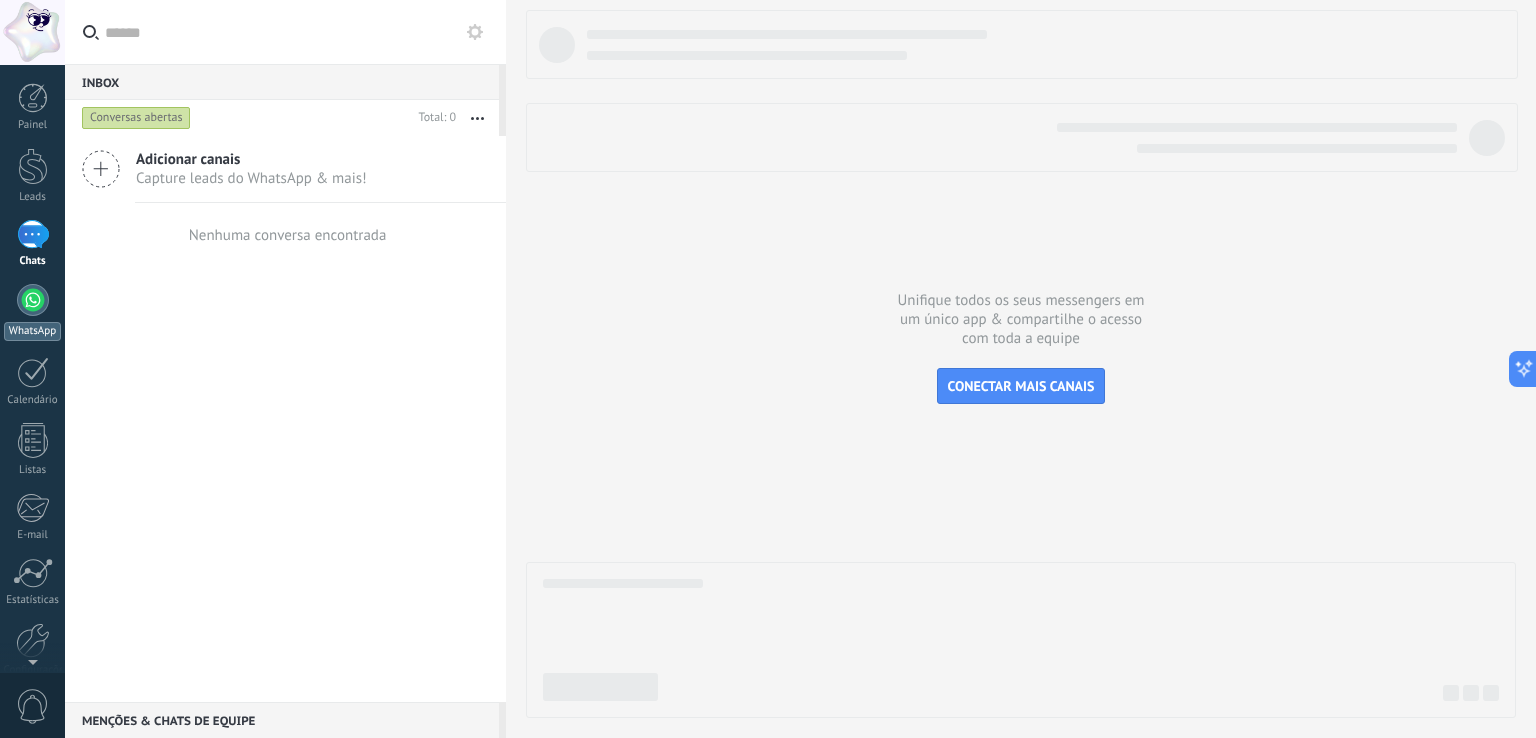click on "WhatsApp" at bounding box center [32, 312] 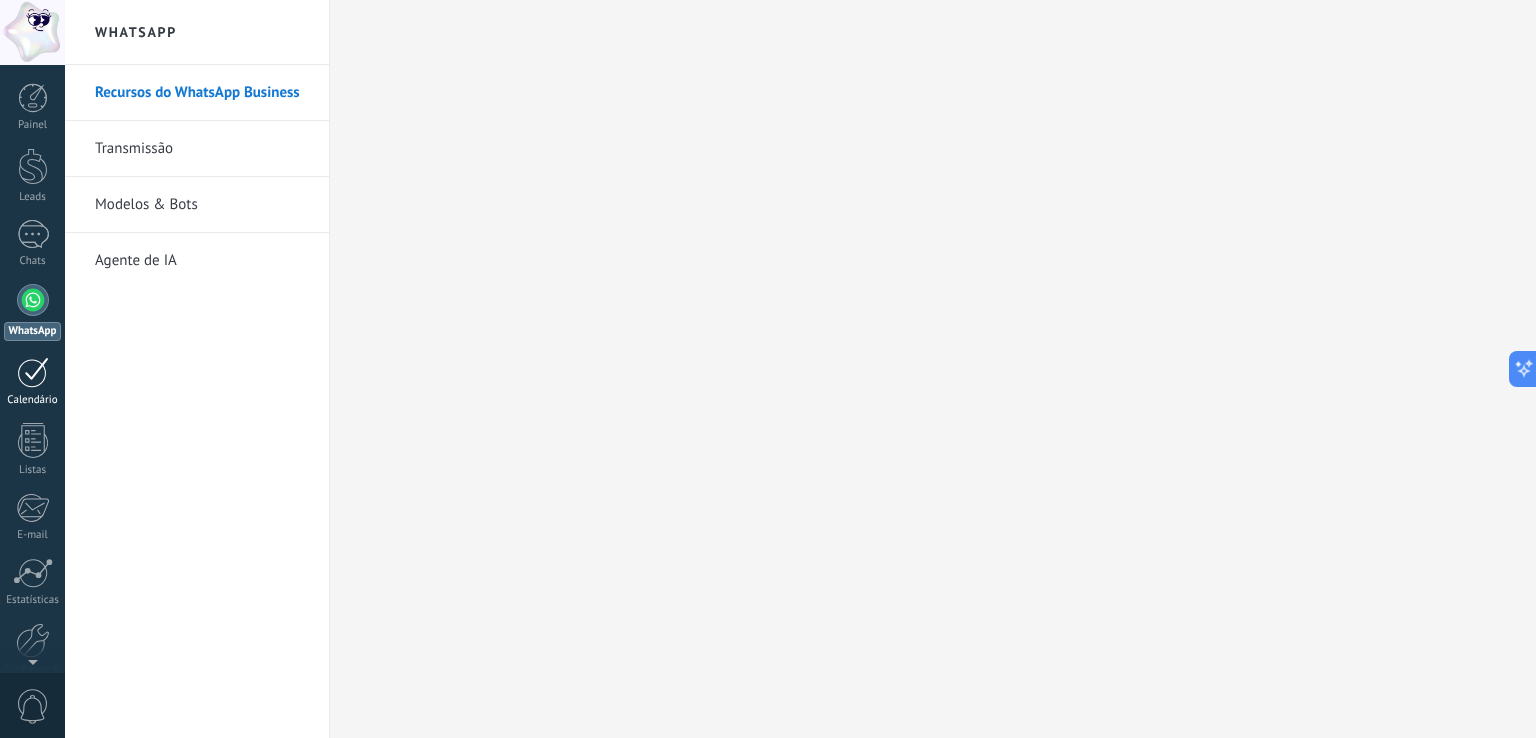 click at bounding box center (33, 372) 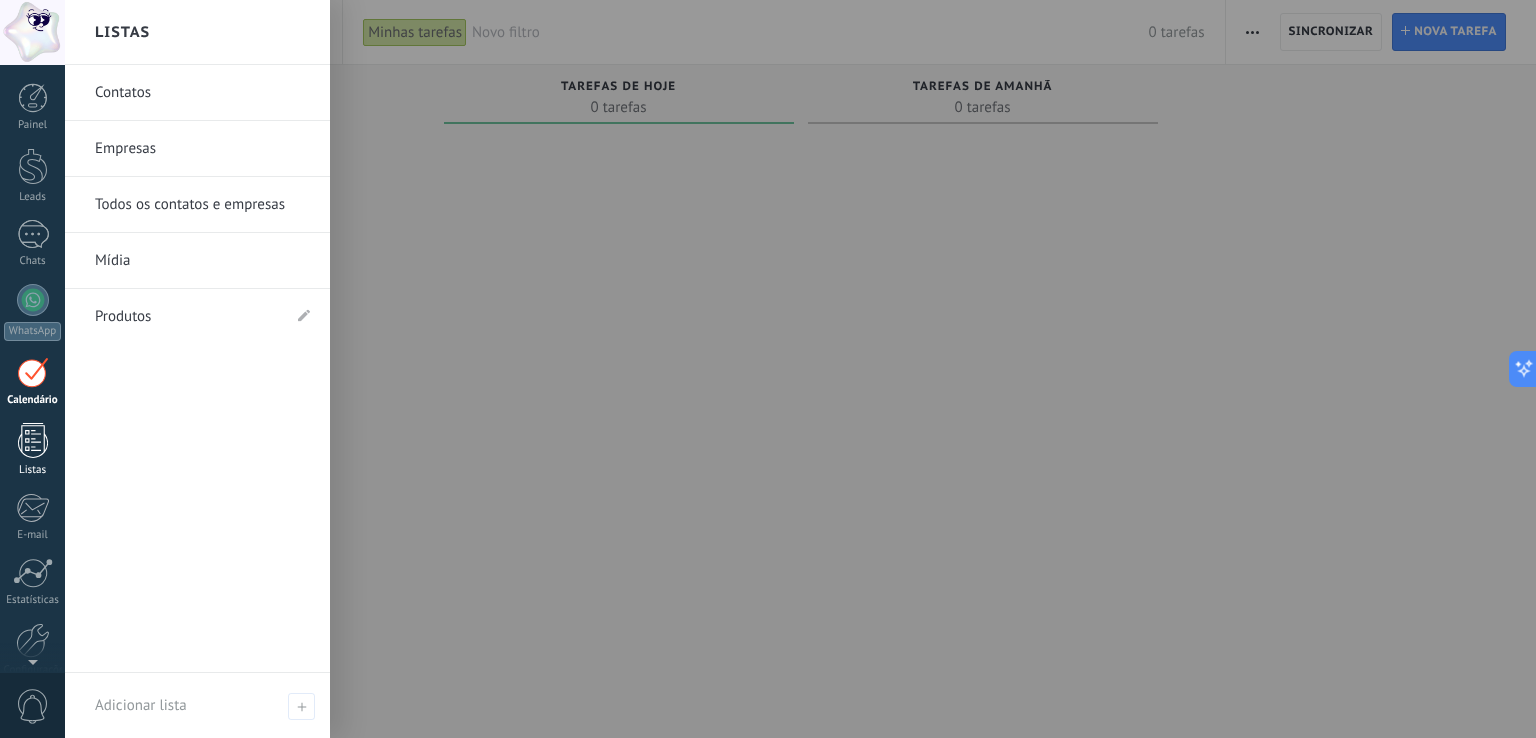 click at bounding box center (33, 440) 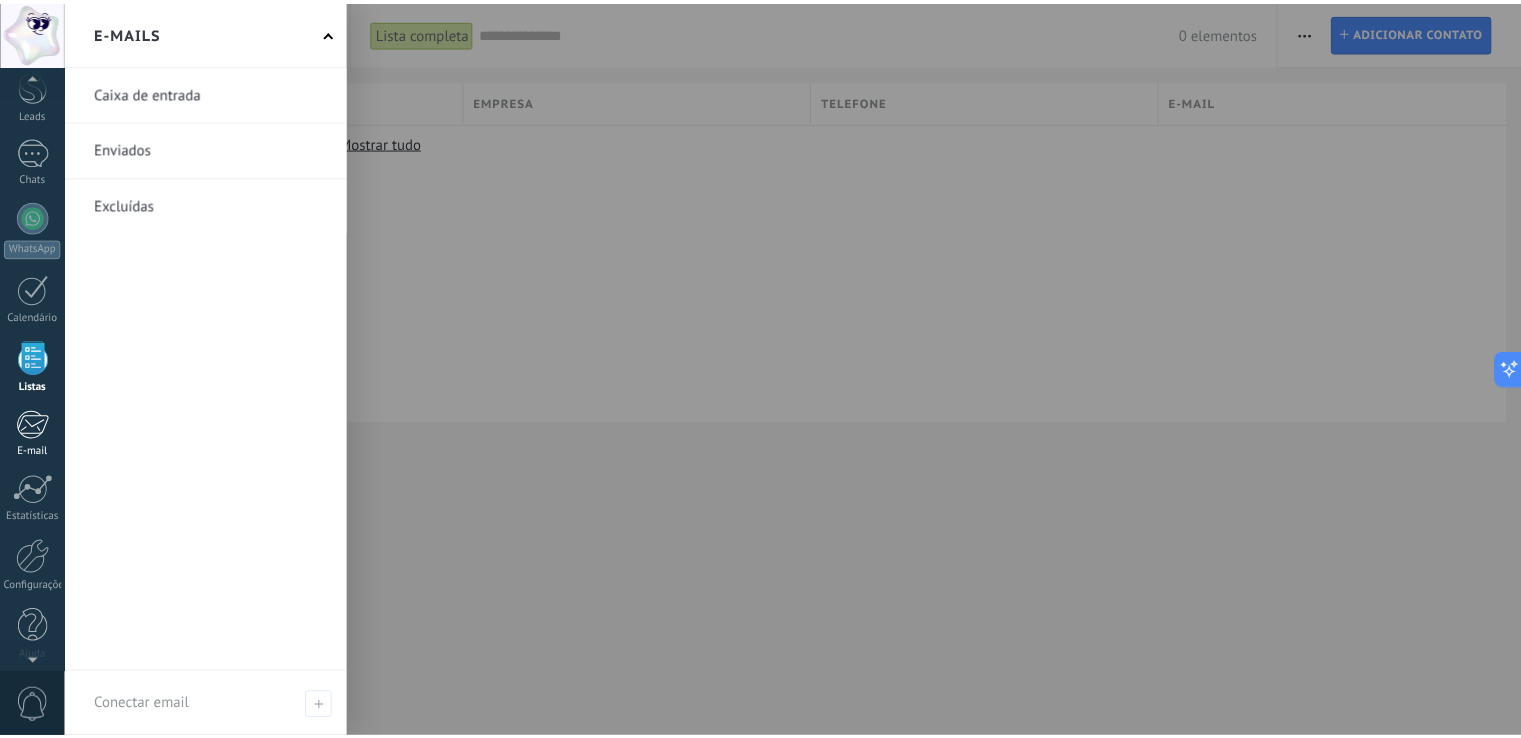 scroll, scrollTop: 93, scrollLeft: 0, axis: vertical 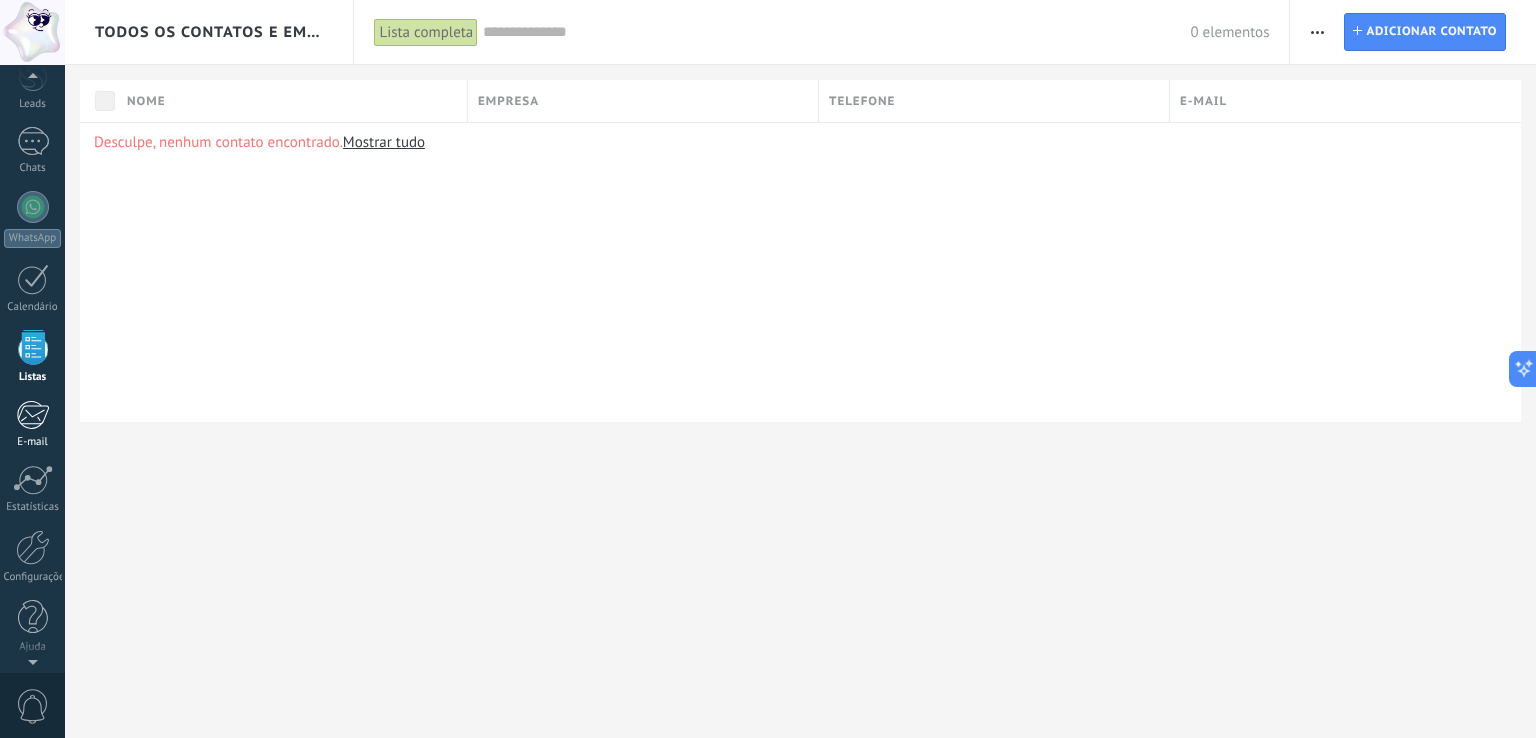 click at bounding box center (32, 415) 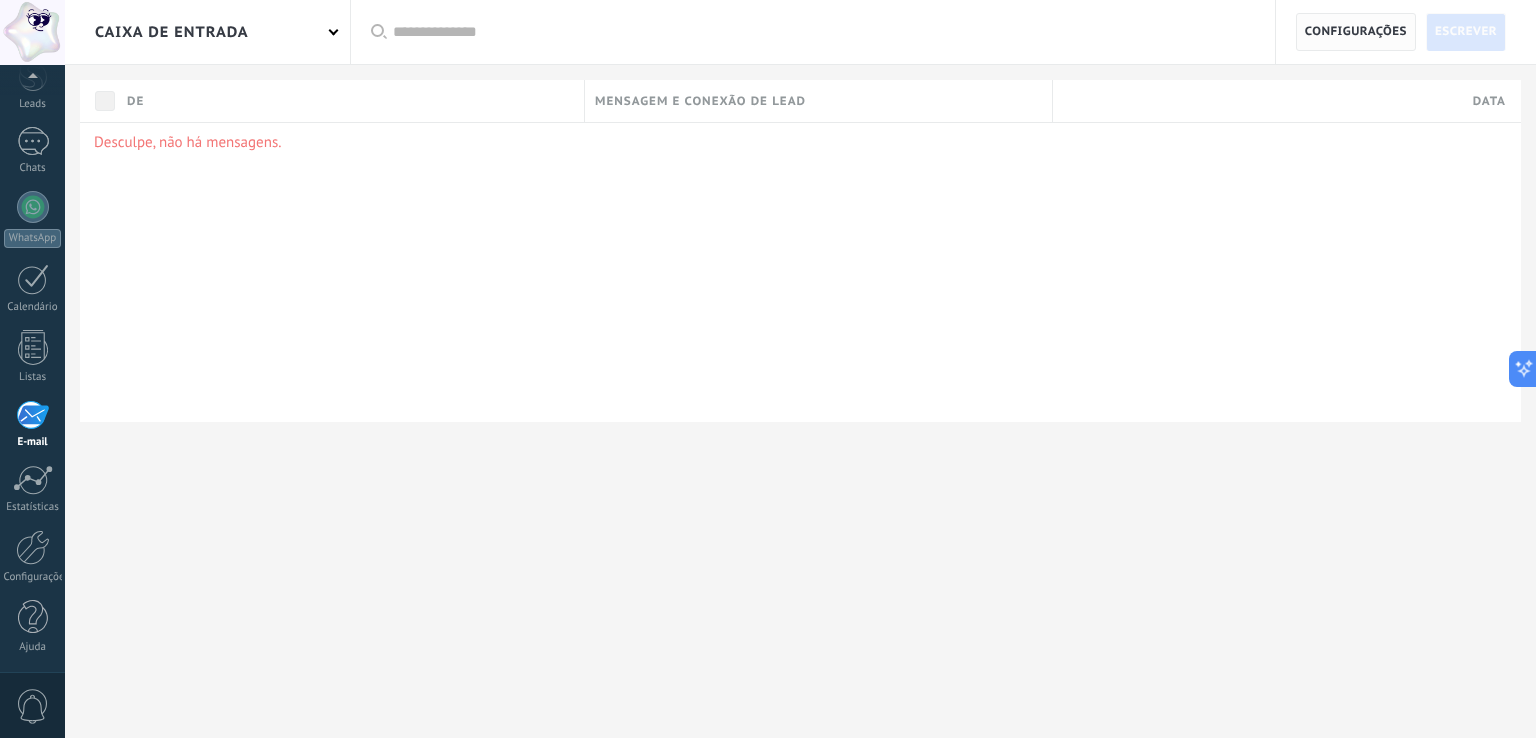click on "Configurações" at bounding box center (1356, 32) 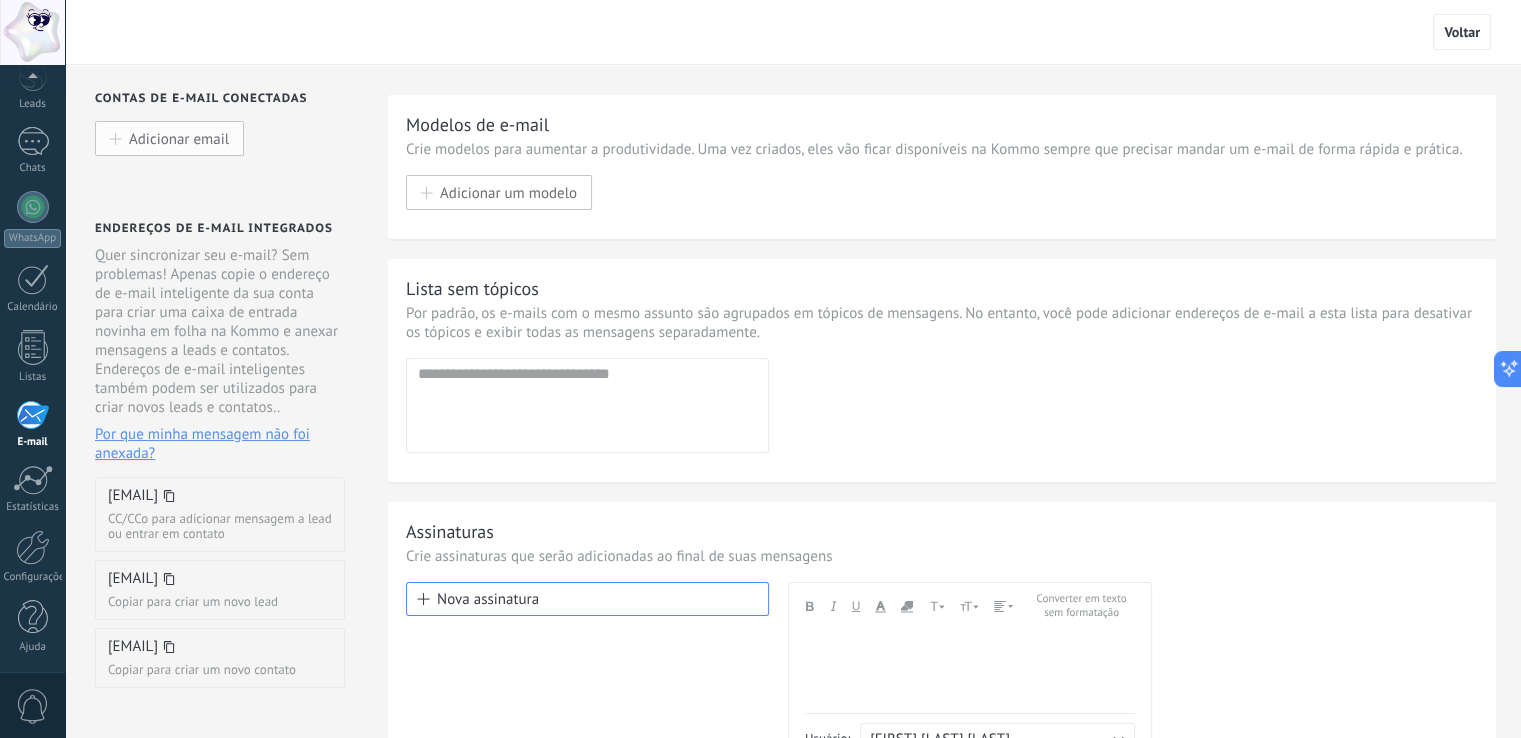 click on "Adicionar email" at bounding box center [169, 138] 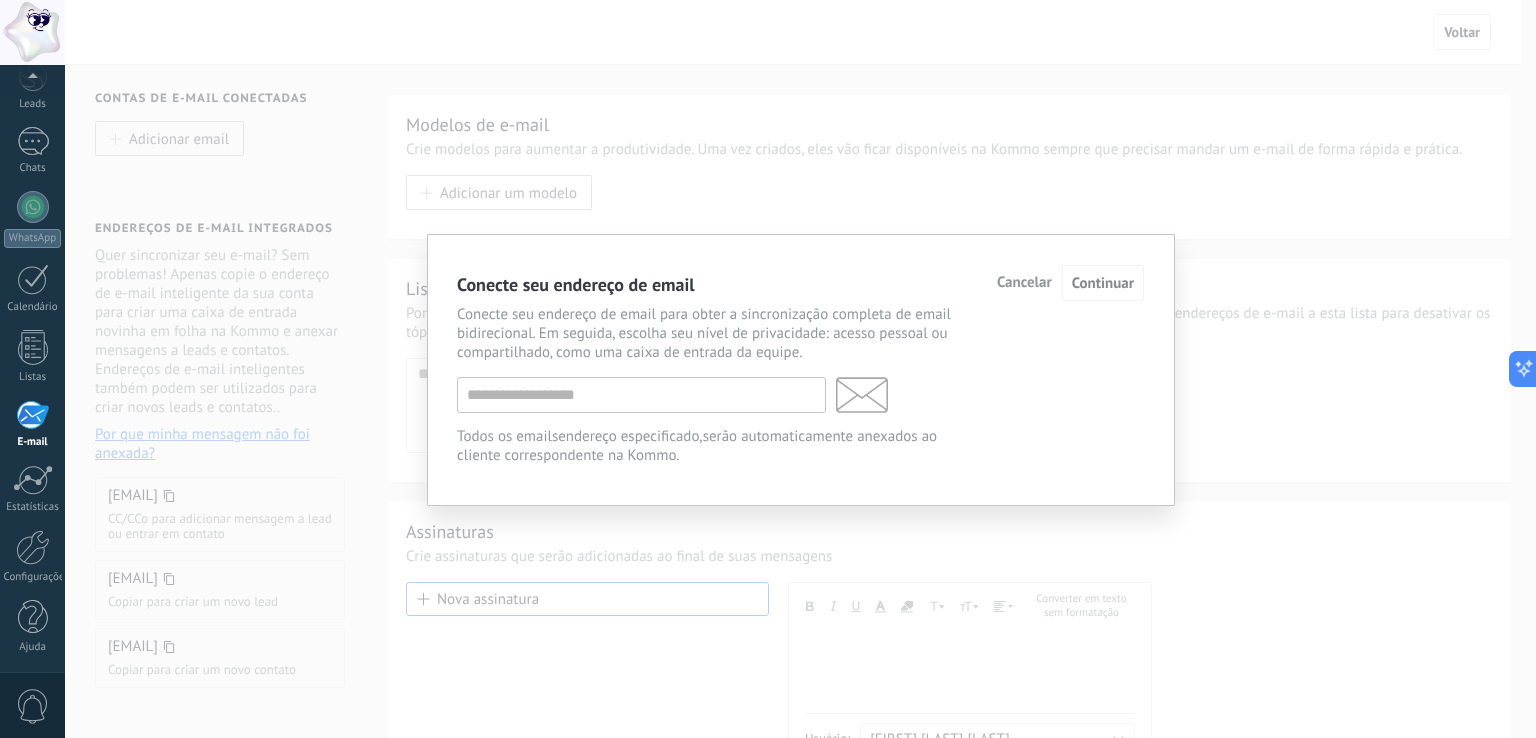 click on "Cancelar" at bounding box center (1024, 283) 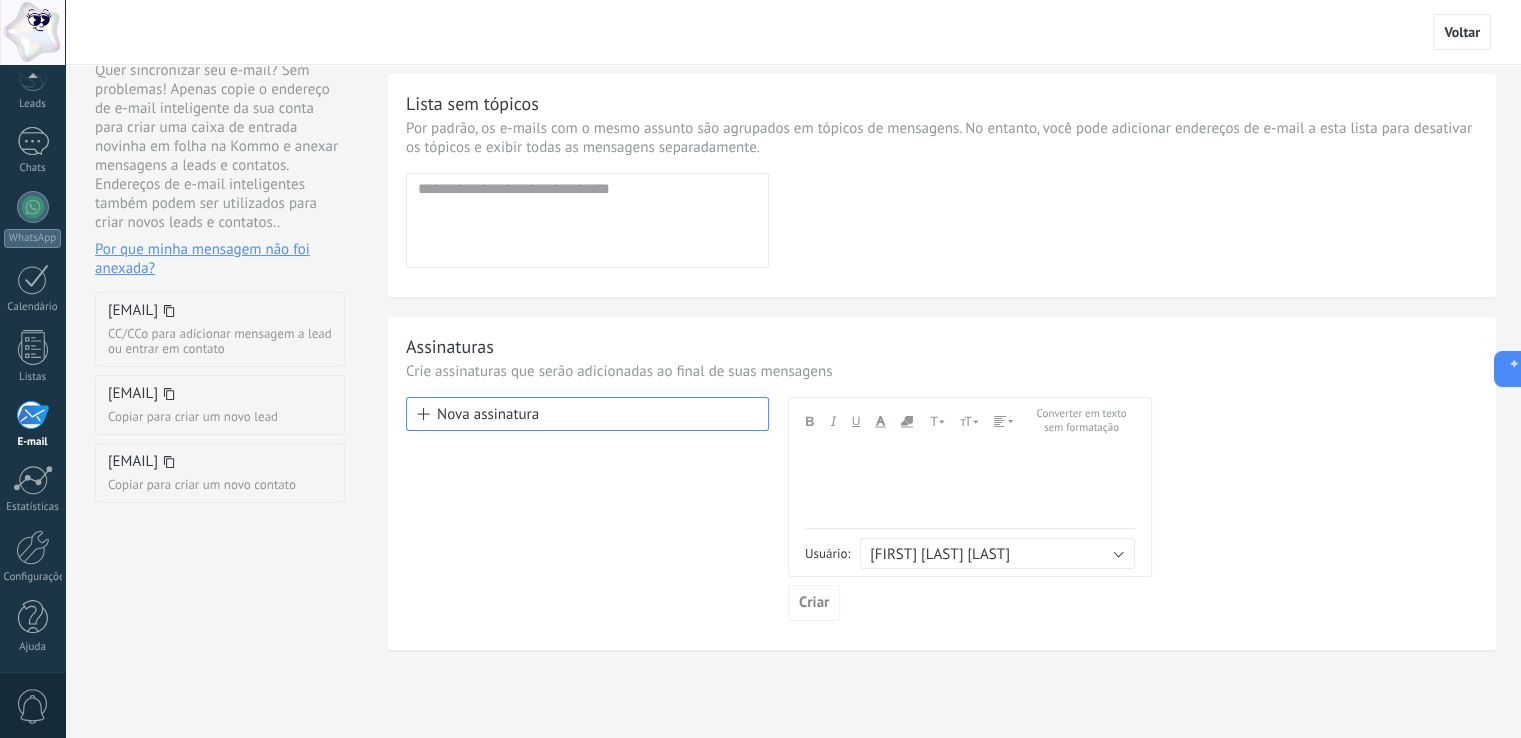 scroll, scrollTop: 229, scrollLeft: 0, axis: vertical 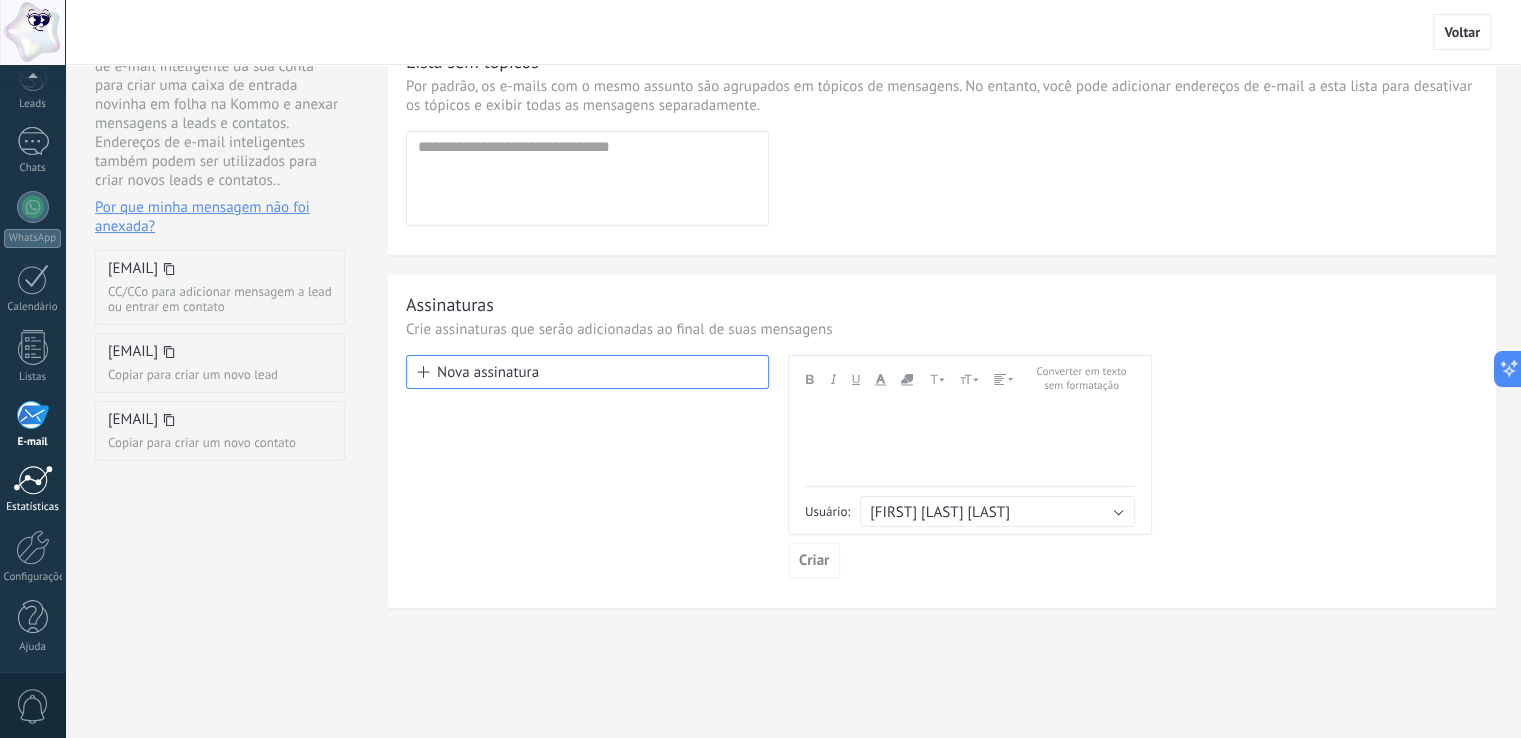 click at bounding box center (33, 480) 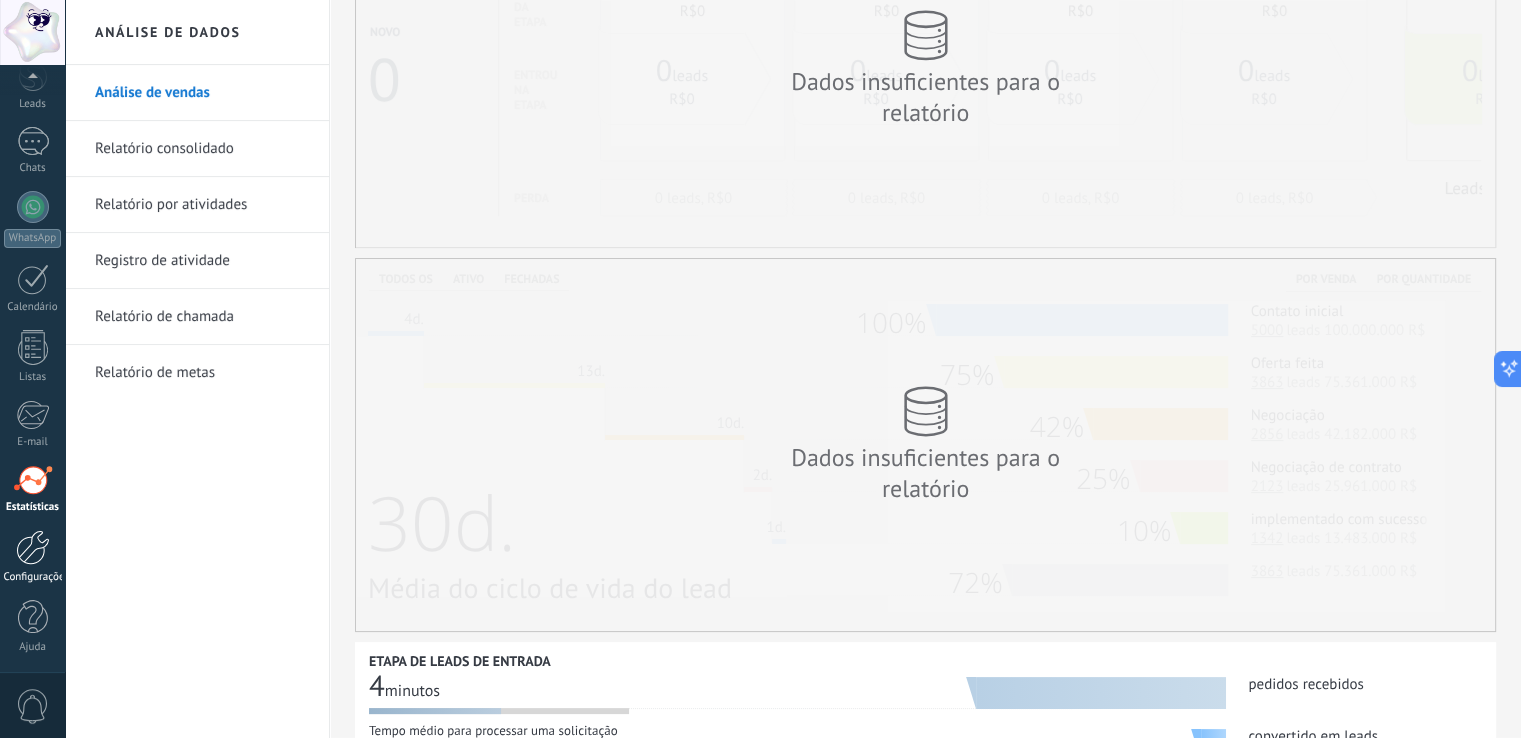 scroll, scrollTop: 300, scrollLeft: 0, axis: vertical 